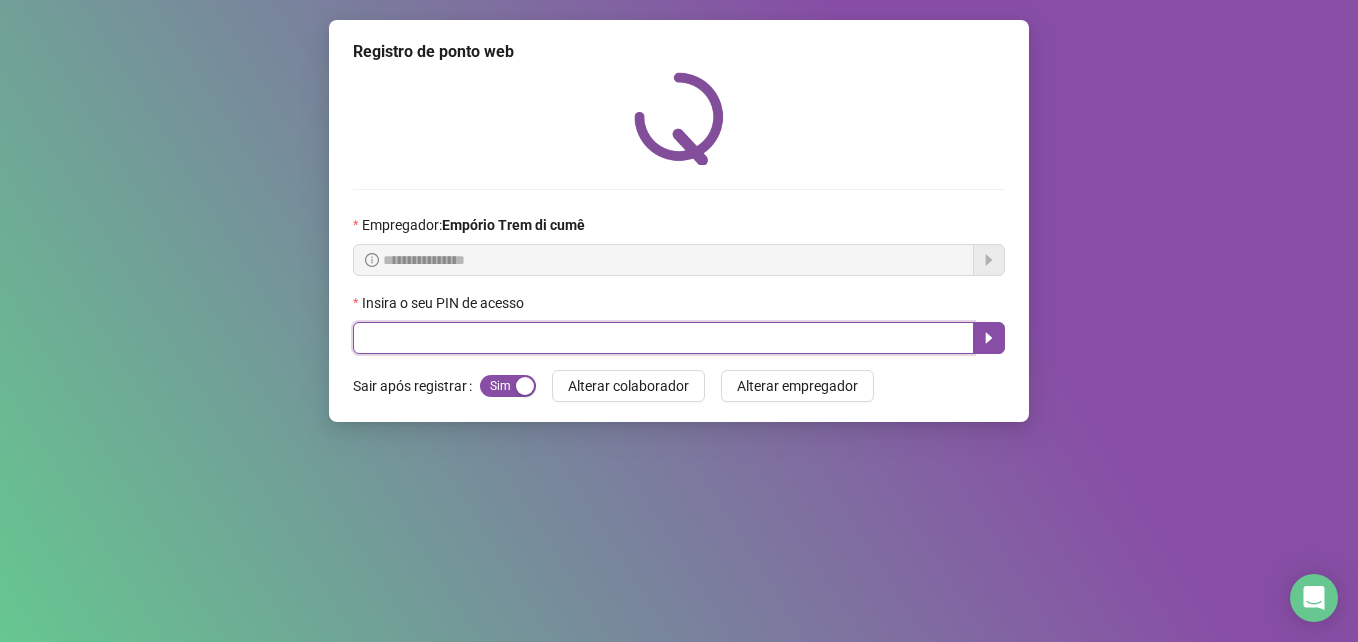 click at bounding box center (663, 338) 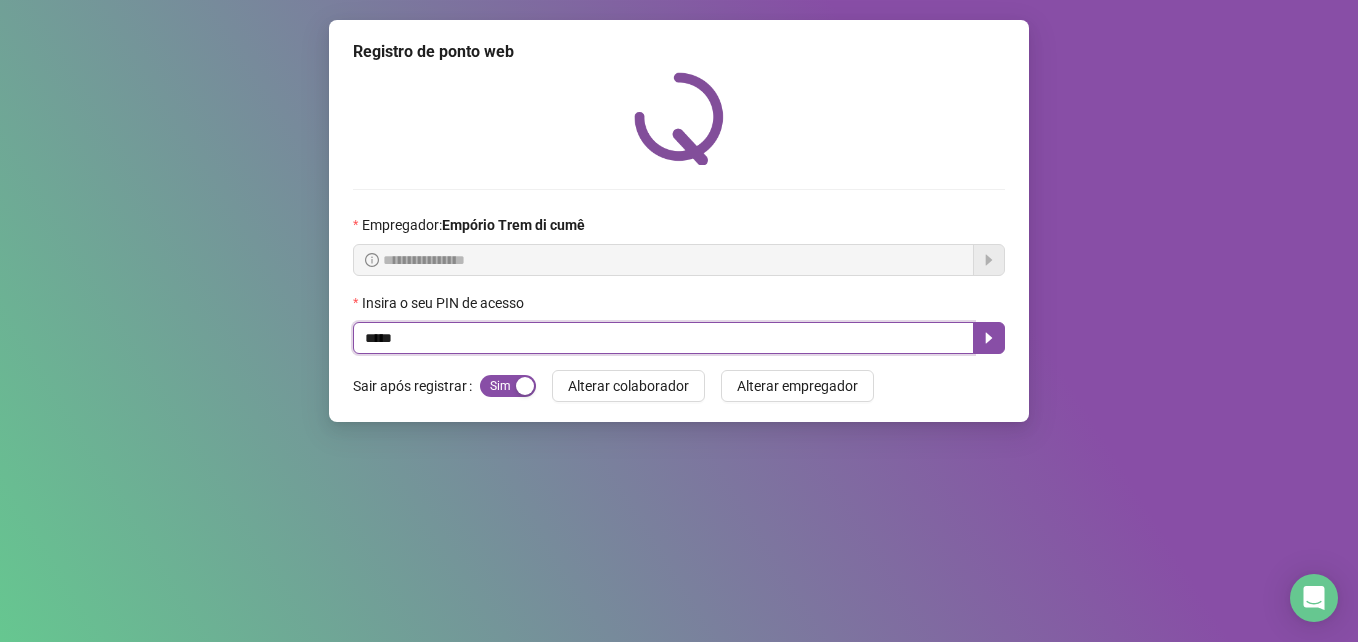 type on "*****" 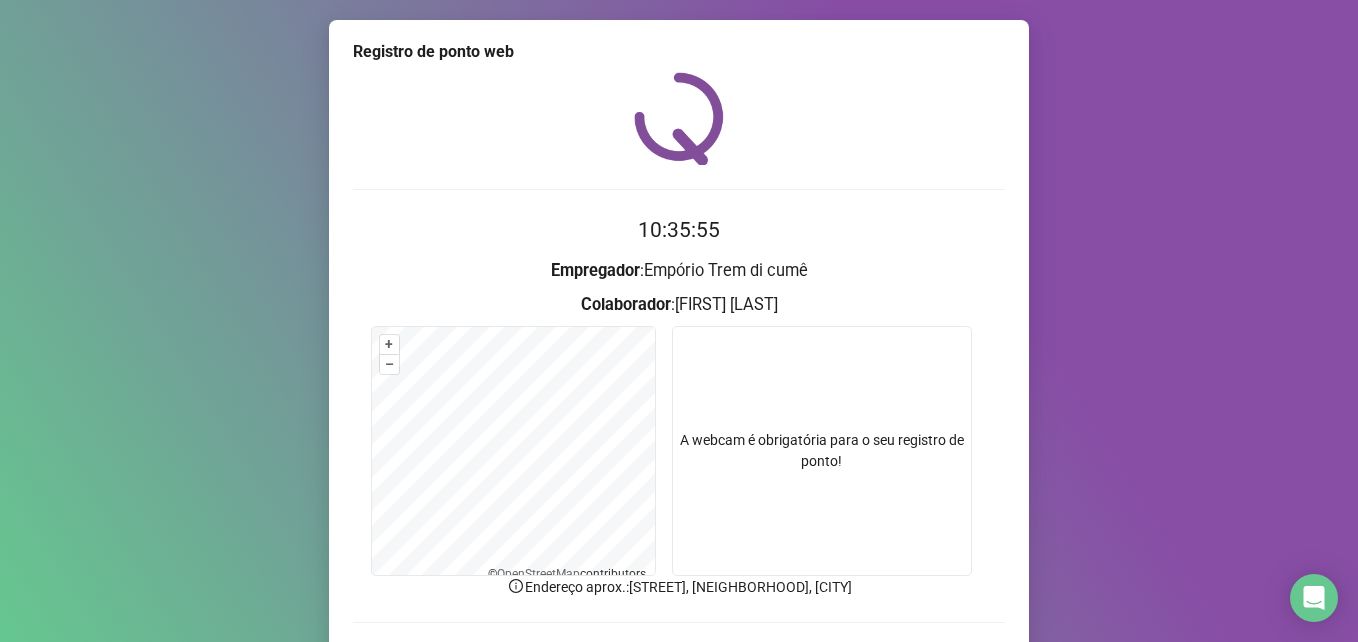 scroll, scrollTop: 133, scrollLeft: 0, axis: vertical 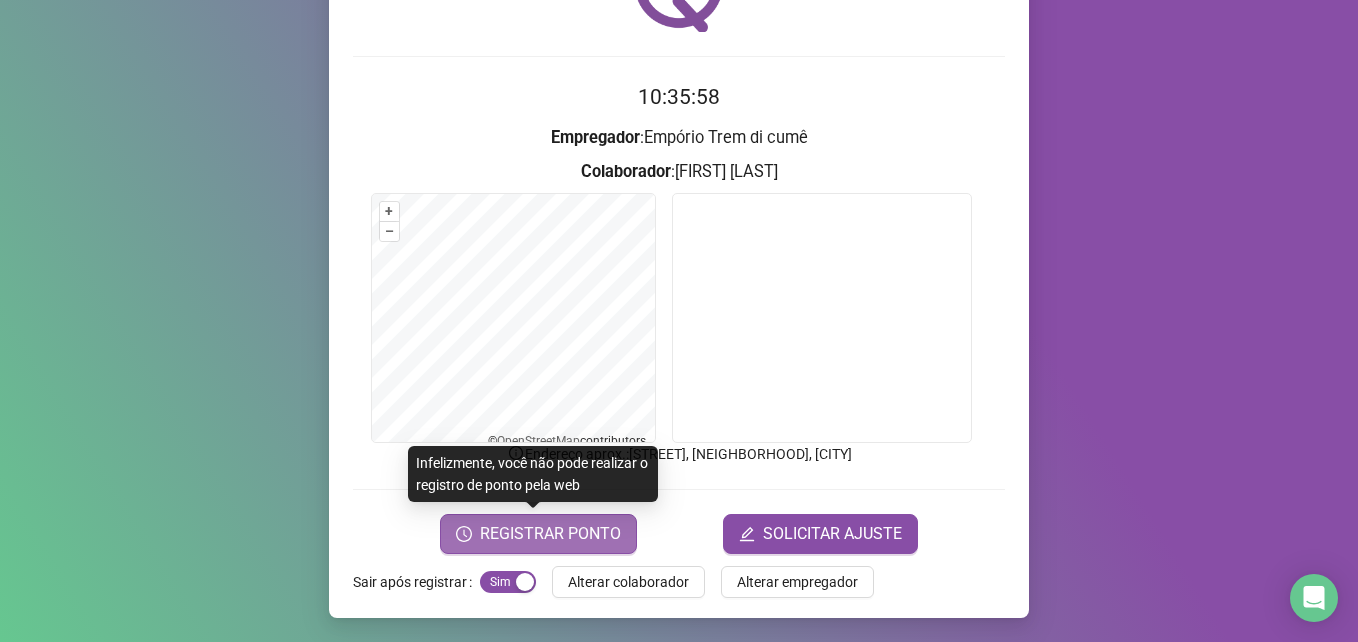 click on "REGISTRAR PONTO" at bounding box center (550, 534) 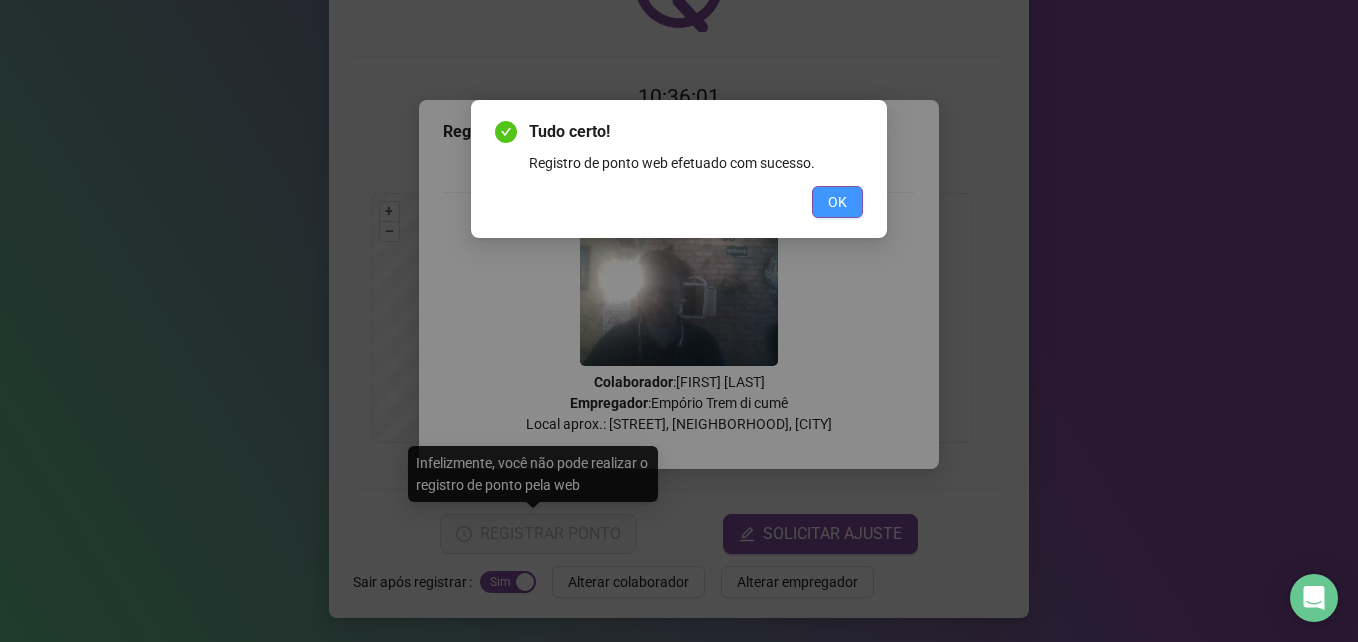 click on "OK" at bounding box center [837, 202] 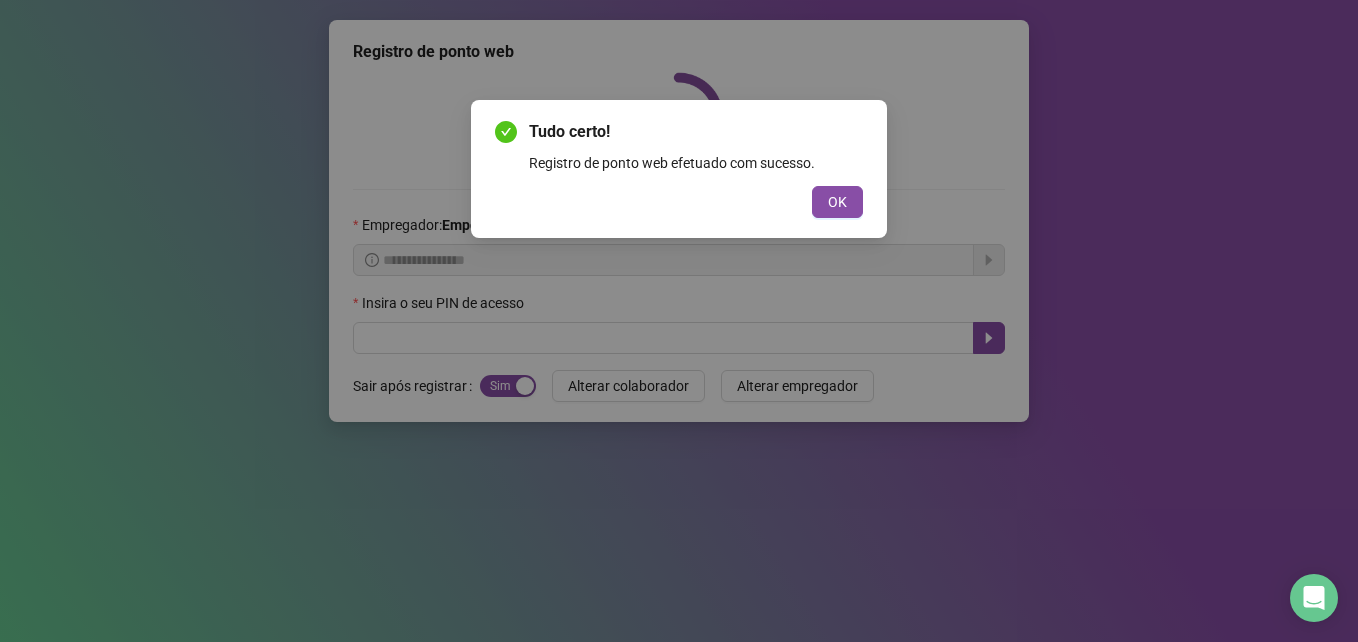 scroll, scrollTop: 0, scrollLeft: 0, axis: both 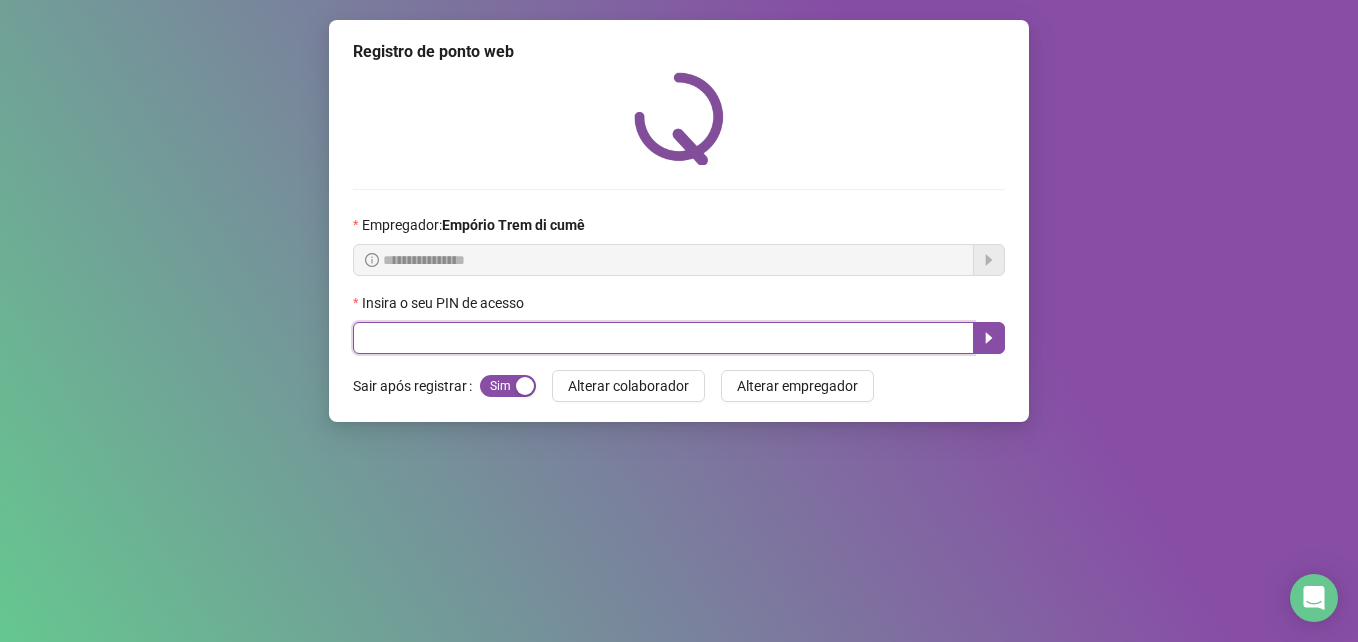 click at bounding box center [663, 338] 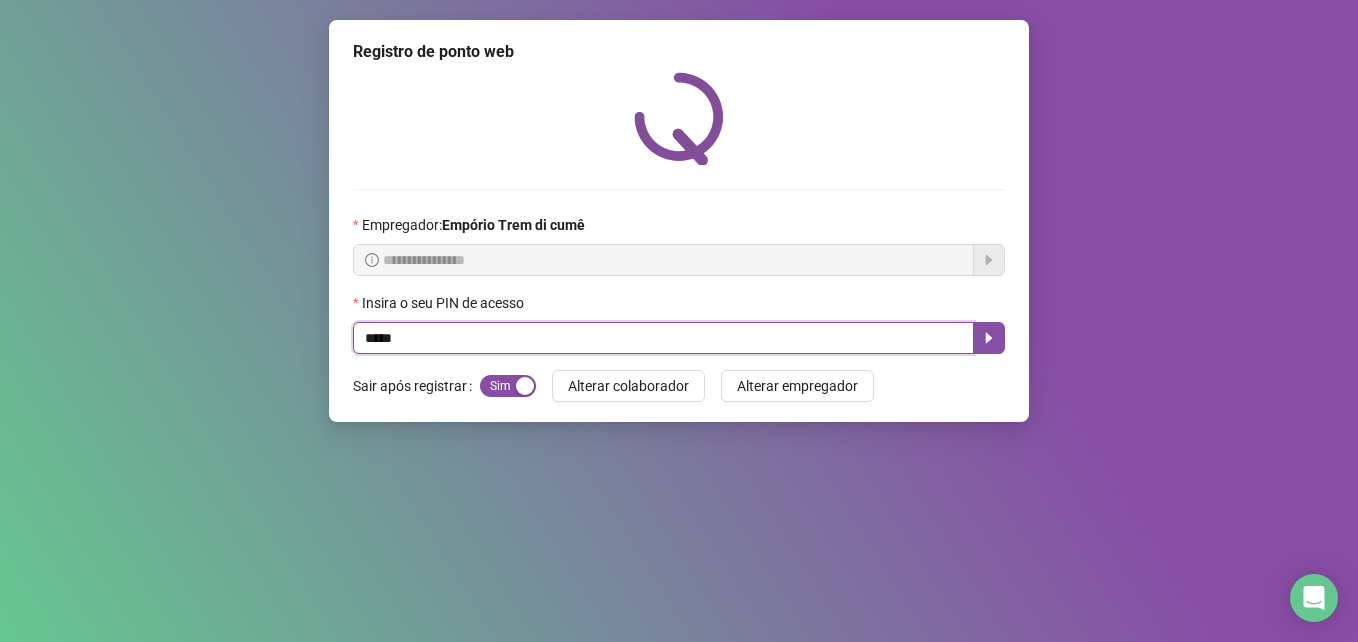 type on "*****" 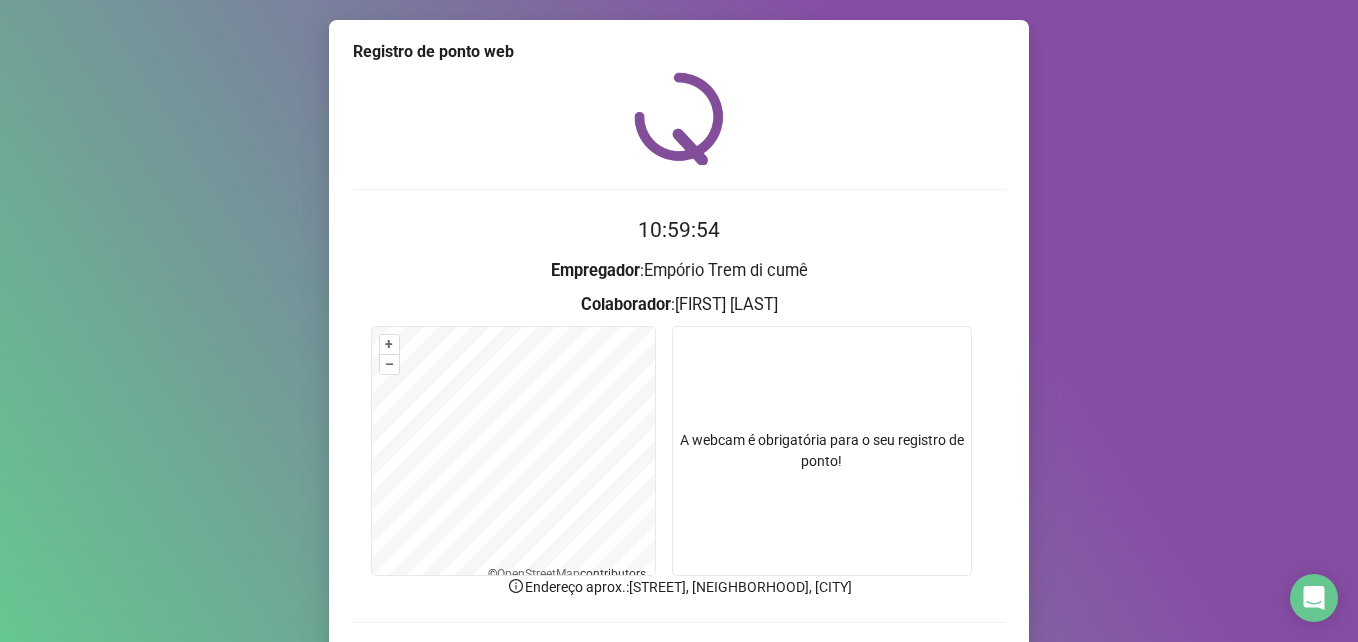 scroll, scrollTop: 133, scrollLeft: 0, axis: vertical 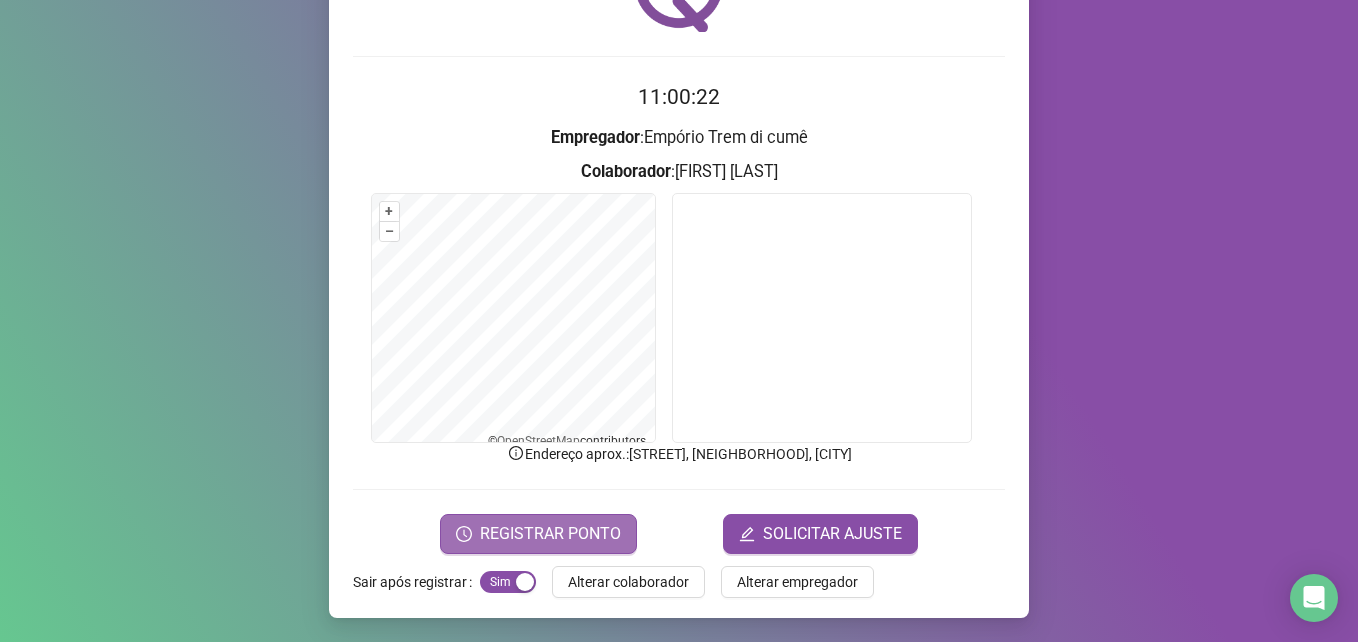 click on "REGISTRAR PONTO" at bounding box center (550, 534) 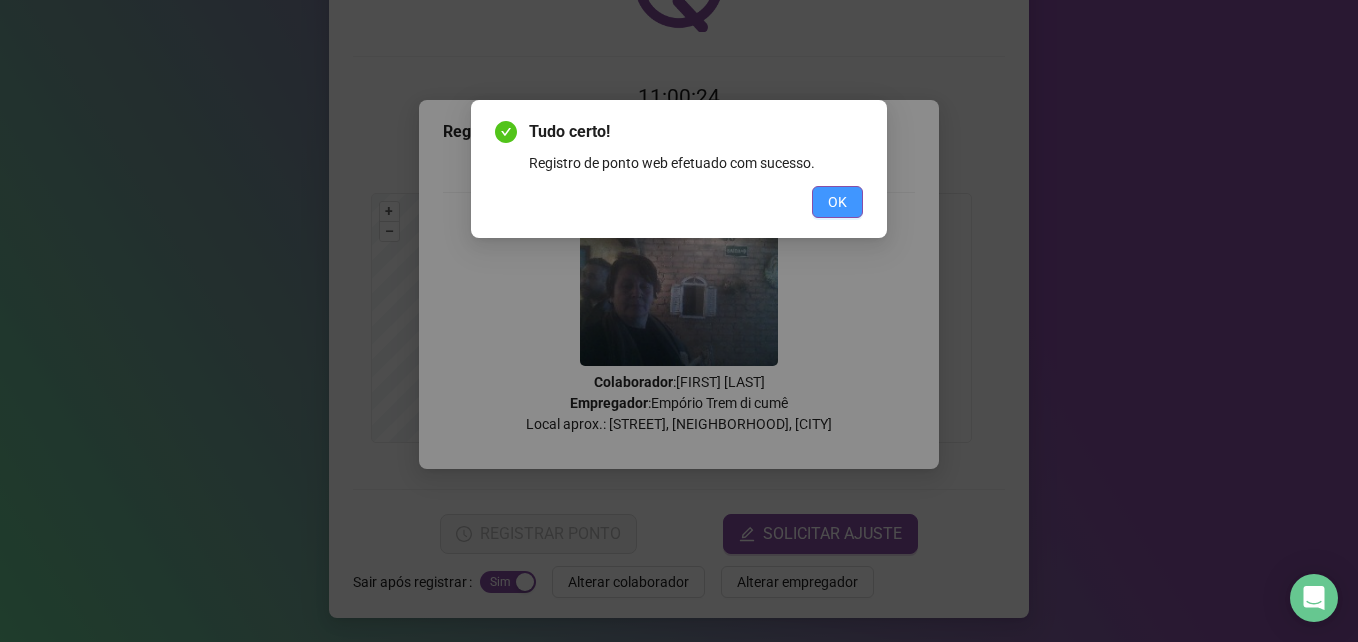click on "OK" at bounding box center (837, 202) 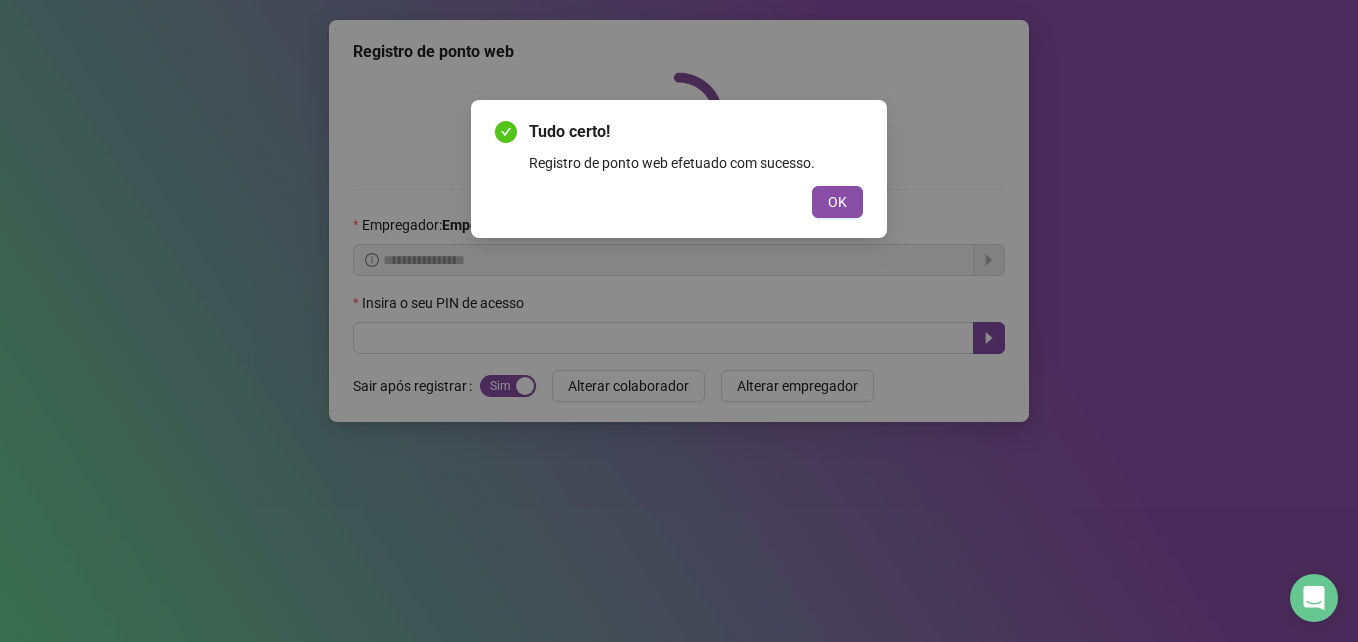 scroll, scrollTop: 0, scrollLeft: 0, axis: both 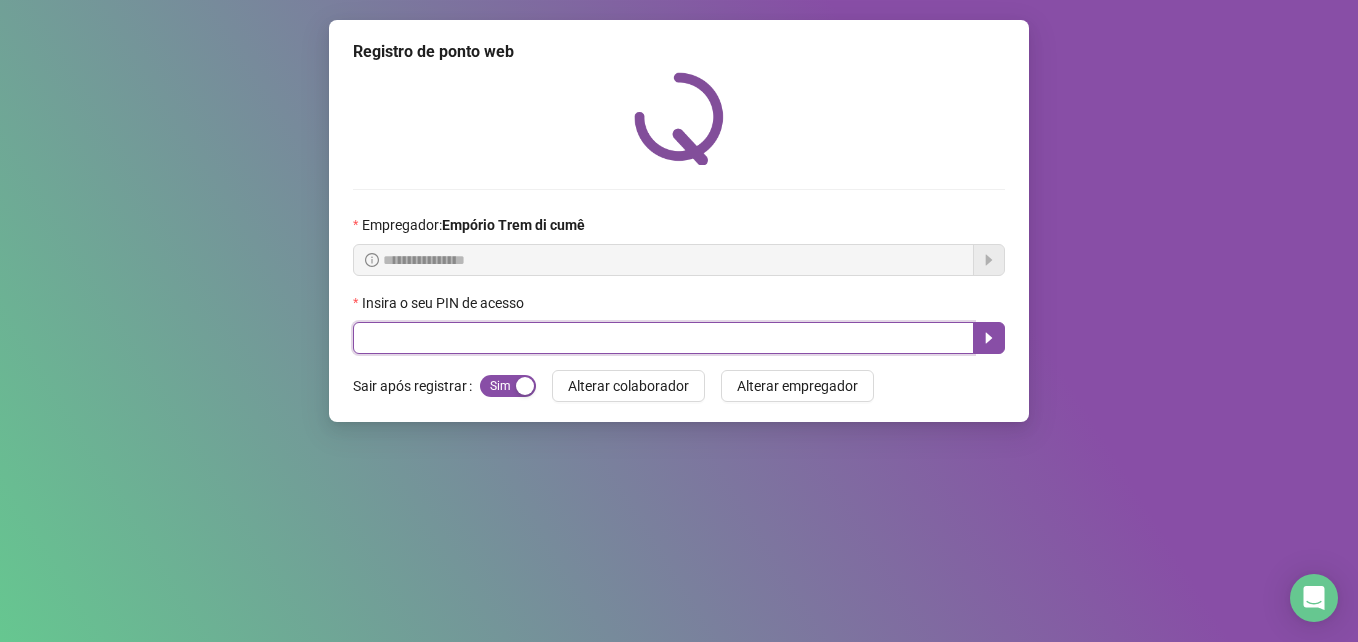 click at bounding box center (663, 338) 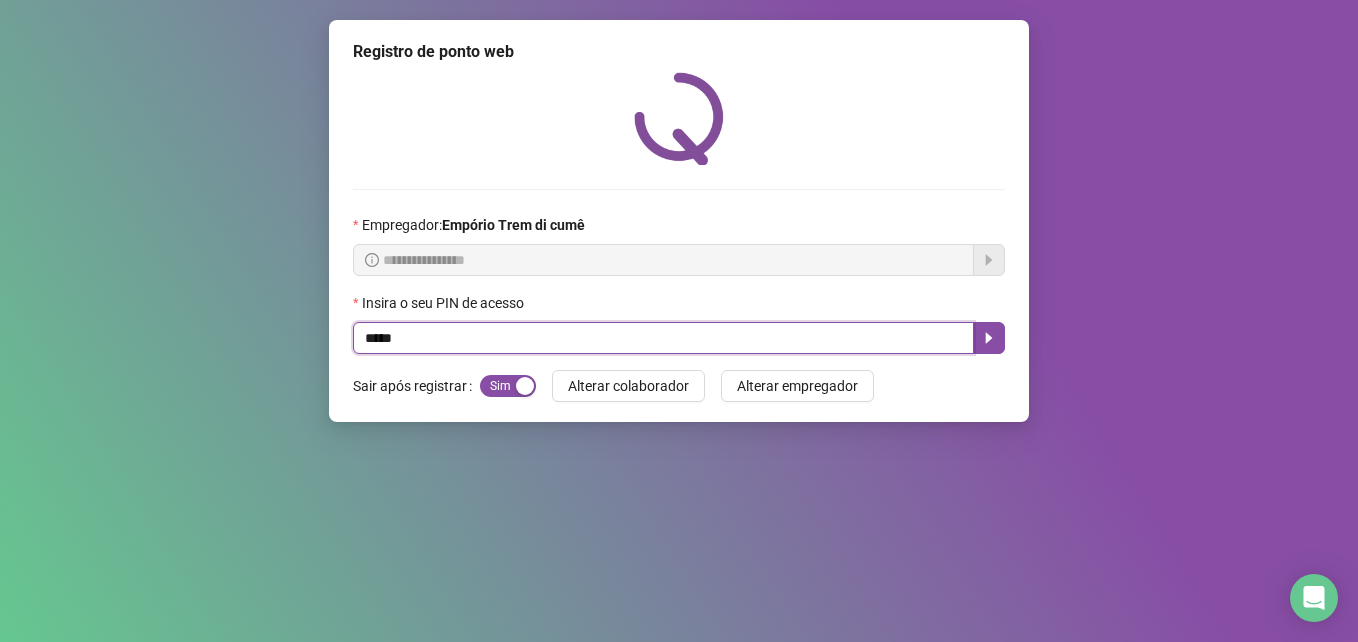 type on "*****" 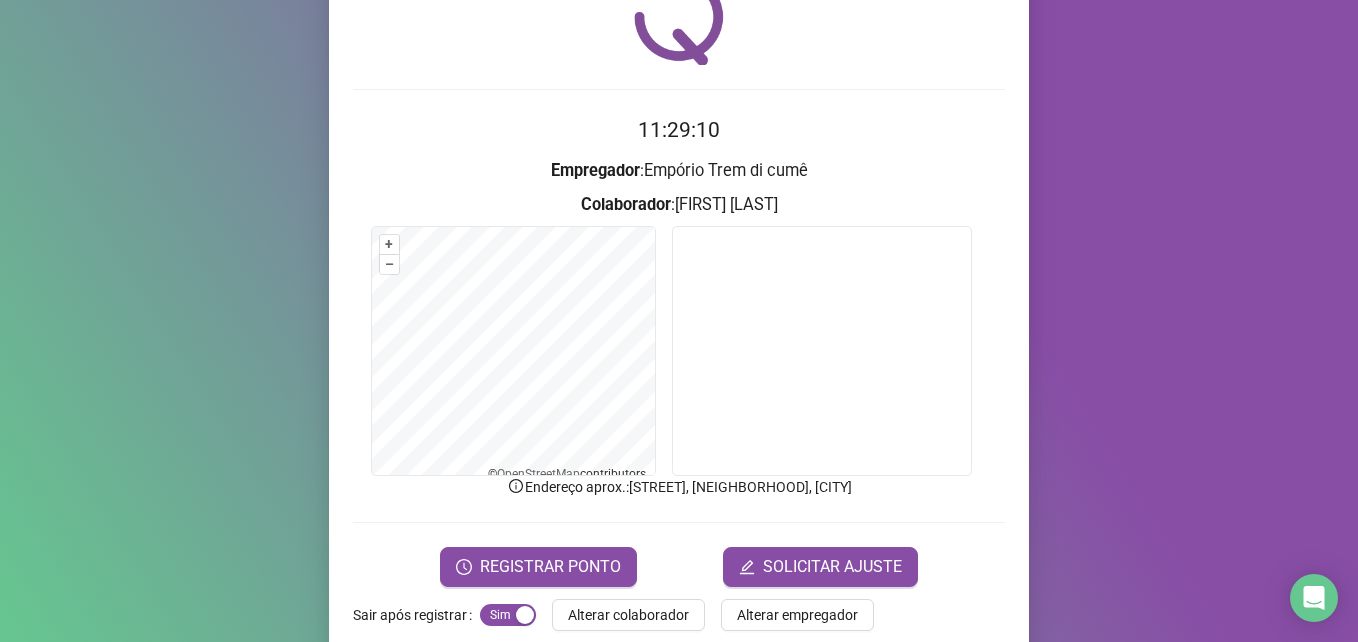 scroll, scrollTop: 133, scrollLeft: 0, axis: vertical 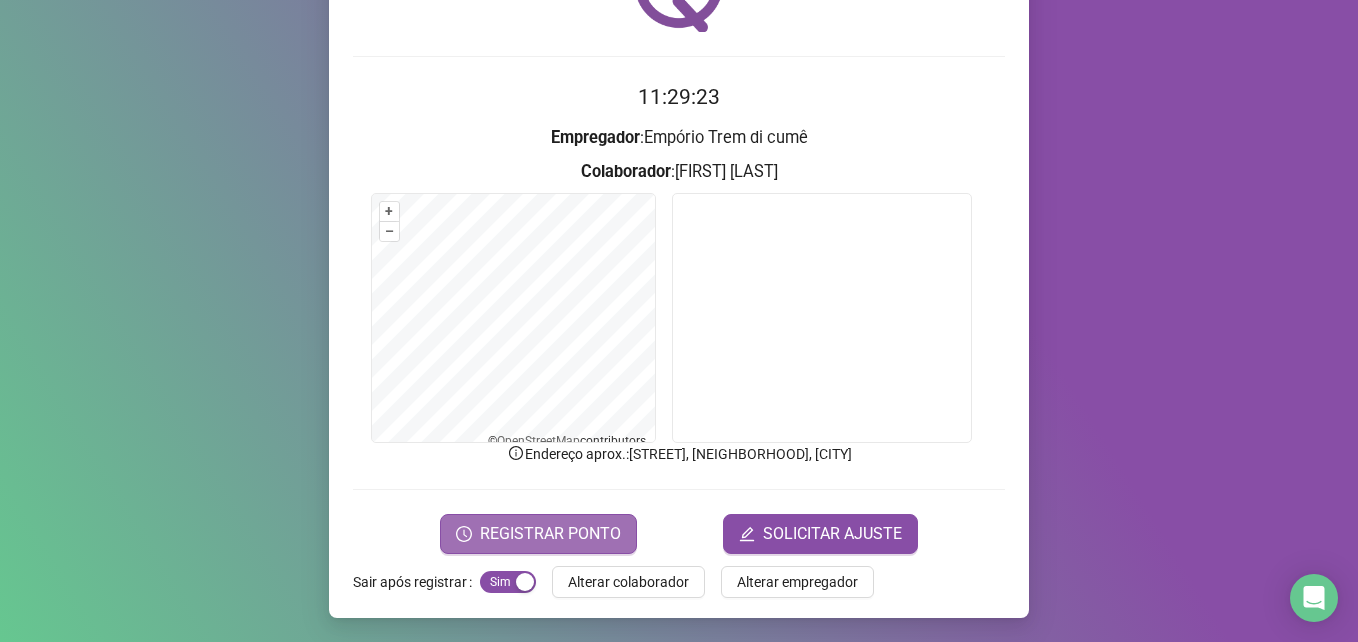 click on "REGISTRAR PONTO" at bounding box center [550, 534] 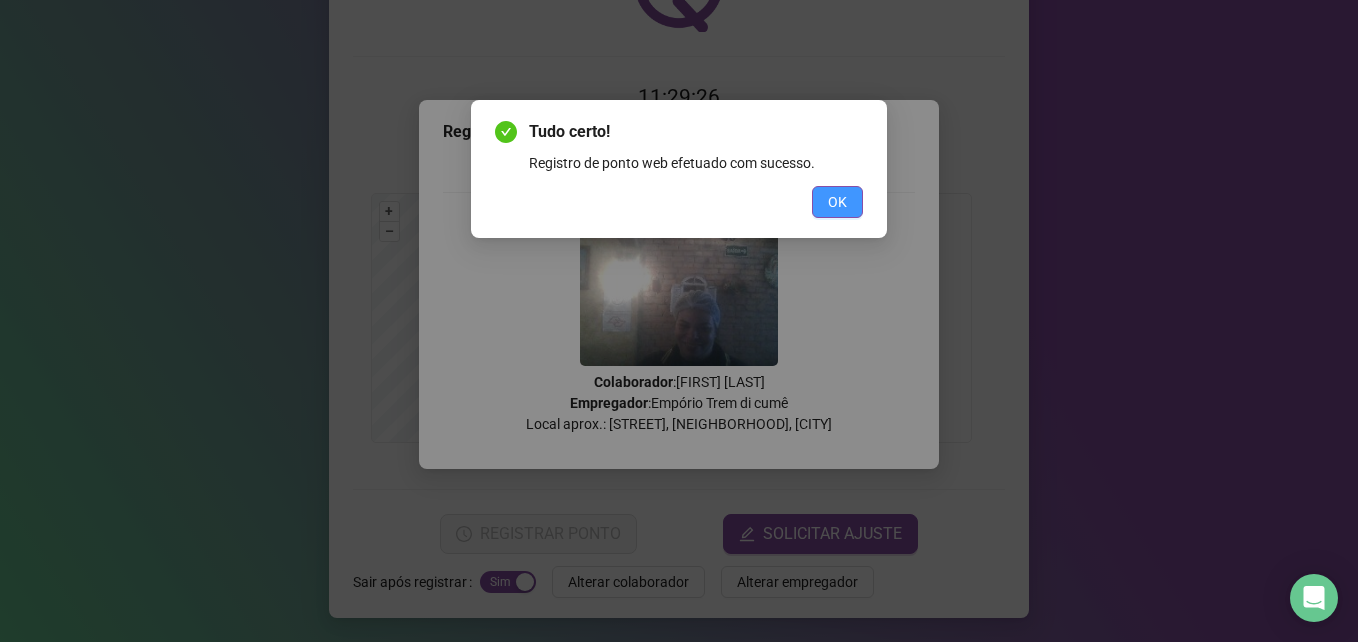 click on "OK" at bounding box center [837, 202] 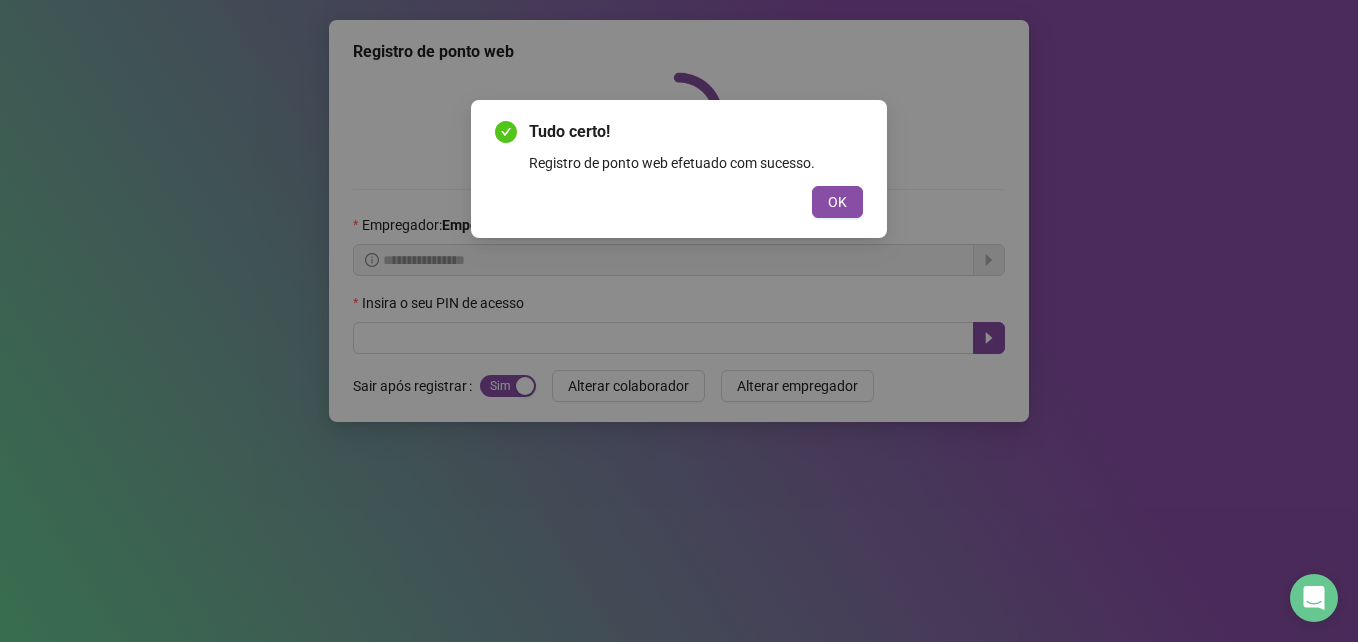 scroll, scrollTop: 0, scrollLeft: 0, axis: both 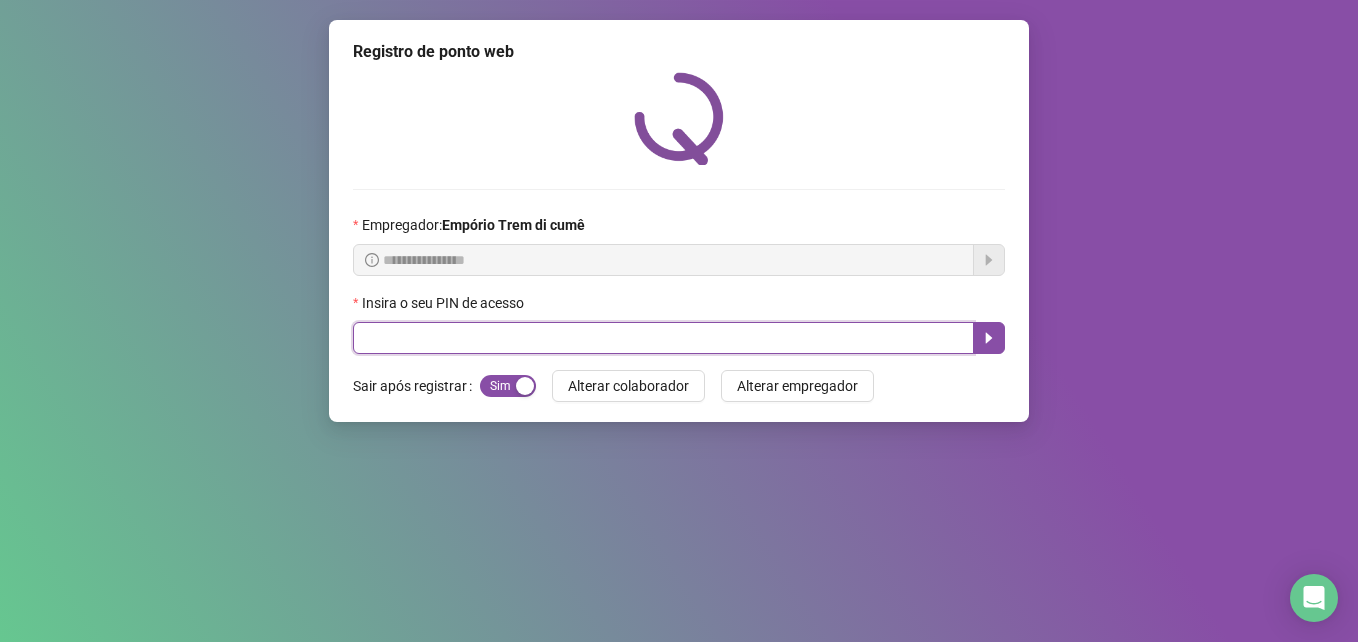 click at bounding box center (663, 338) 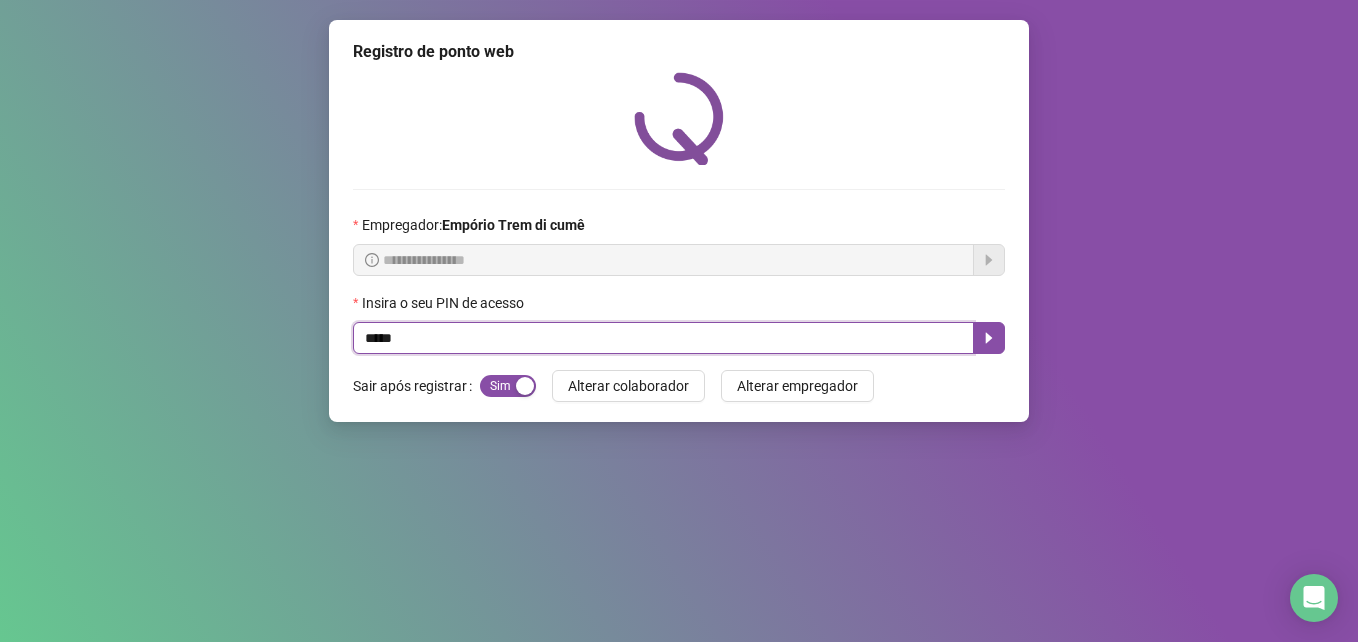 type on "*****" 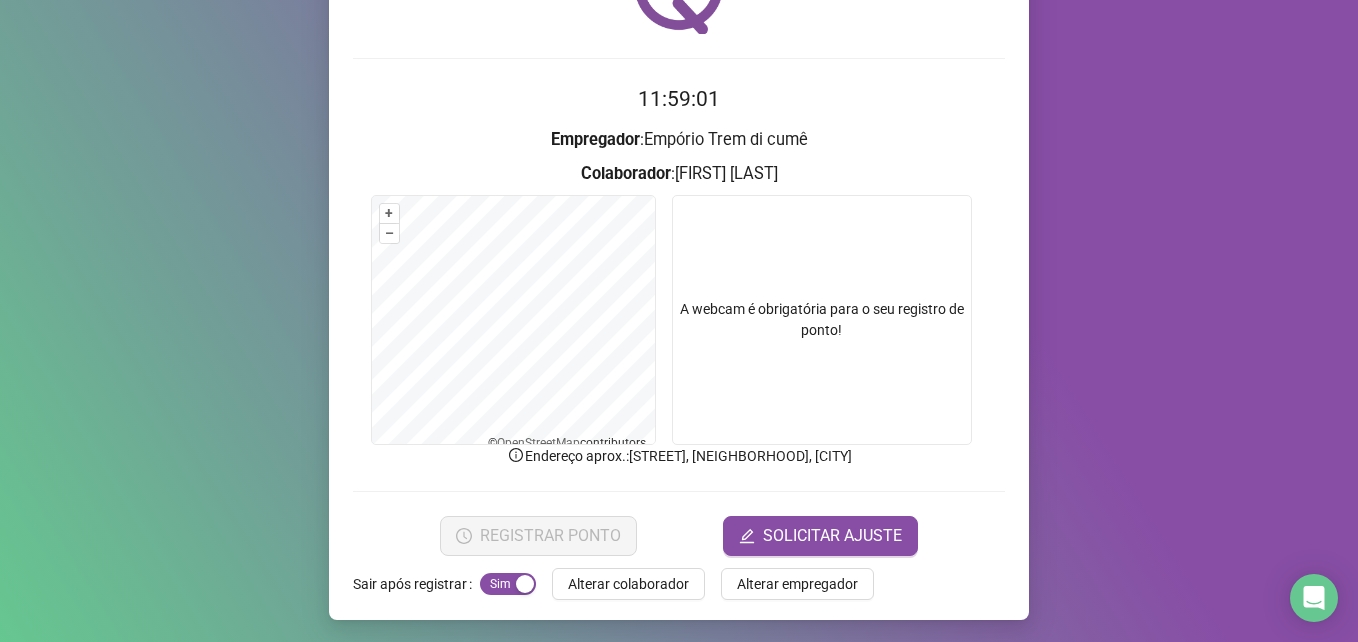 scroll, scrollTop: 133, scrollLeft: 0, axis: vertical 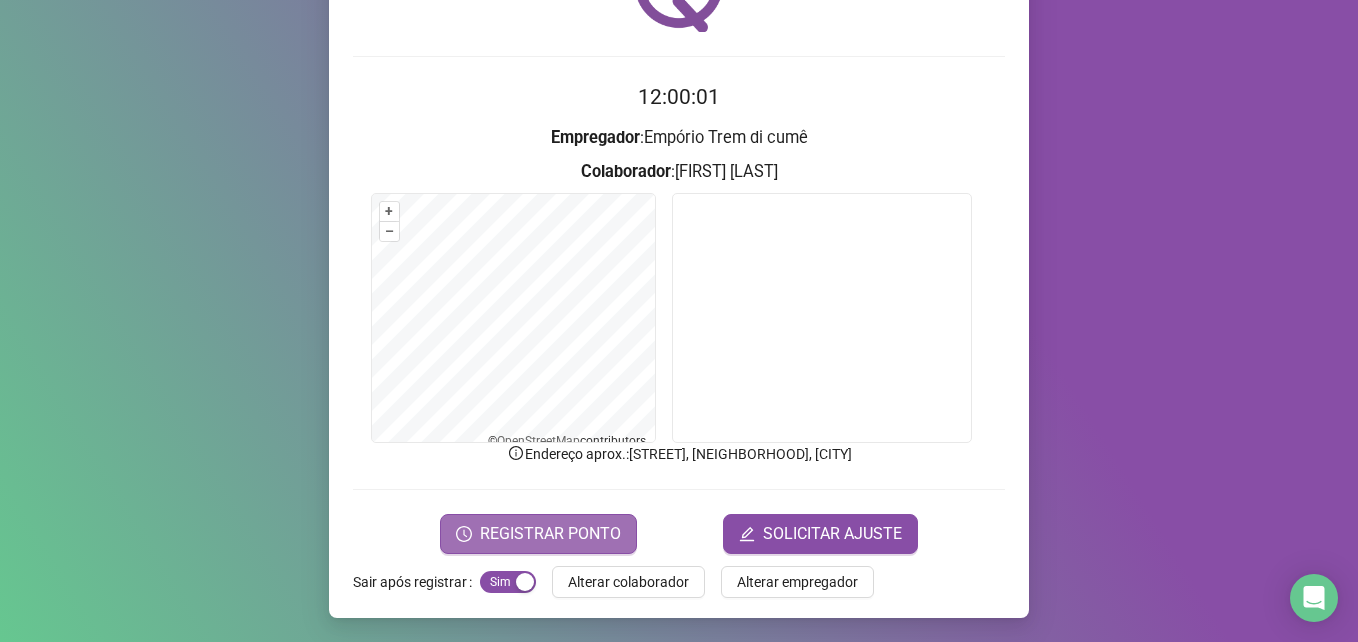 click on "REGISTRAR PONTO" at bounding box center [550, 534] 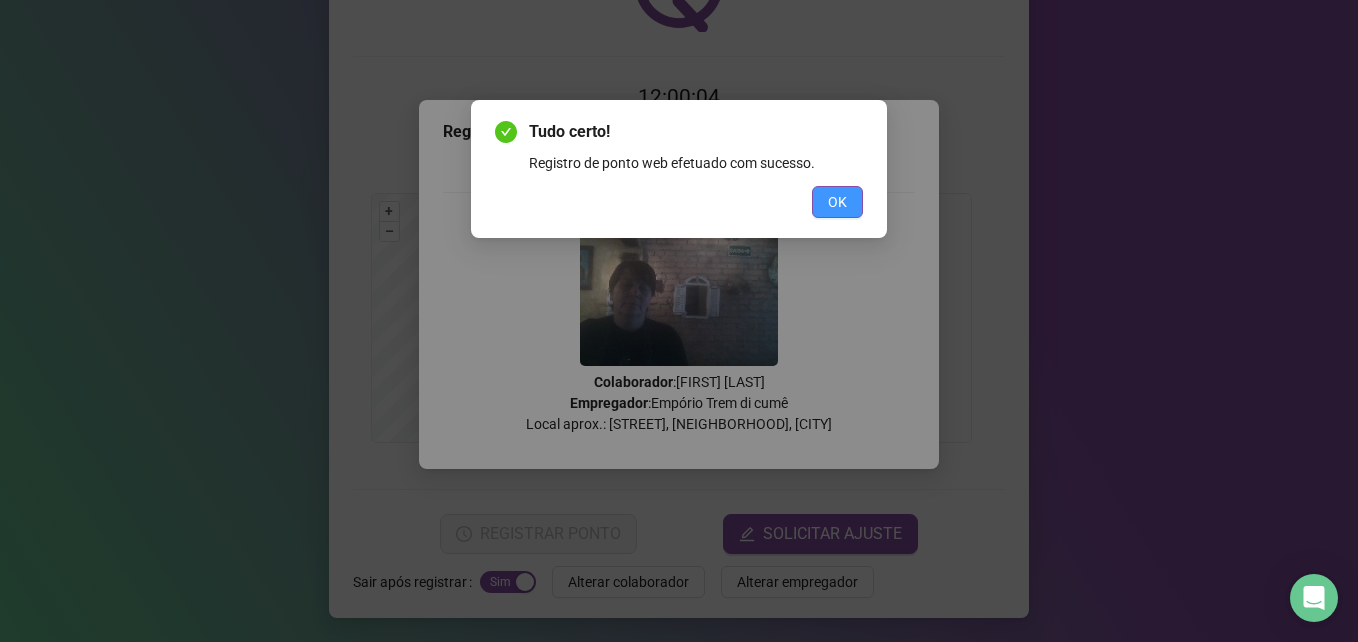 click on "OK" at bounding box center (837, 202) 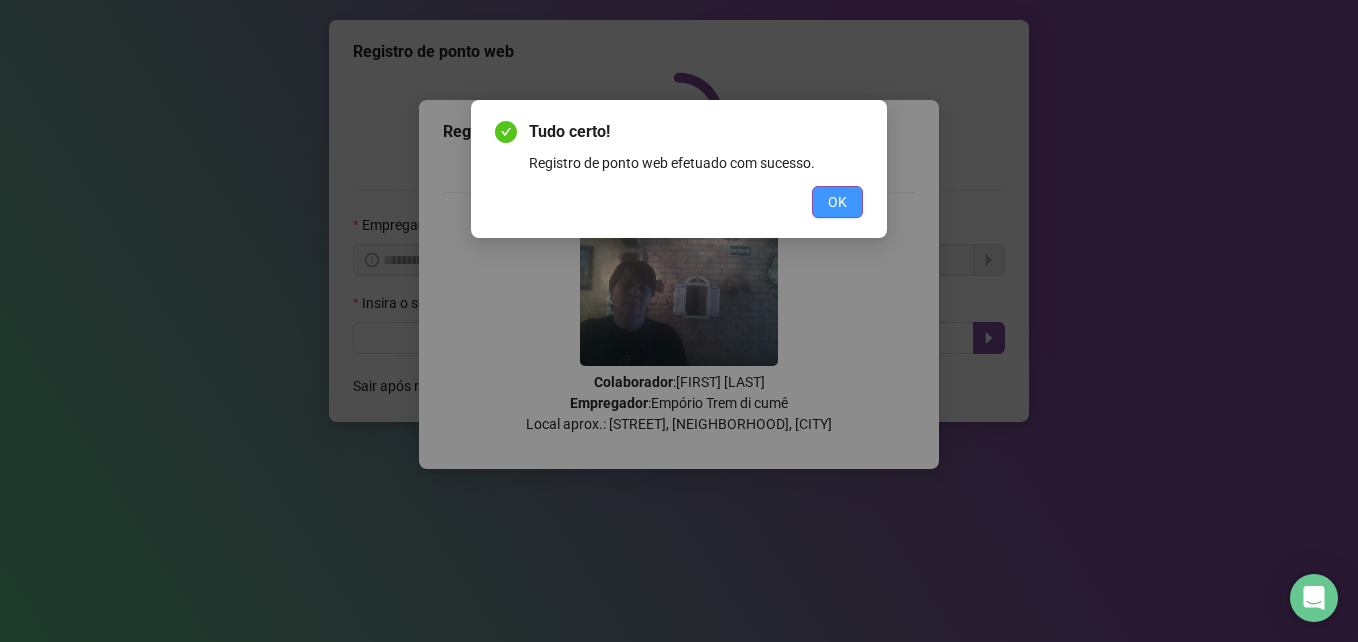 scroll, scrollTop: 0, scrollLeft: 0, axis: both 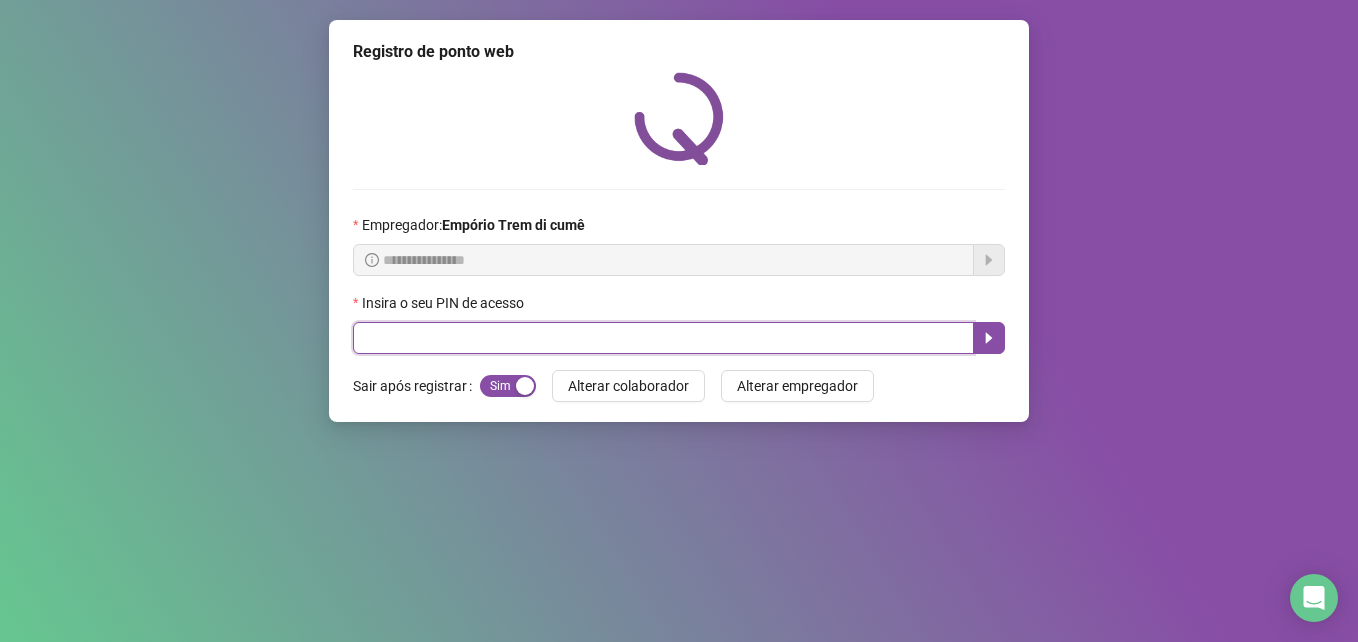 click at bounding box center [663, 338] 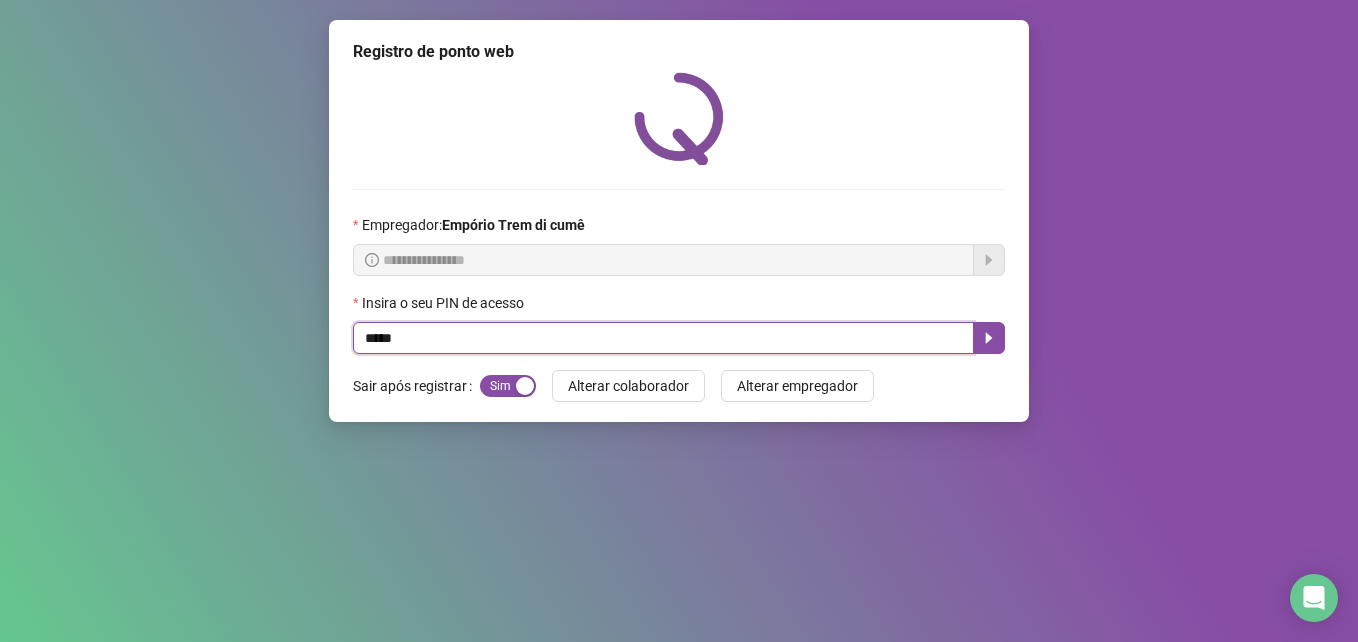 type on "*****" 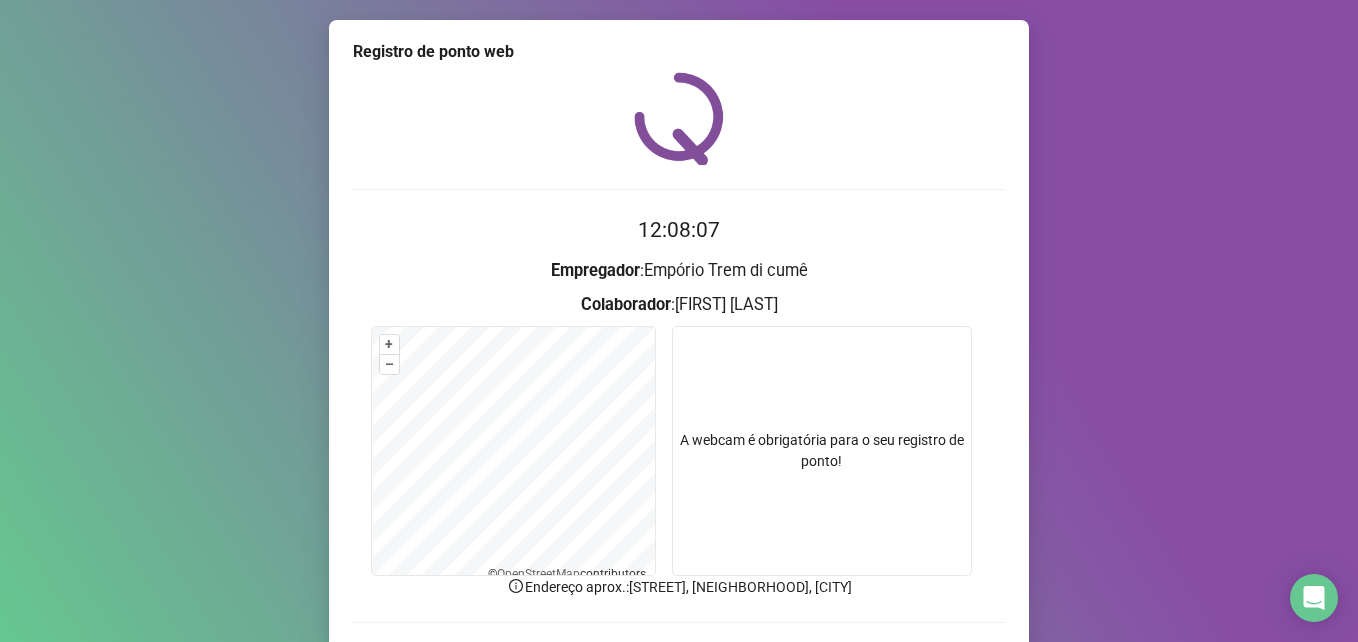 scroll, scrollTop: 100, scrollLeft: 0, axis: vertical 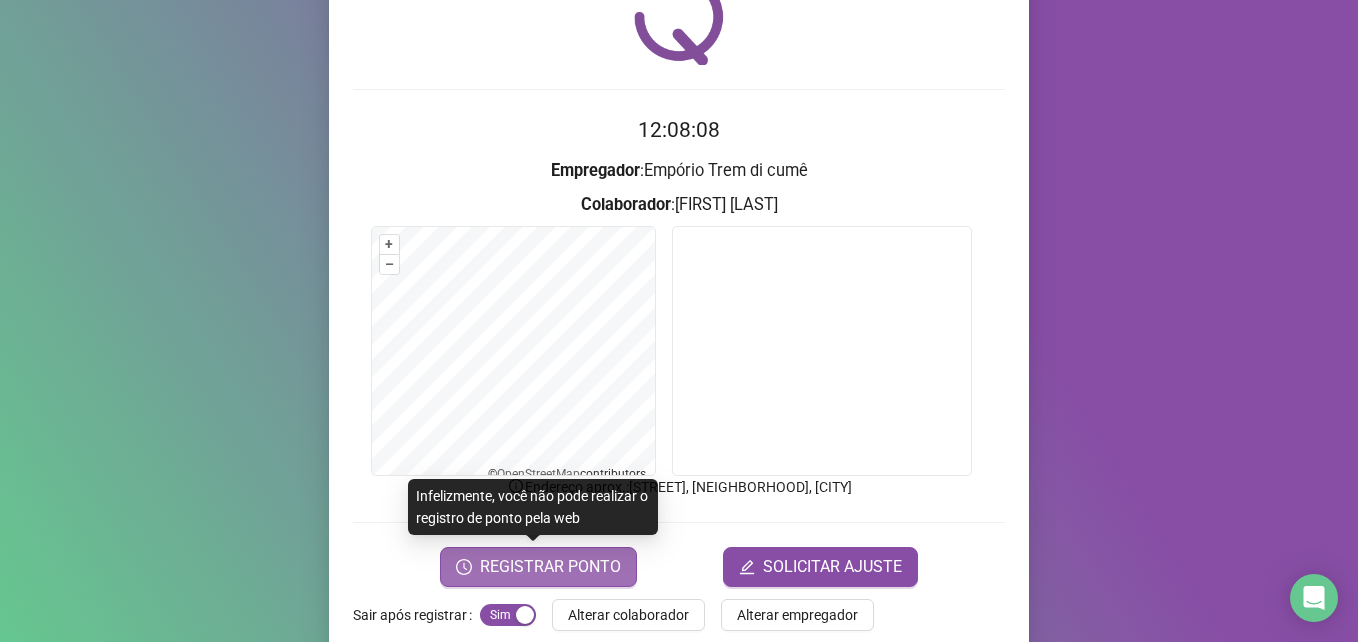 click on "REGISTRAR PONTO" at bounding box center (550, 567) 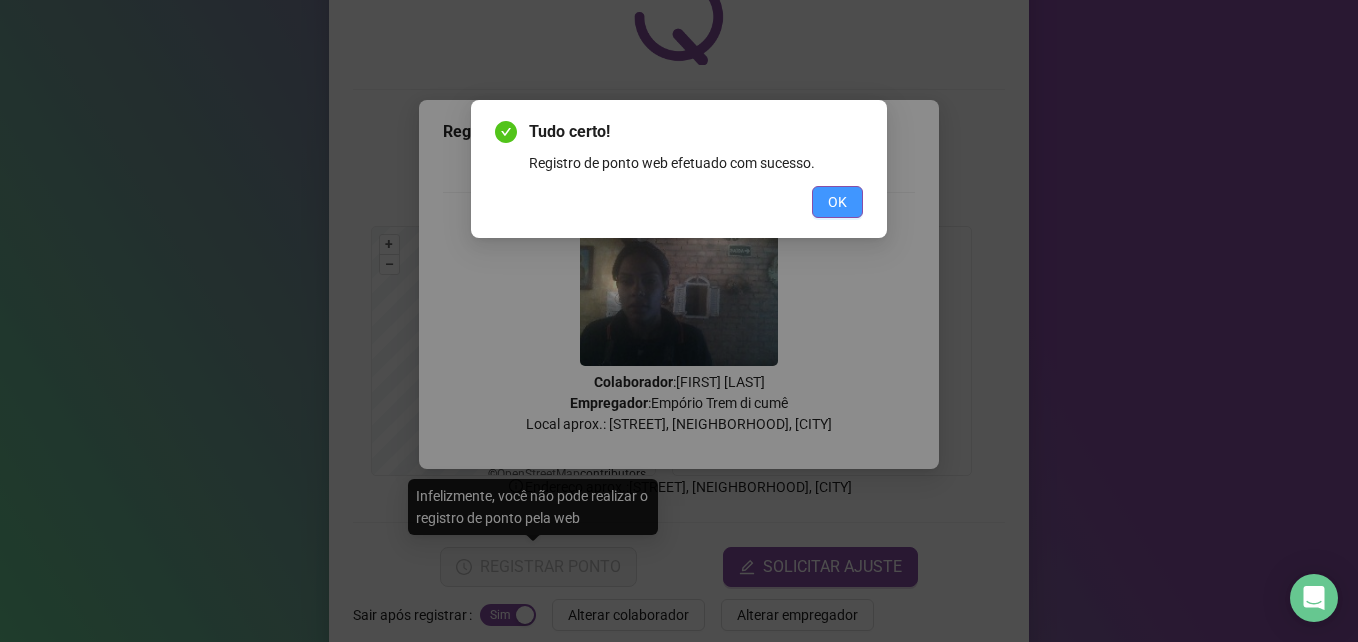 click on "OK" at bounding box center (837, 202) 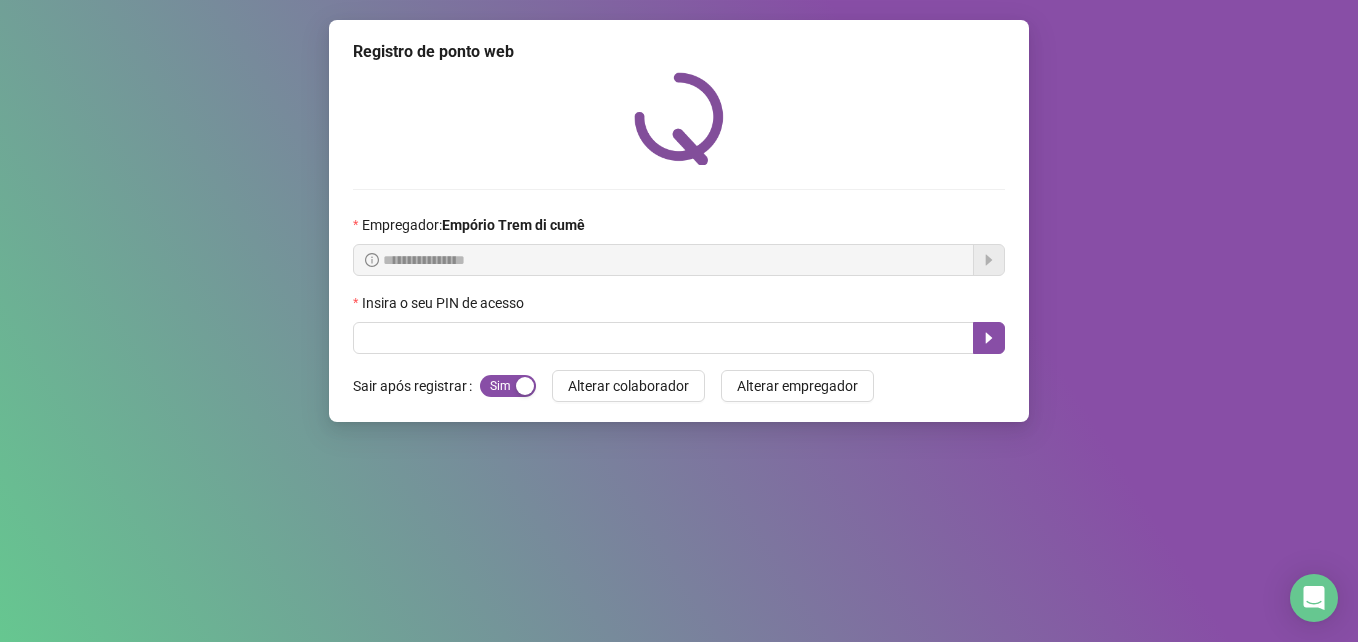 scroll, scrollTop: 0, scrollLeft: 0, axis: both 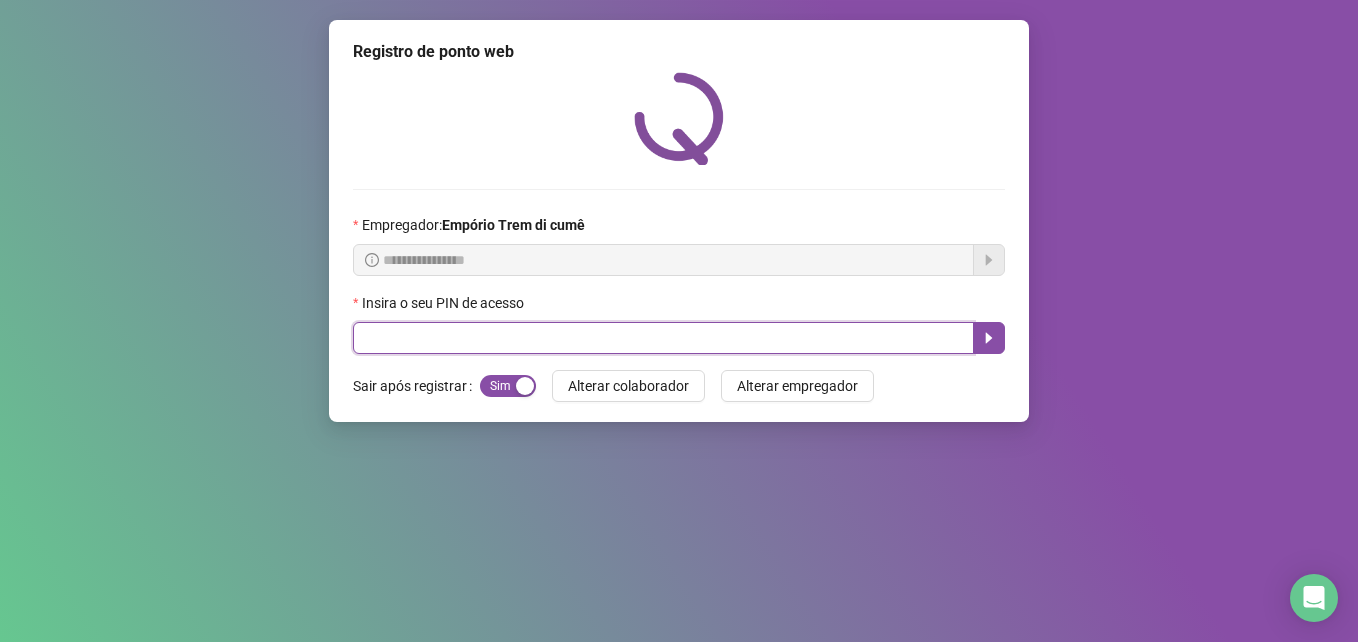 click at bounding box center [663, 338] 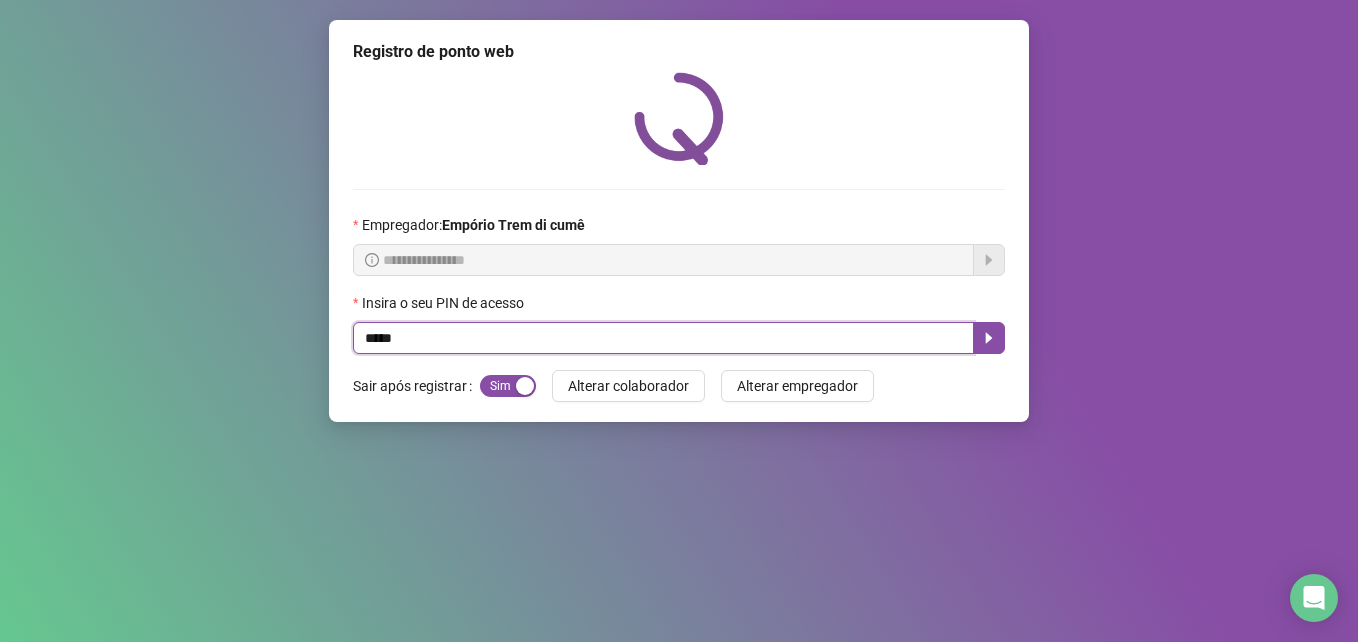 type on "*****" 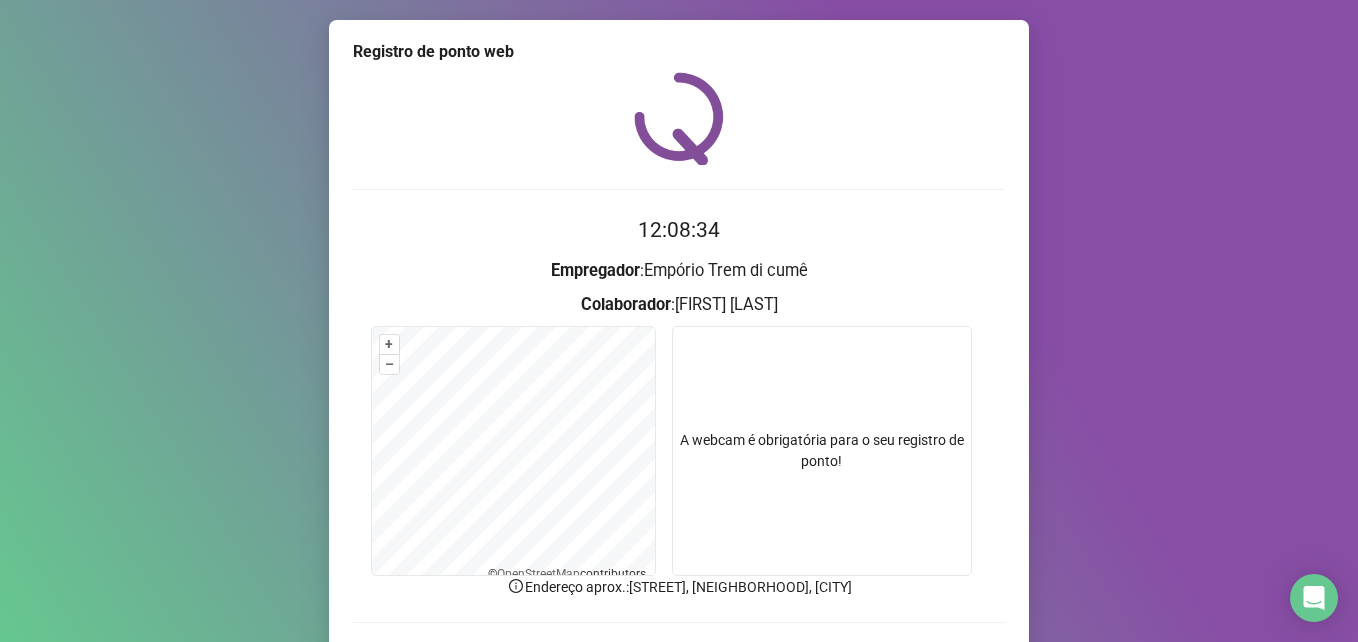 scroll, scrollTop: 133, scrollLeft: 0, axis: vertical 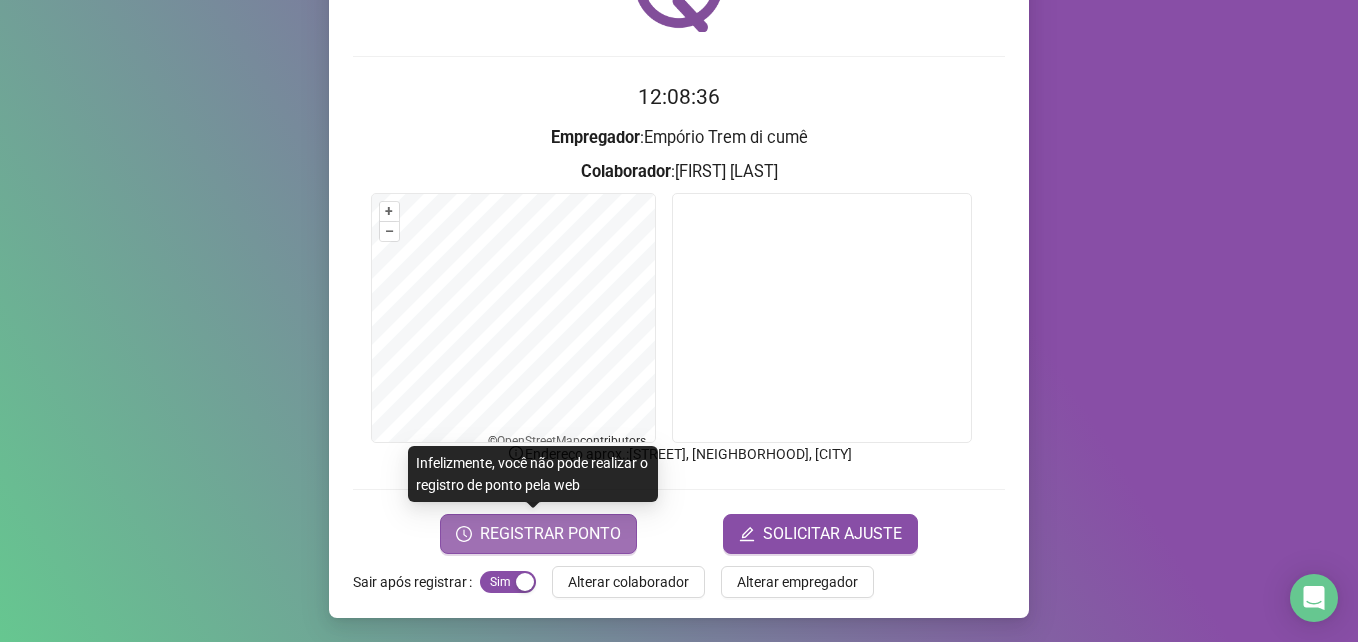 click on "REGISTRAR PONTO" at bounding box center (538, 534) 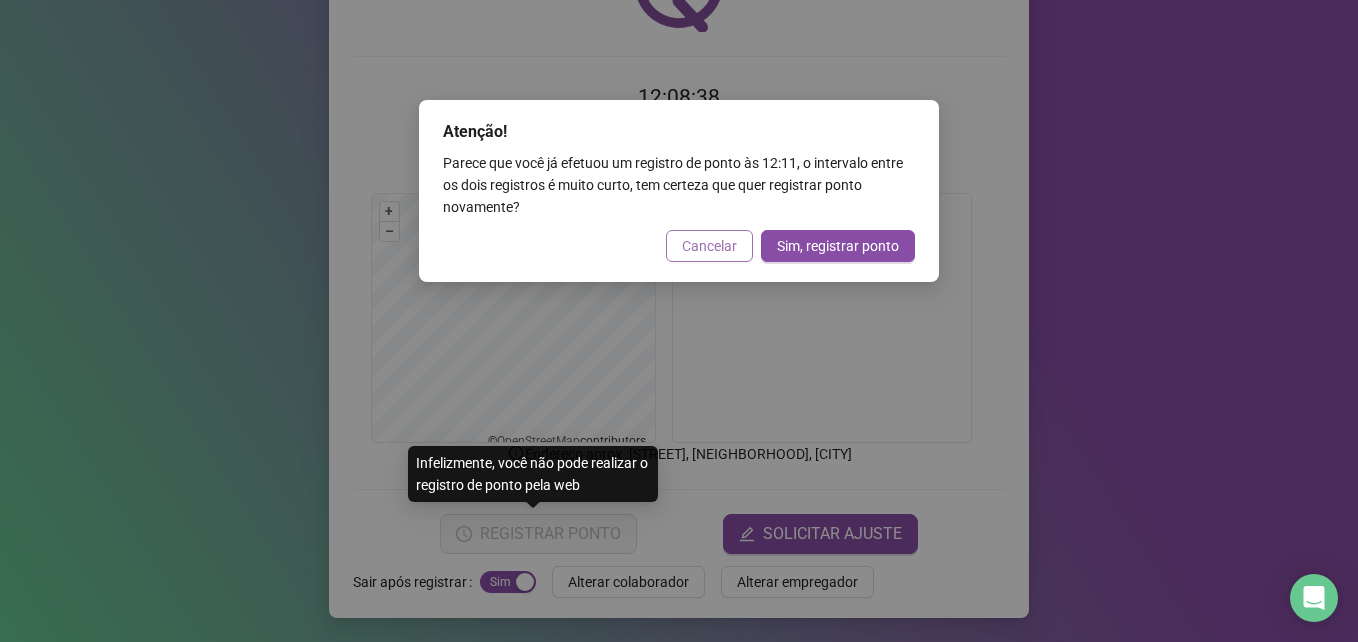 click on "Cancelar" at bounding box center (709, 246) 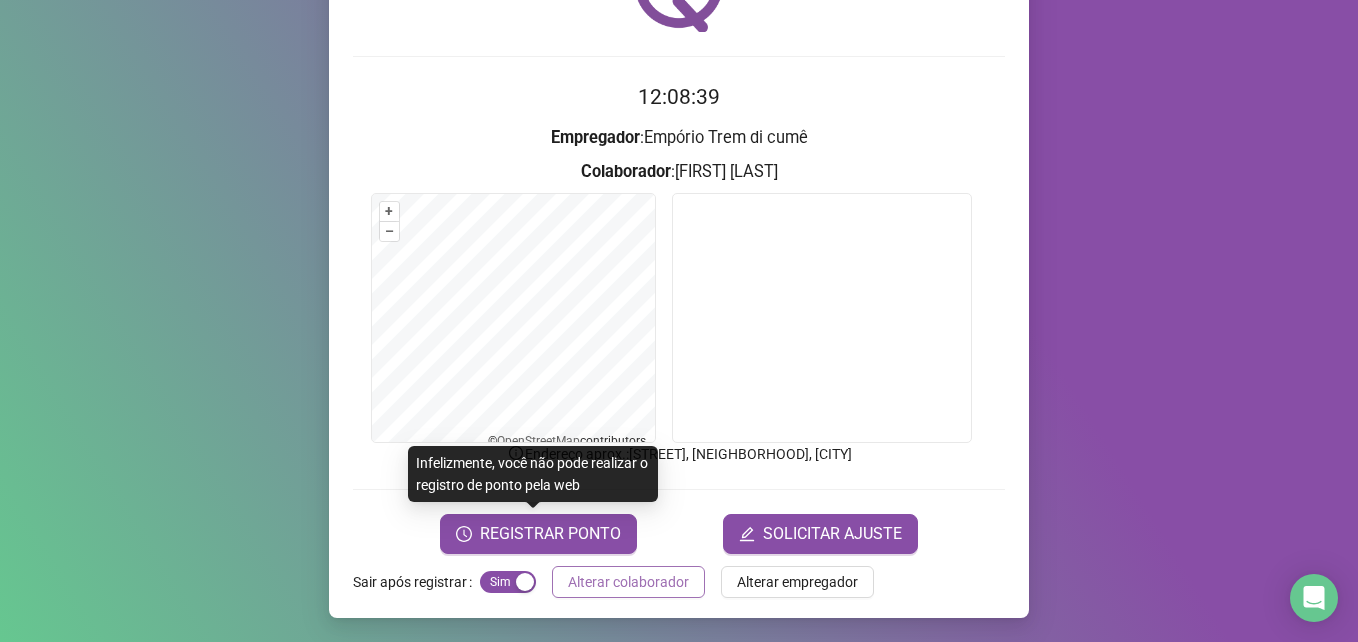 click on "Alterar colaborador" at bounding box center [628, 582] 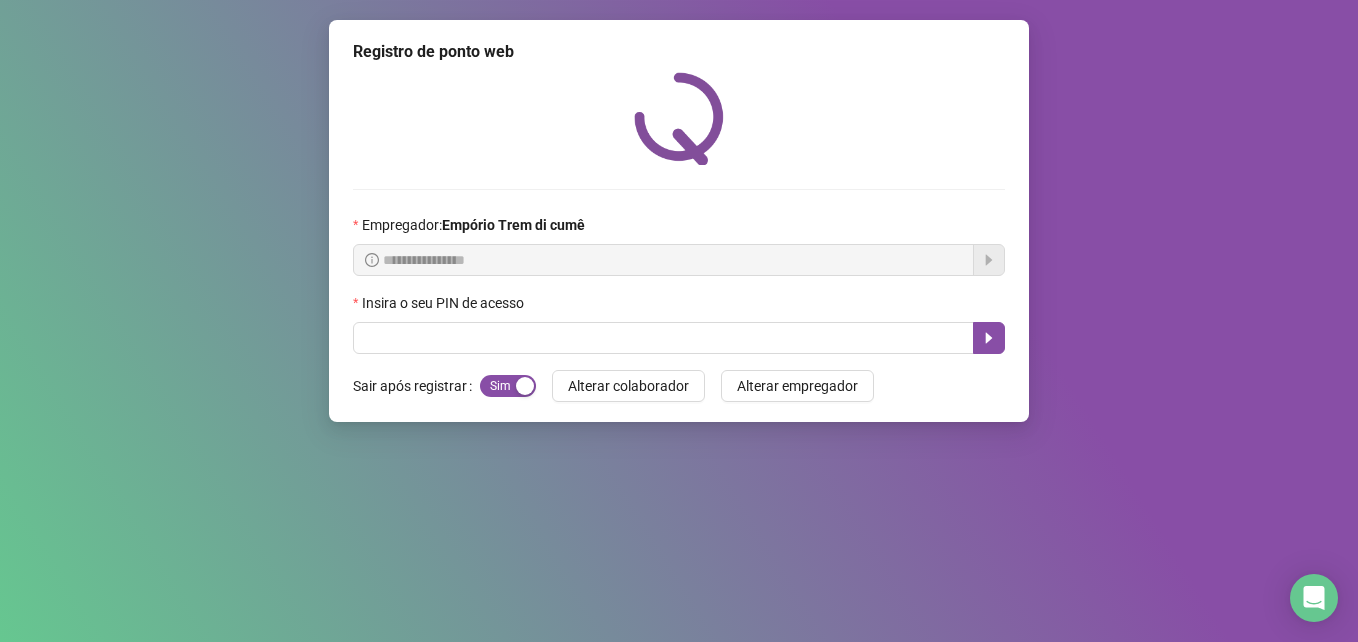 scroll, scrollTop: 0, scrollLeft: 0, axis: both 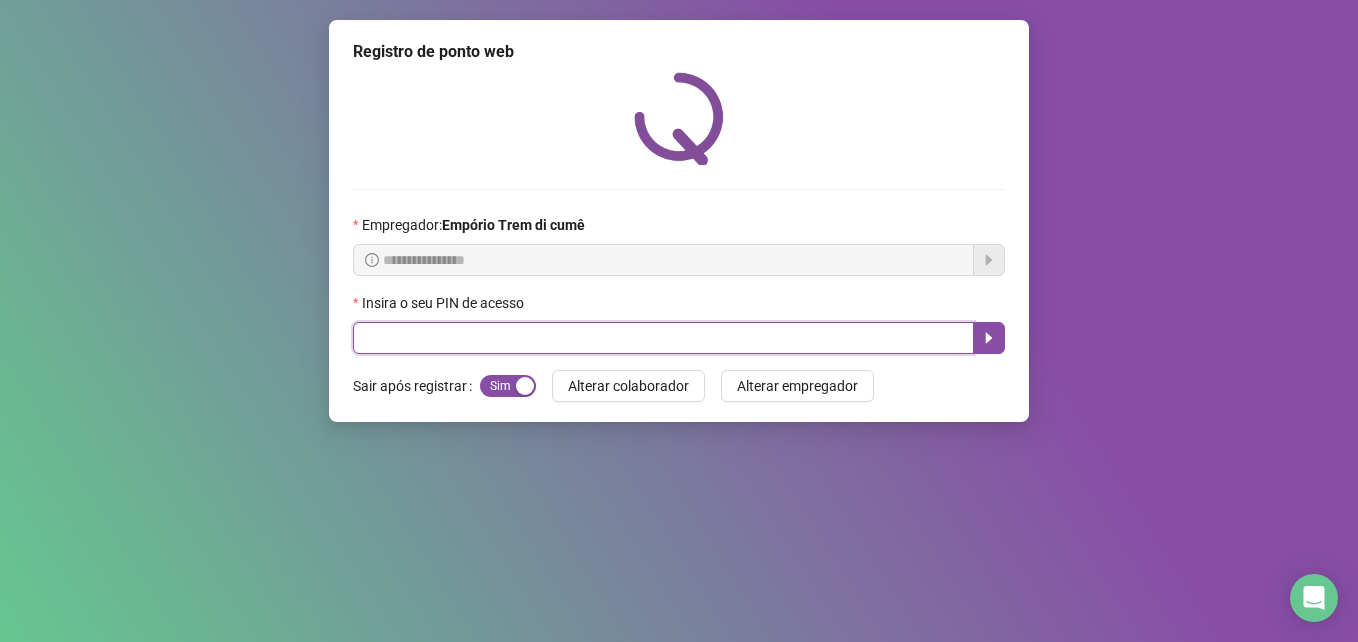 click at bounding box center [663, 338] 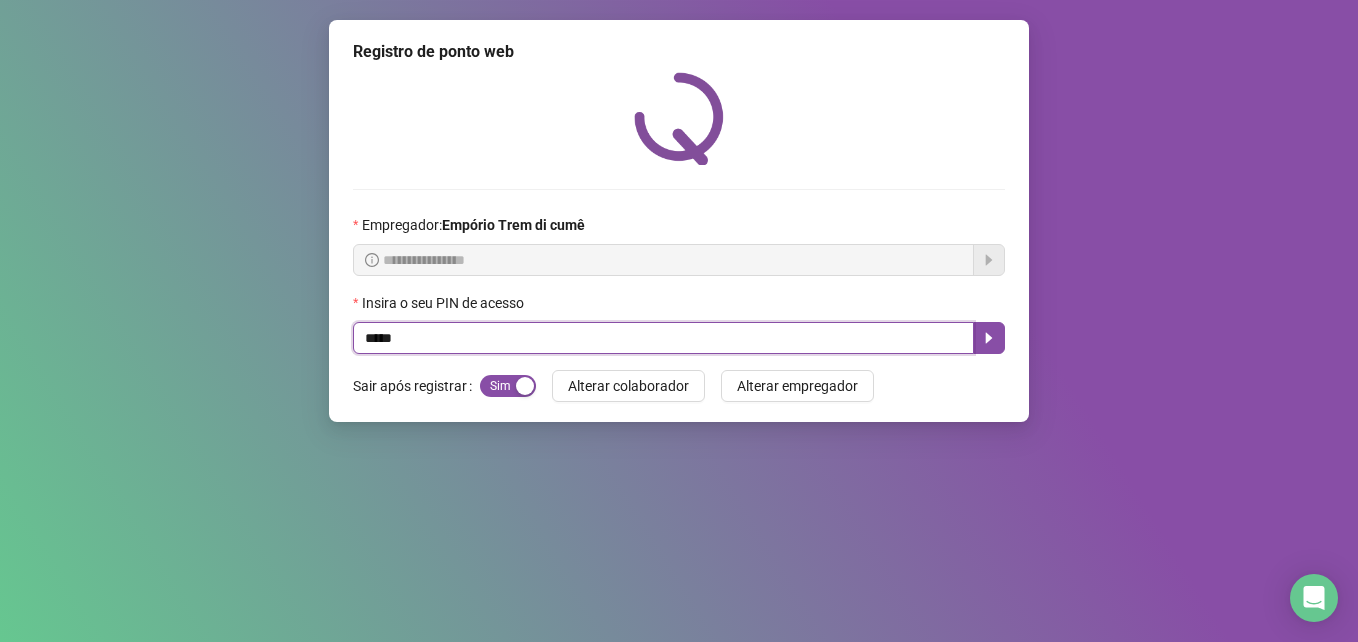 type on "*****" 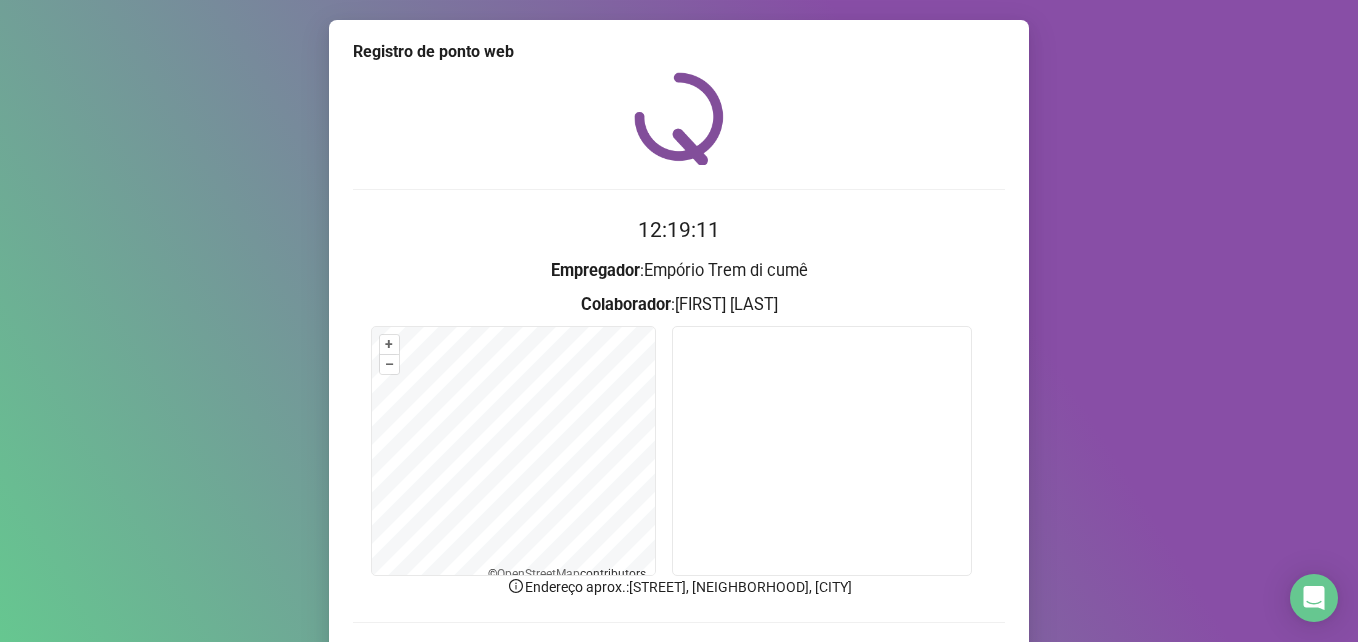 scroll, scrollTop: 133, scrollLeft: 0, axis: vertical 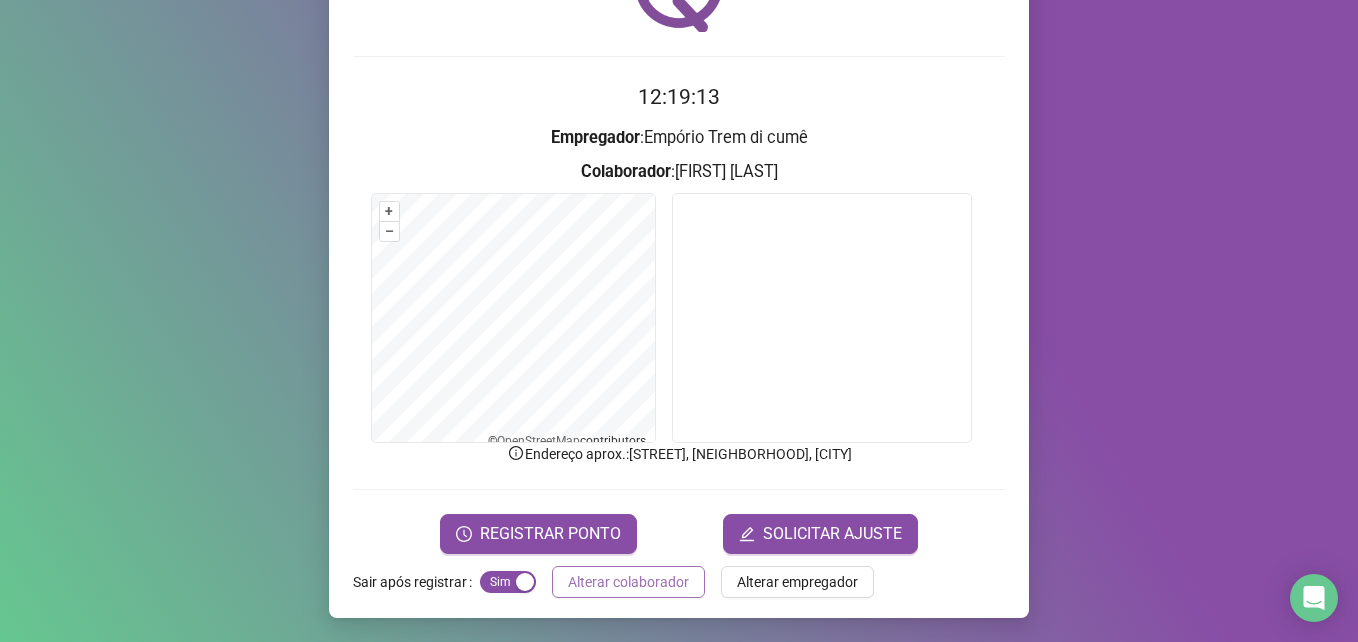 click on "Alterar colaborador" at bounding box center (628, 582) 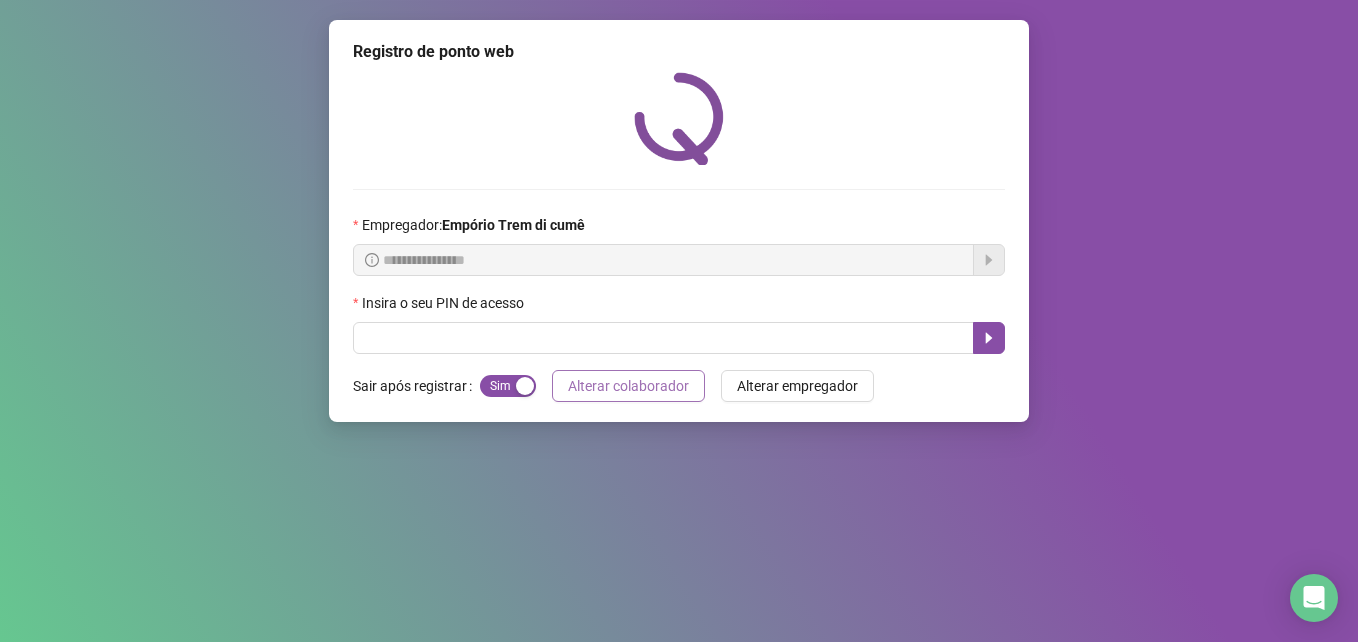 scroll, scrollTop: 0, scrollLeft: 0, axis: both 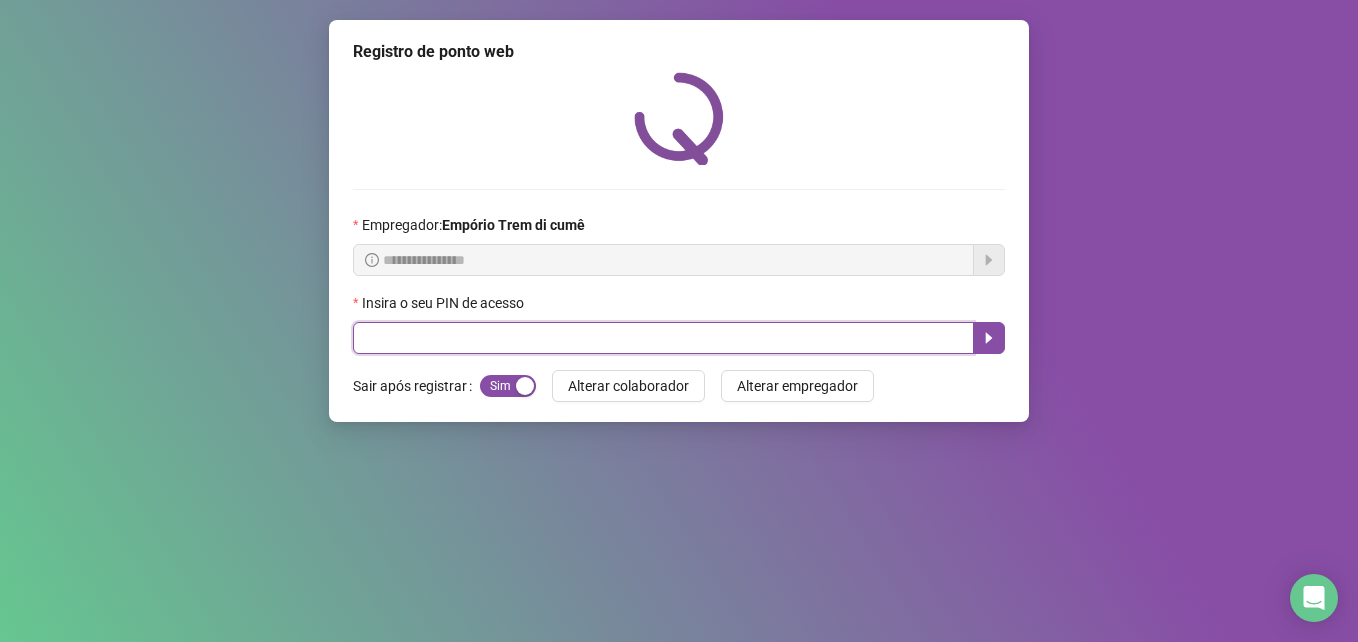 click at bounding box center (663, 338) 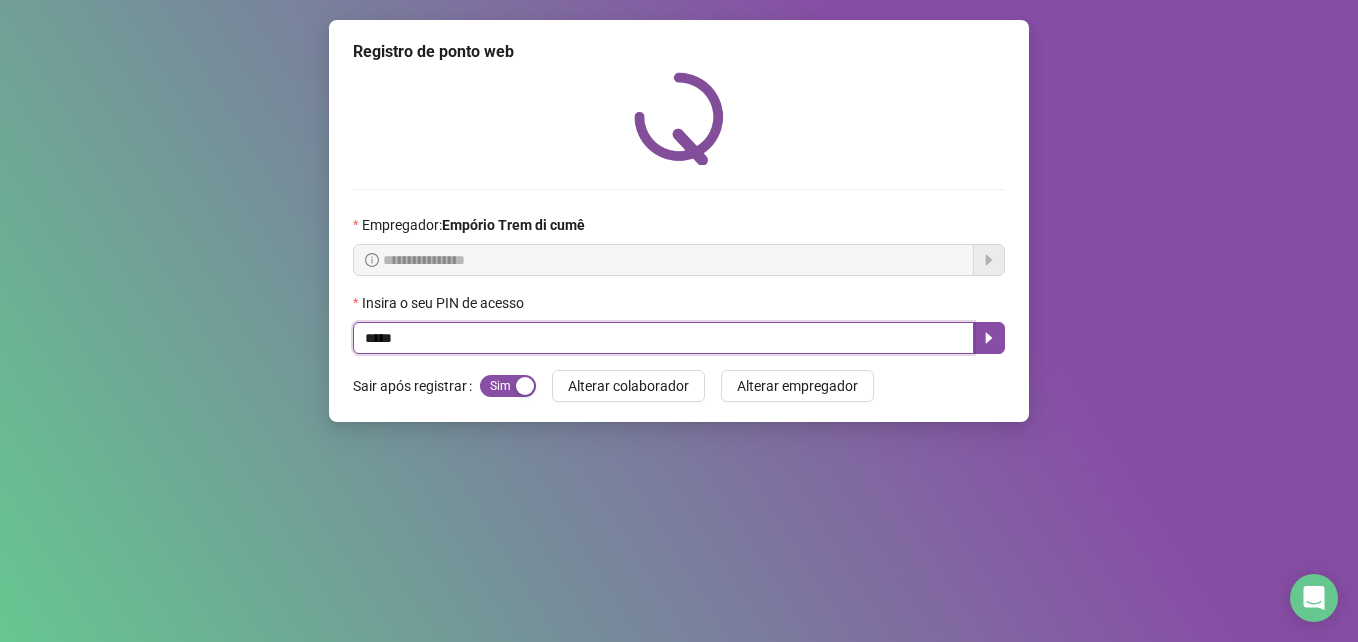 type on "*****" 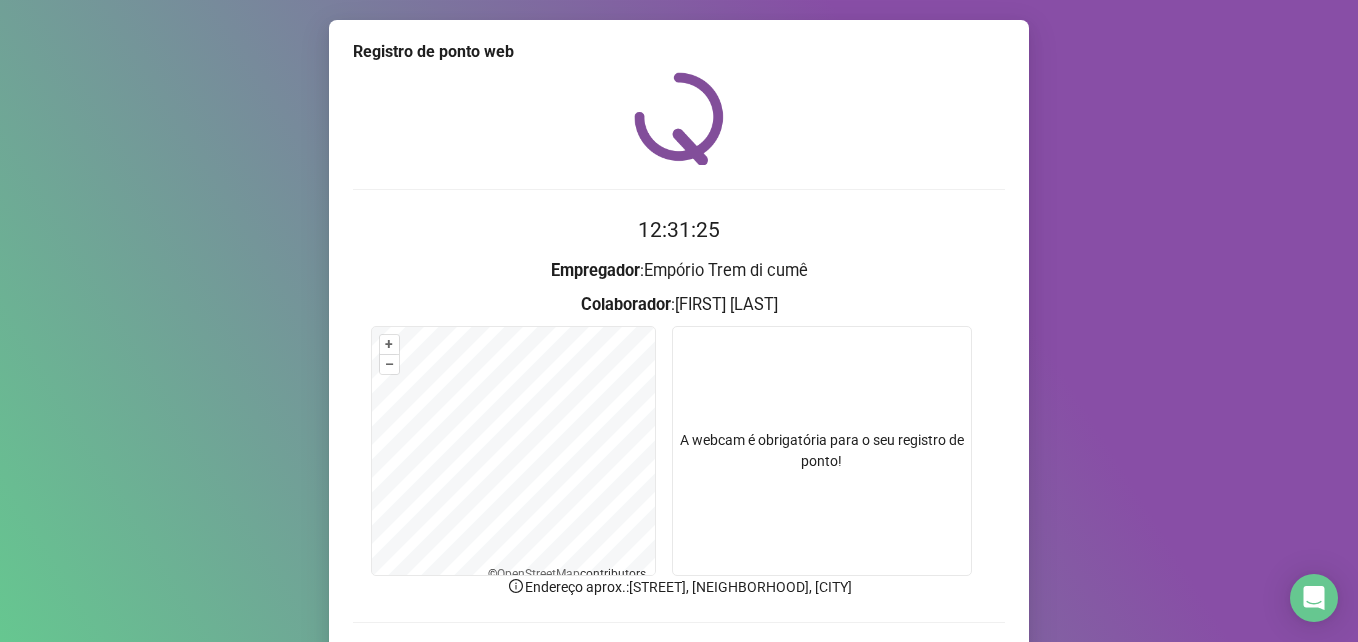 scroll, scrollTop: 133, scrollLeft: 0, axis: vertical 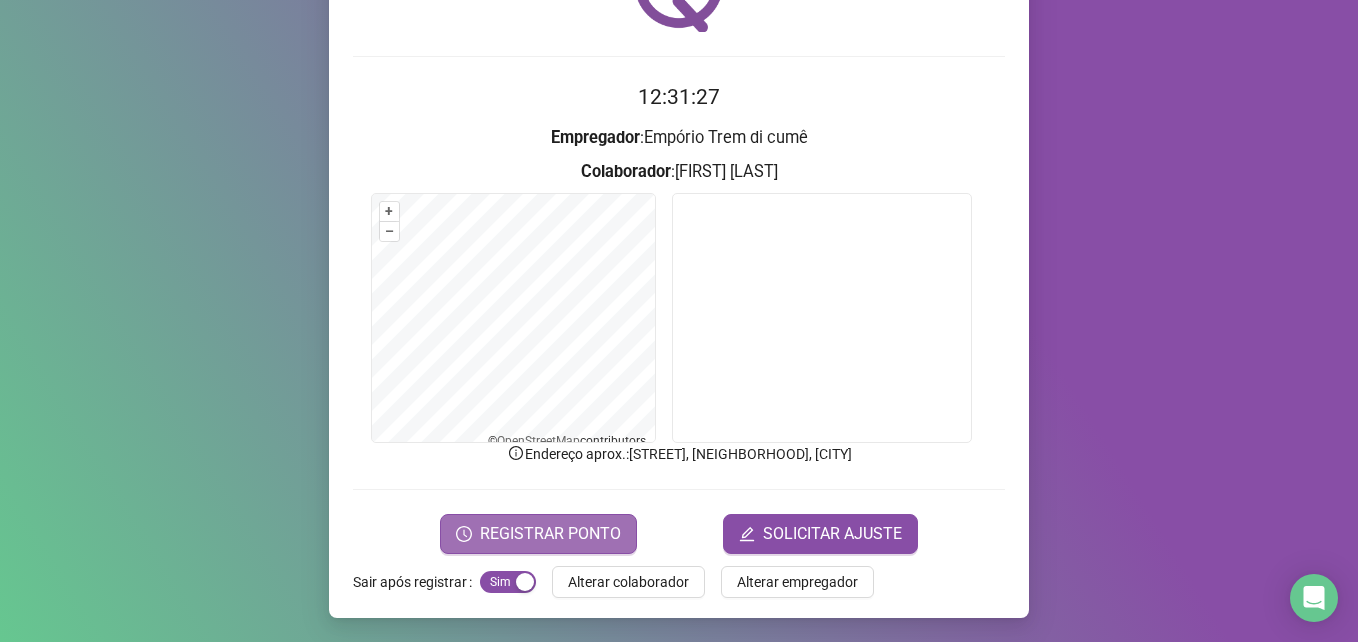 click on "REGISTRAR PONTO" at bounding box center [550, 534] 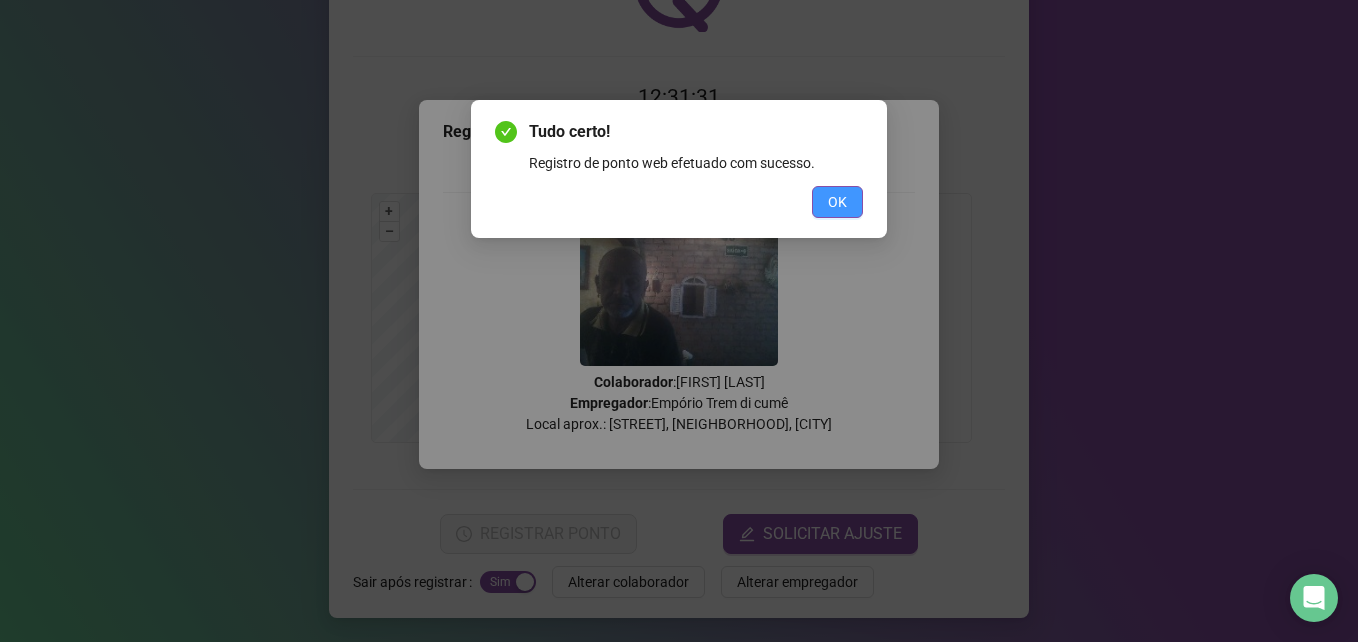 click on "OK" at bounding box center (837, 202) 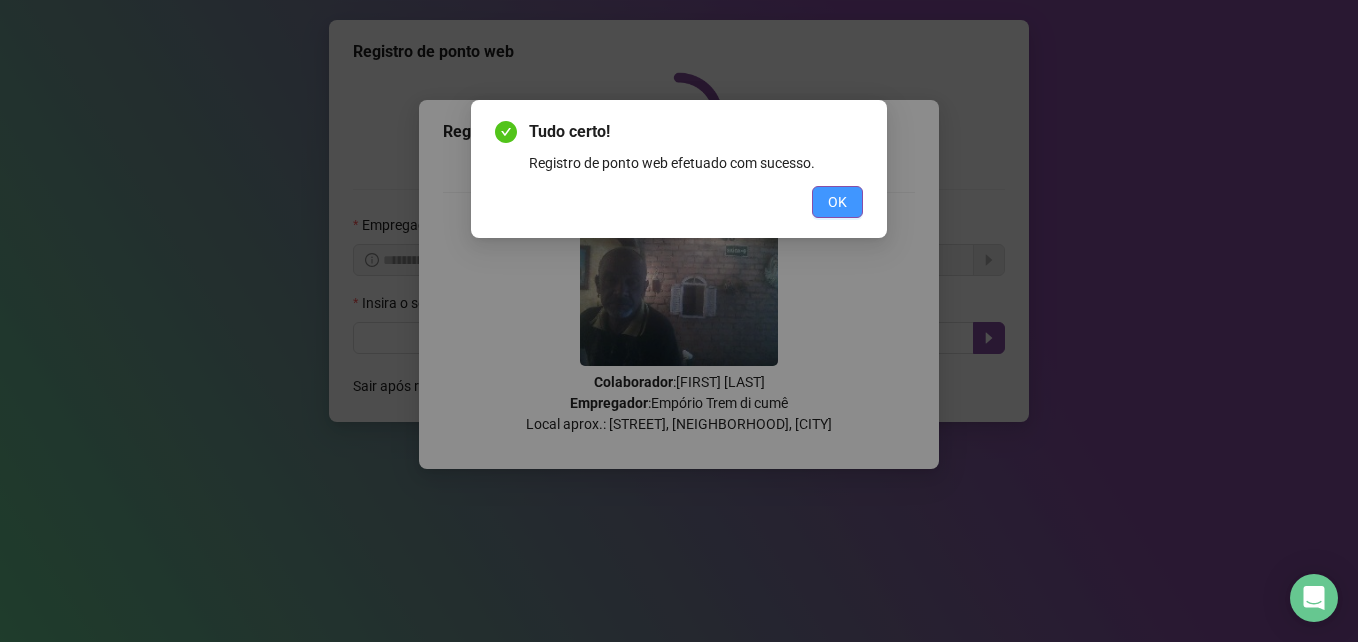scroll, scrollTop: 0, scrollLeft: 0, axis: both 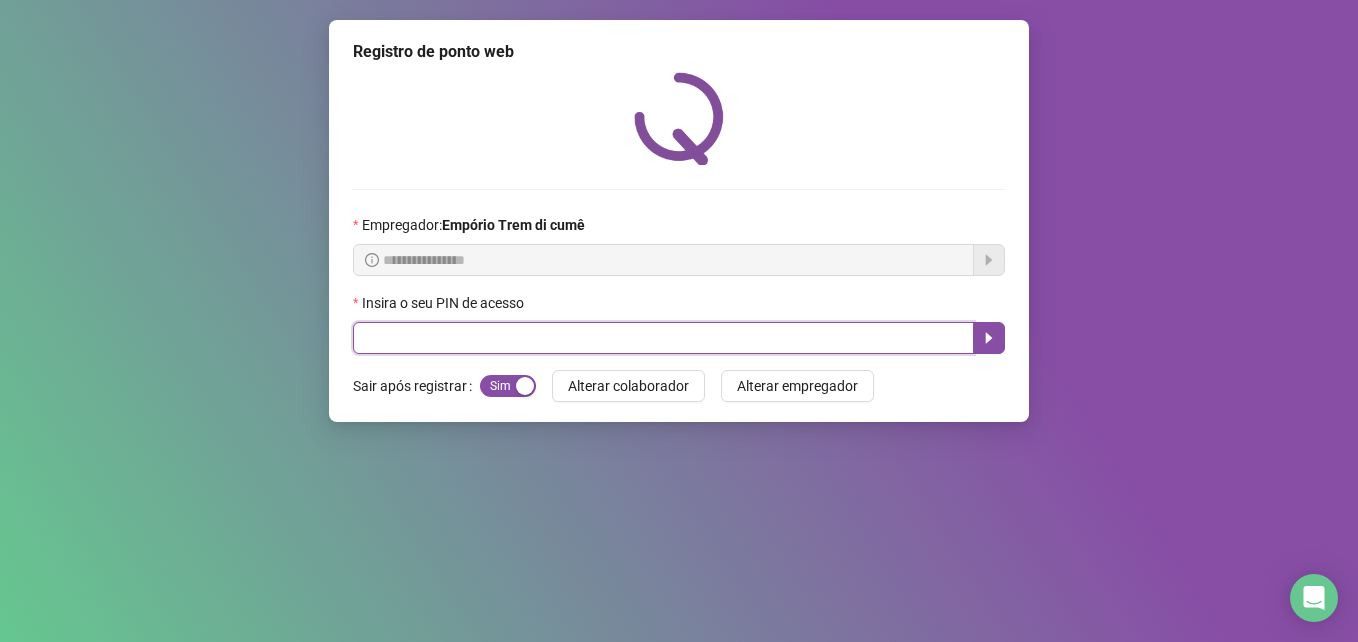 click at bounding box center (663, 338) 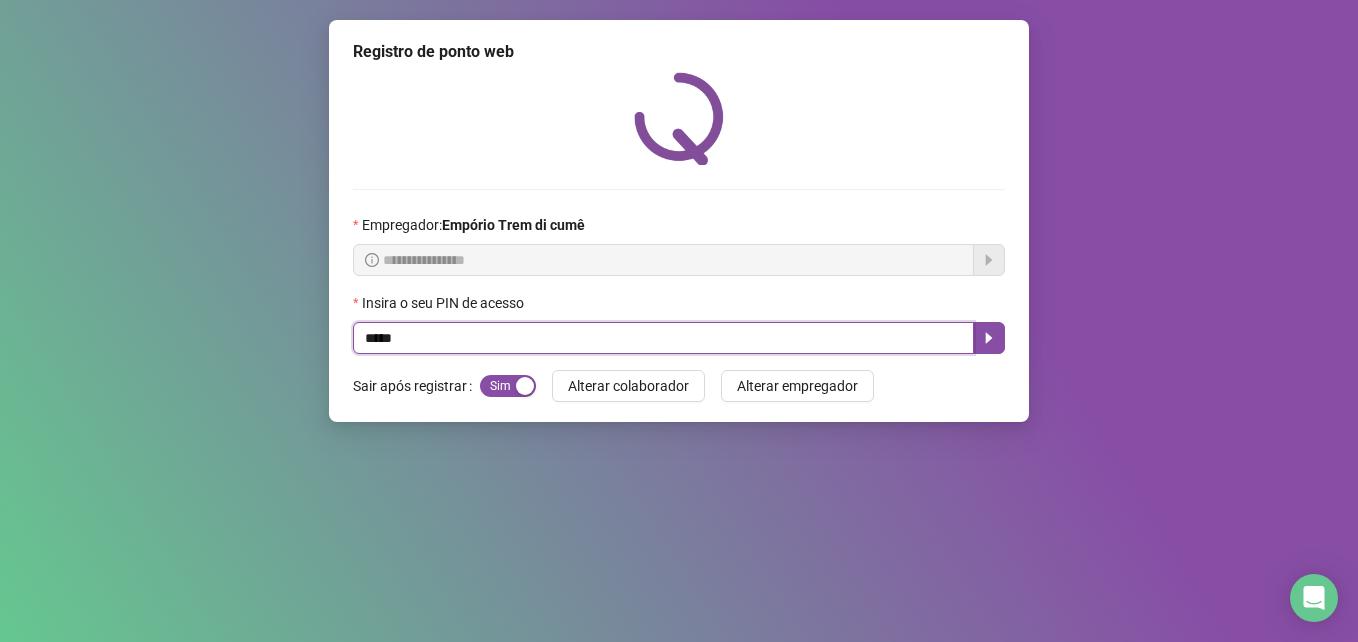 type on "*****" 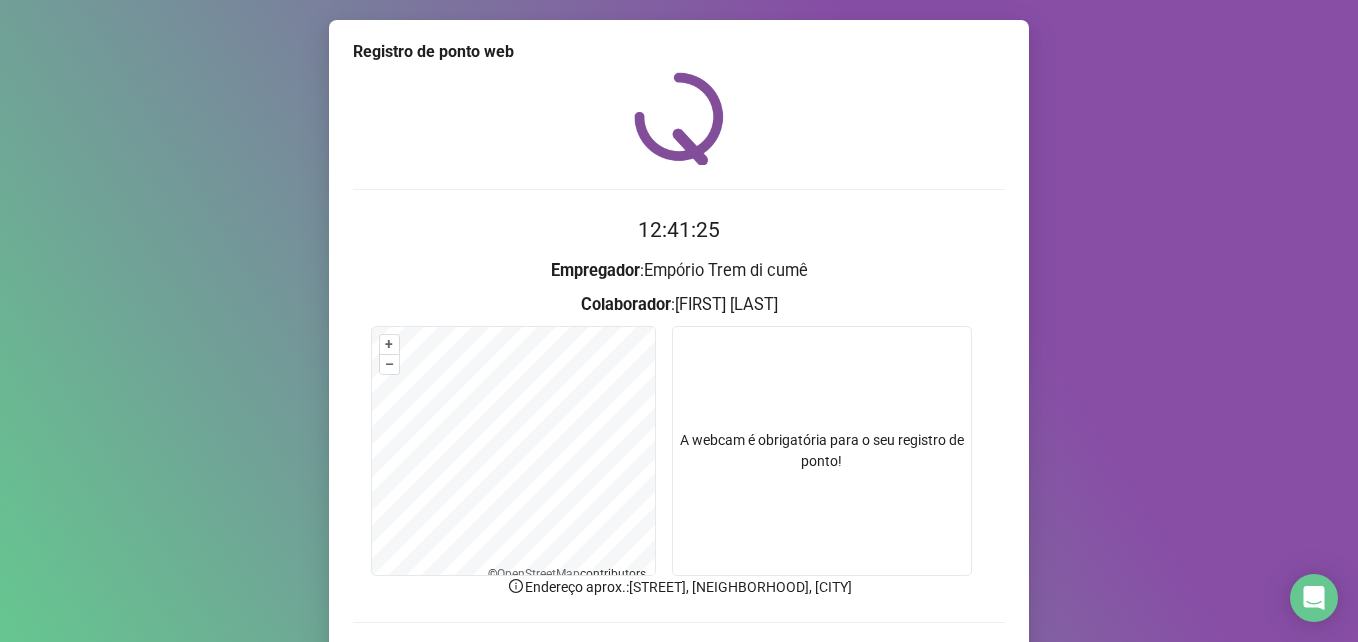 scroll, scrollTop: 133, scrollLeft: 0, axis: vertical 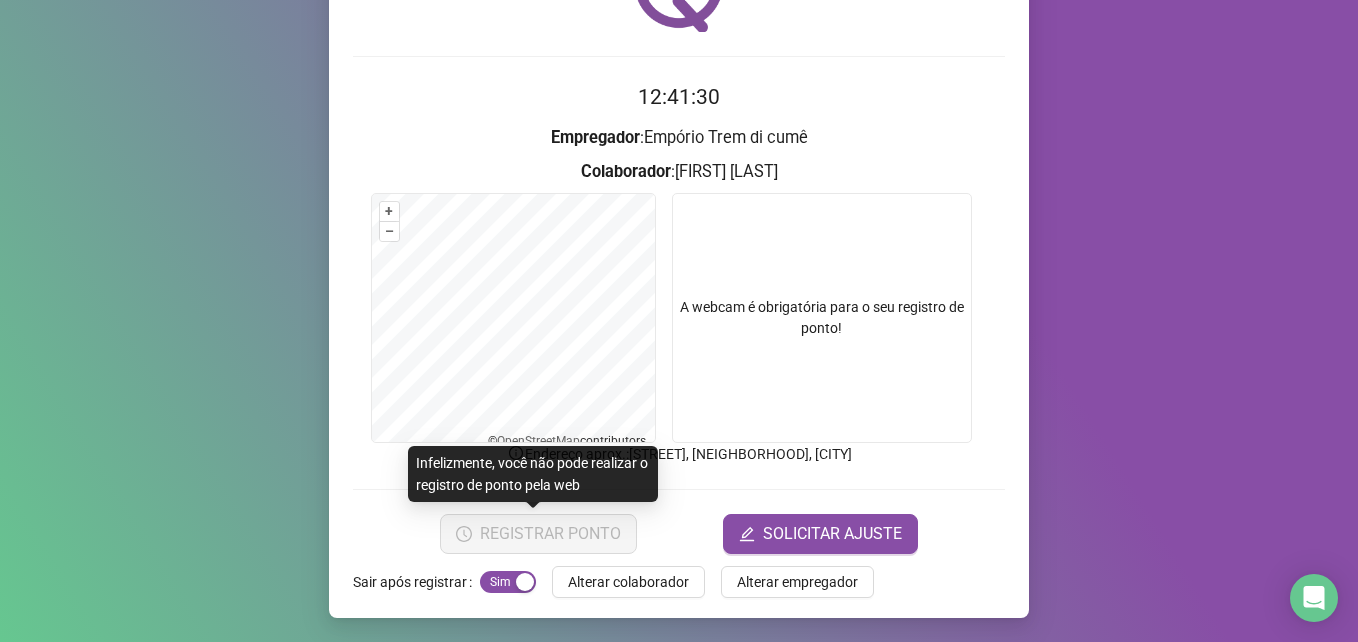 click on "REGISTRAR PONTO" at bounding box center (538, 534) 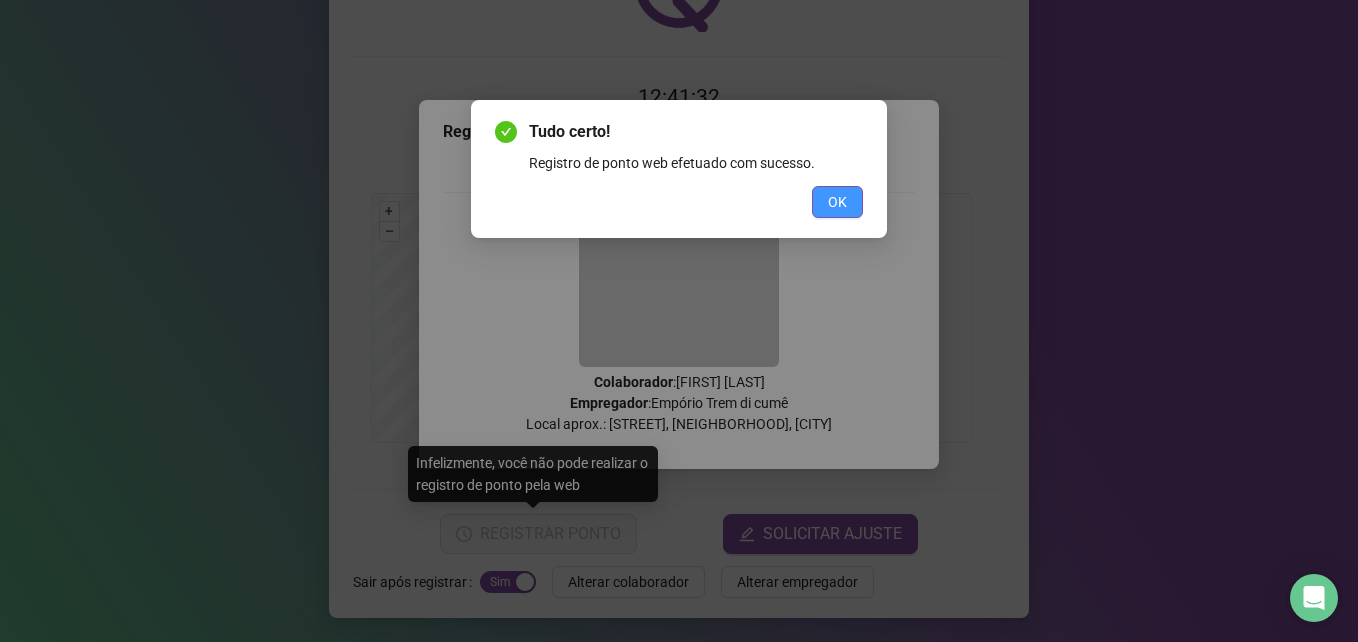 click on "OK" at bounding box center (837, 202) 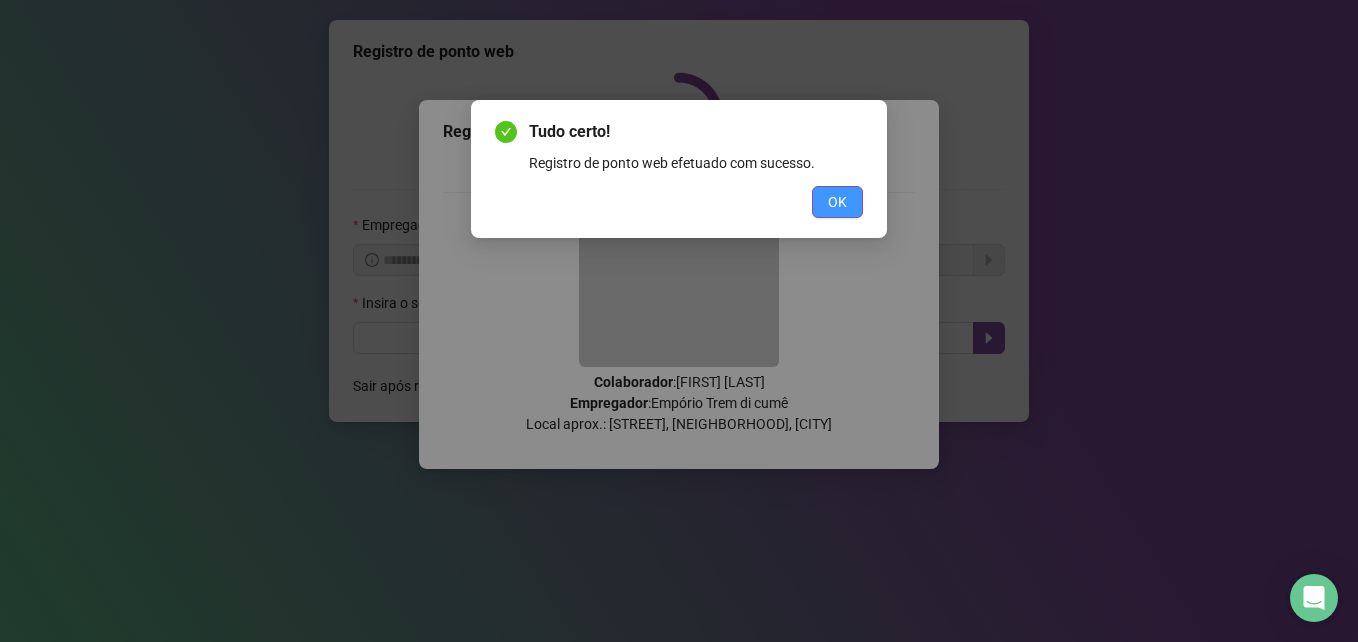 click on "OK" at bounding box center [837, 202] 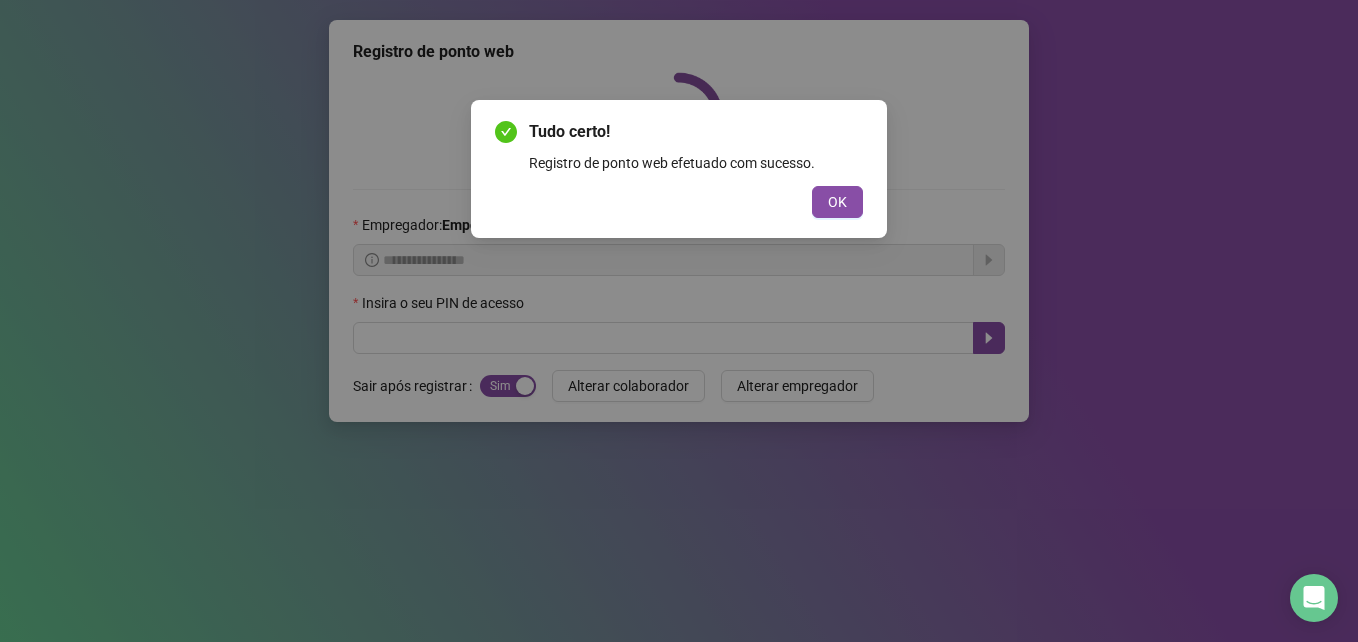 scroll, scrollTop: 0, scrollLeft: 0, axis: both 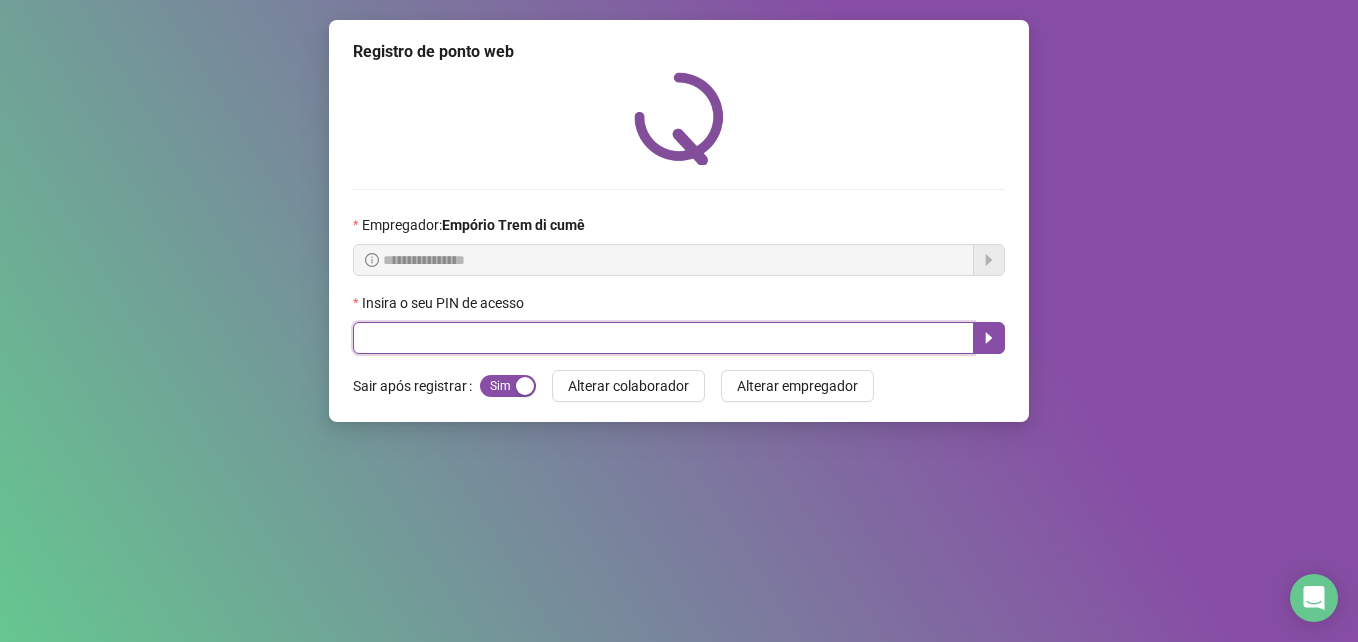 click at bounding box center (663, 338) 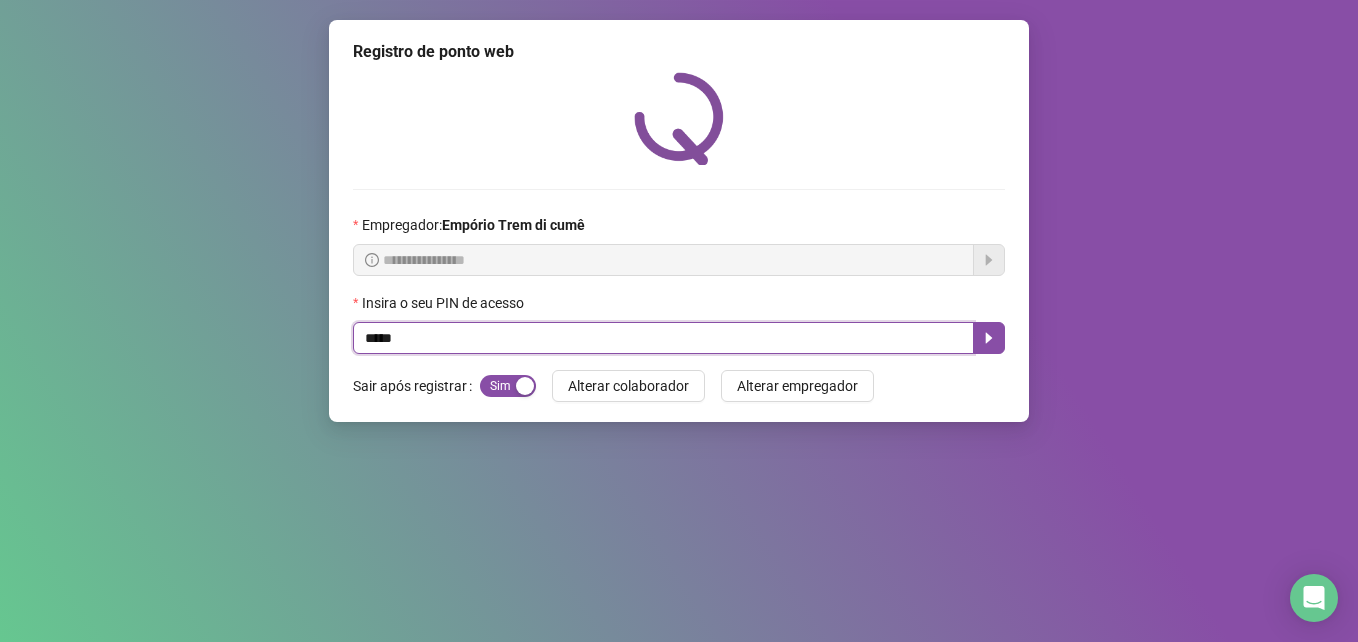 type on "*****" 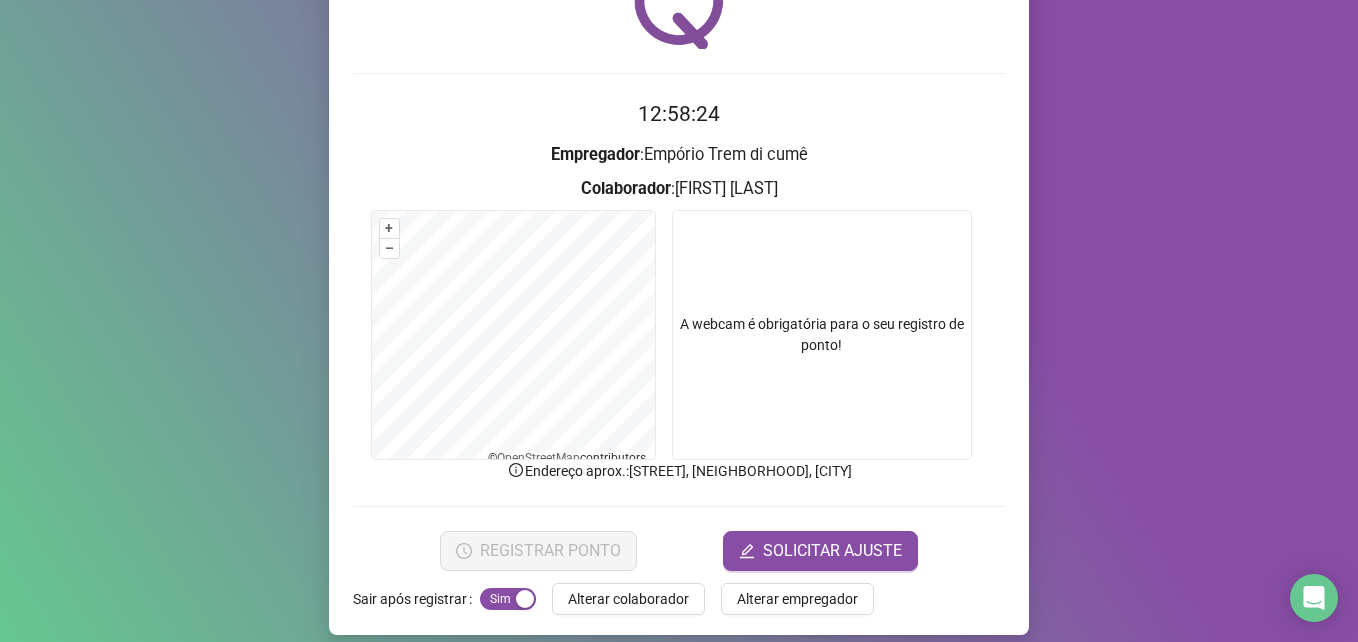 scroll, scrollTop: 133, scrollLeft: 0, axis: vertical 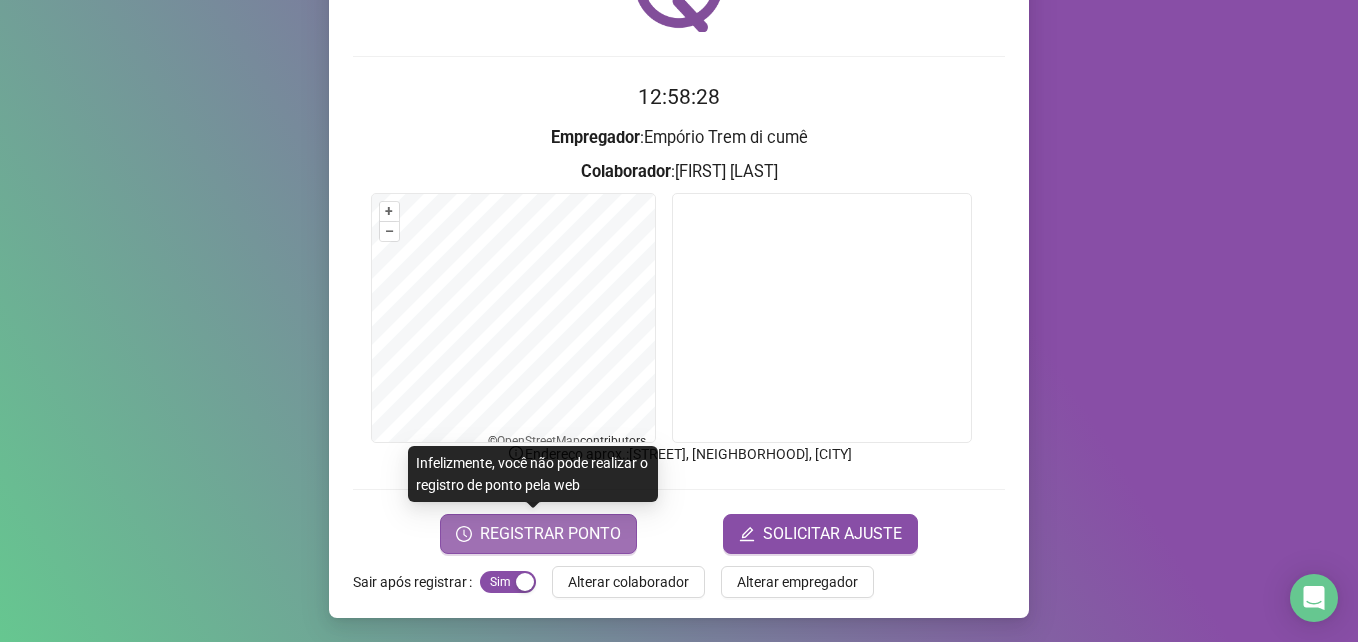 click on "REGISTRAR PONTO" at bounding box center [550, 534] 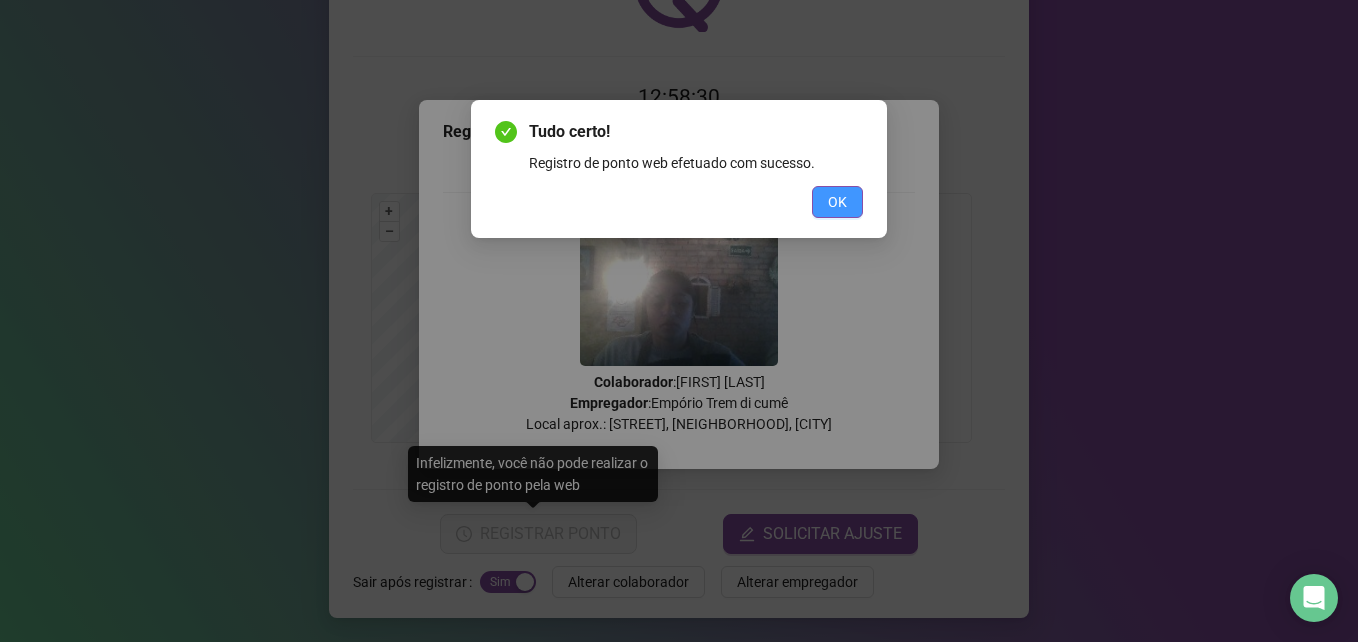 click on "OK" at bounding box center [837, 202] 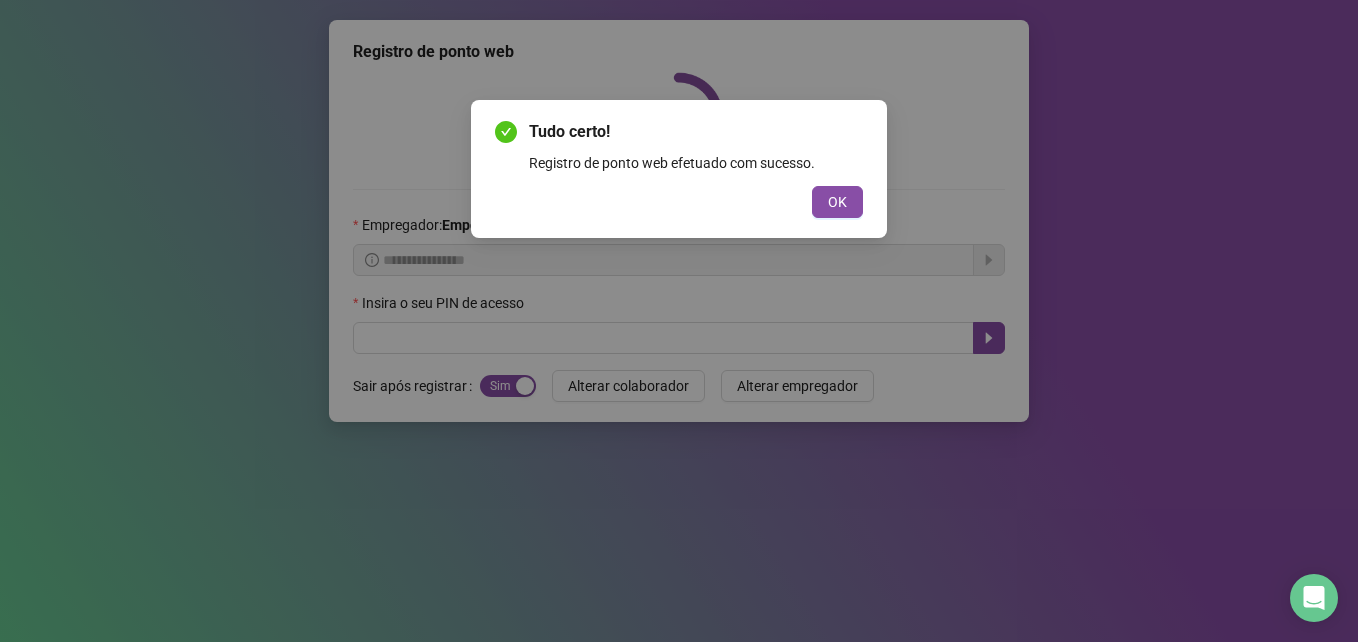 scroll, scrollTop: 0, scrollLeft: 0, axis: both 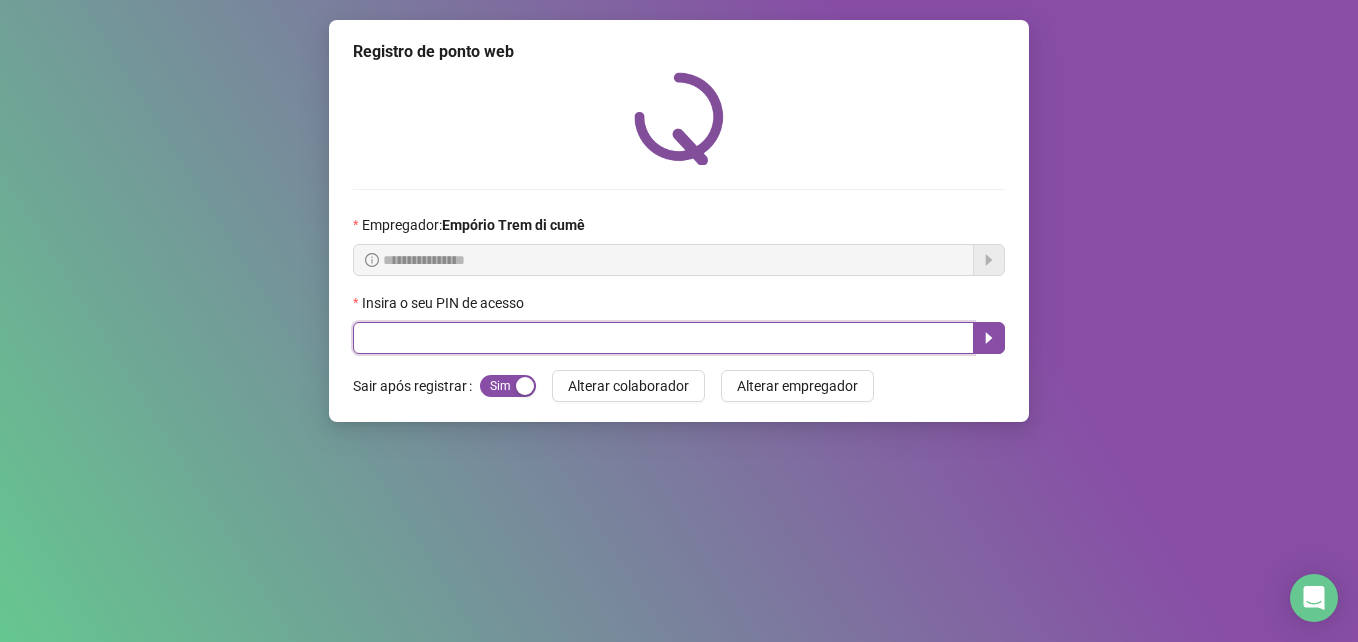 click at bounding box center (663, 338) 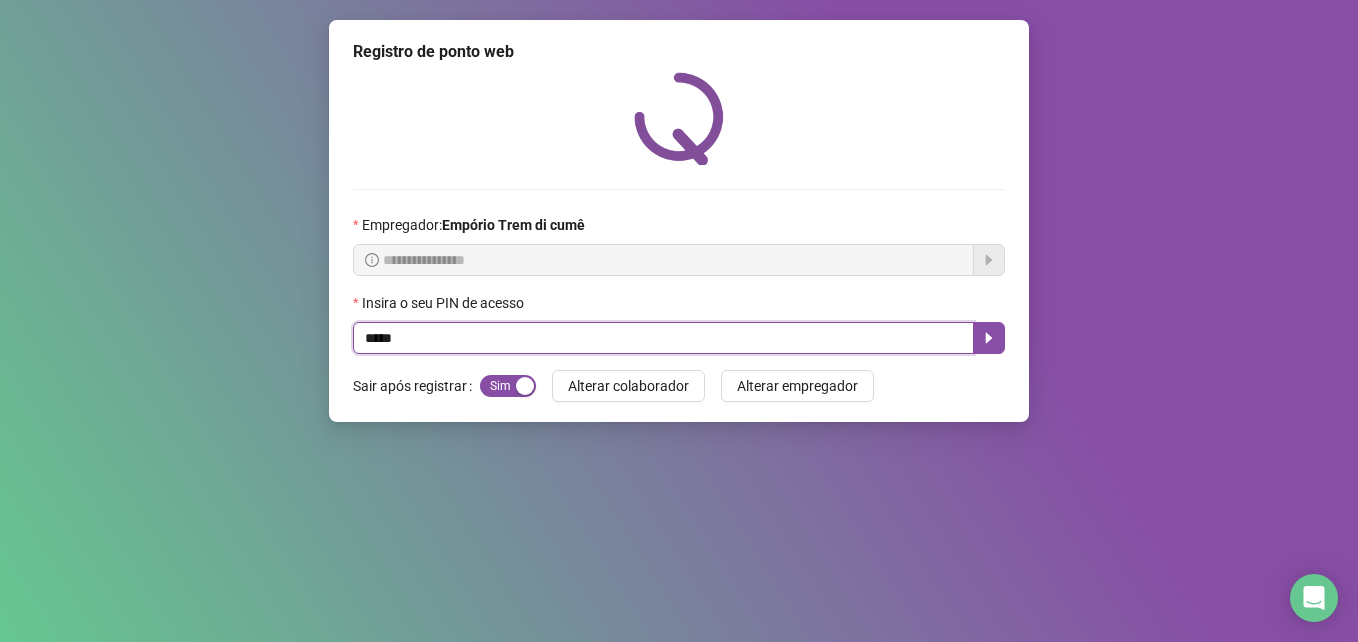 type on "*****" 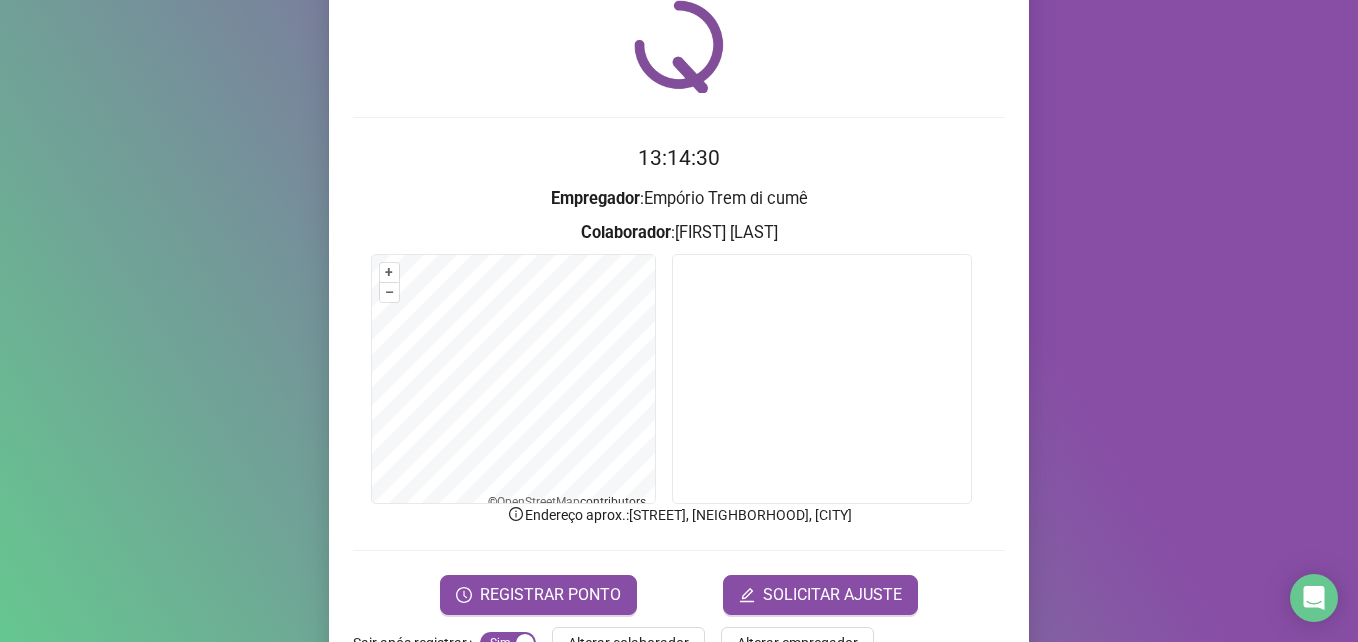 scroll, scrollTop: 133, scrollLeft: 0, axis: vertical 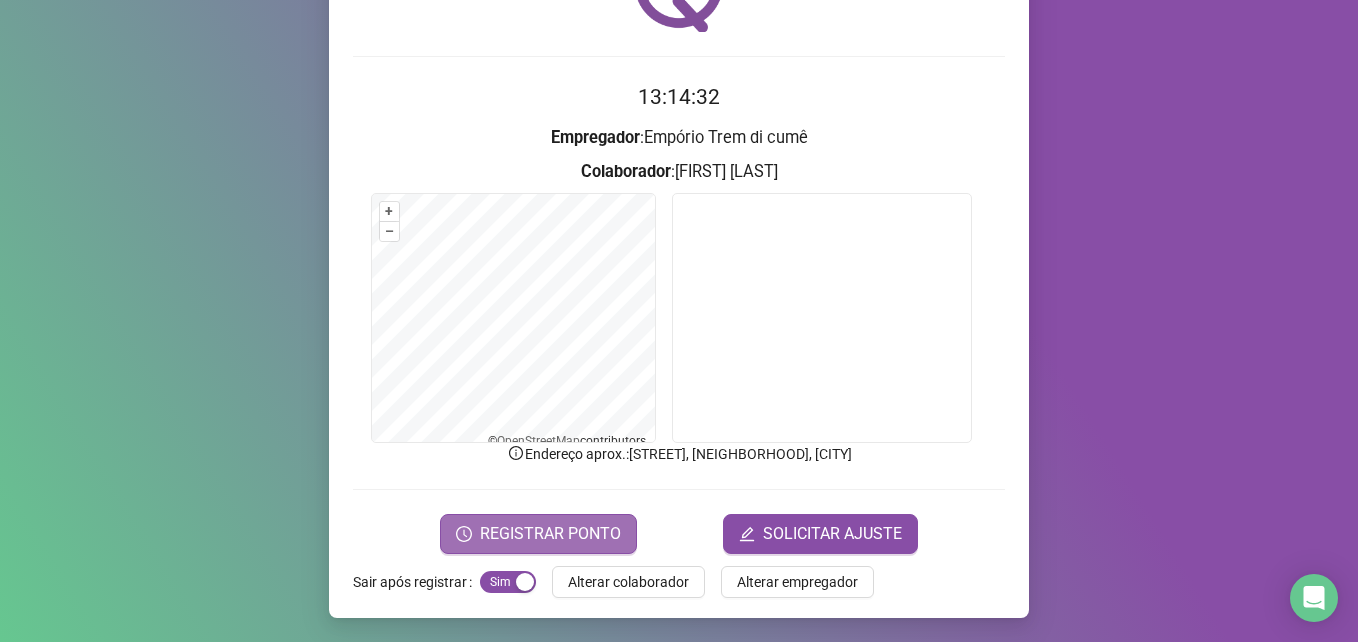 click on "REGISTRAR PONTO" at bounding box center [550, 534] 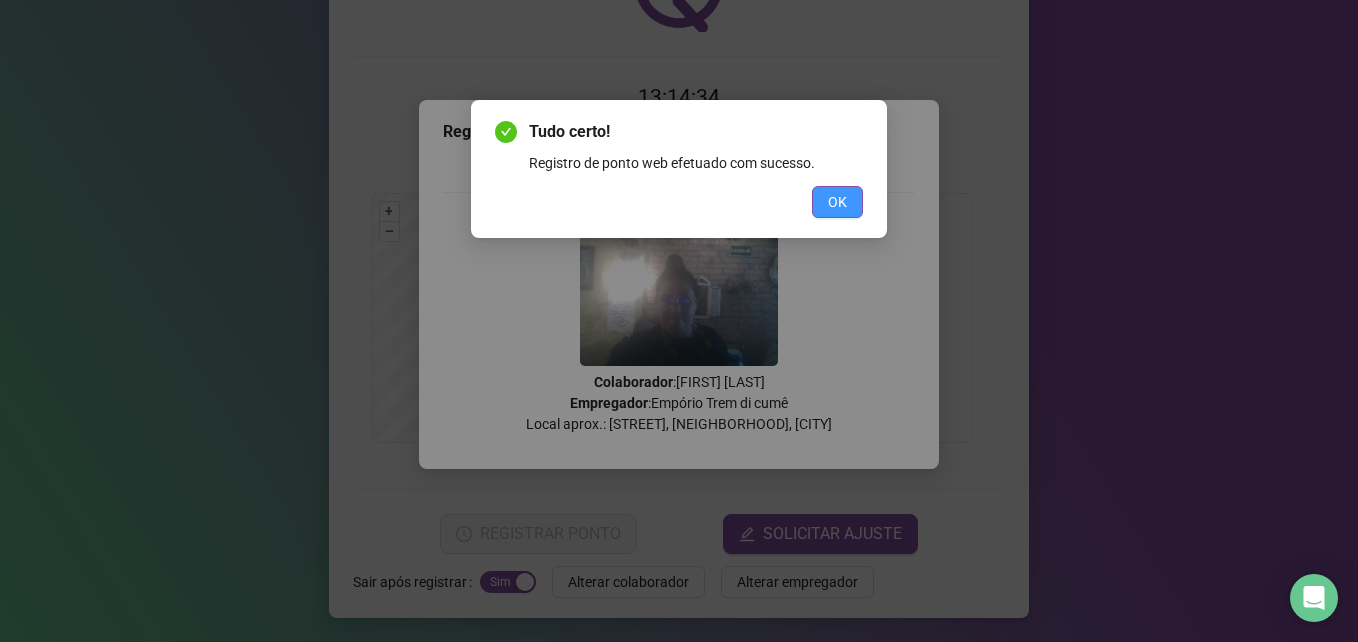 click on "OK" at bounding box center [837, 202] 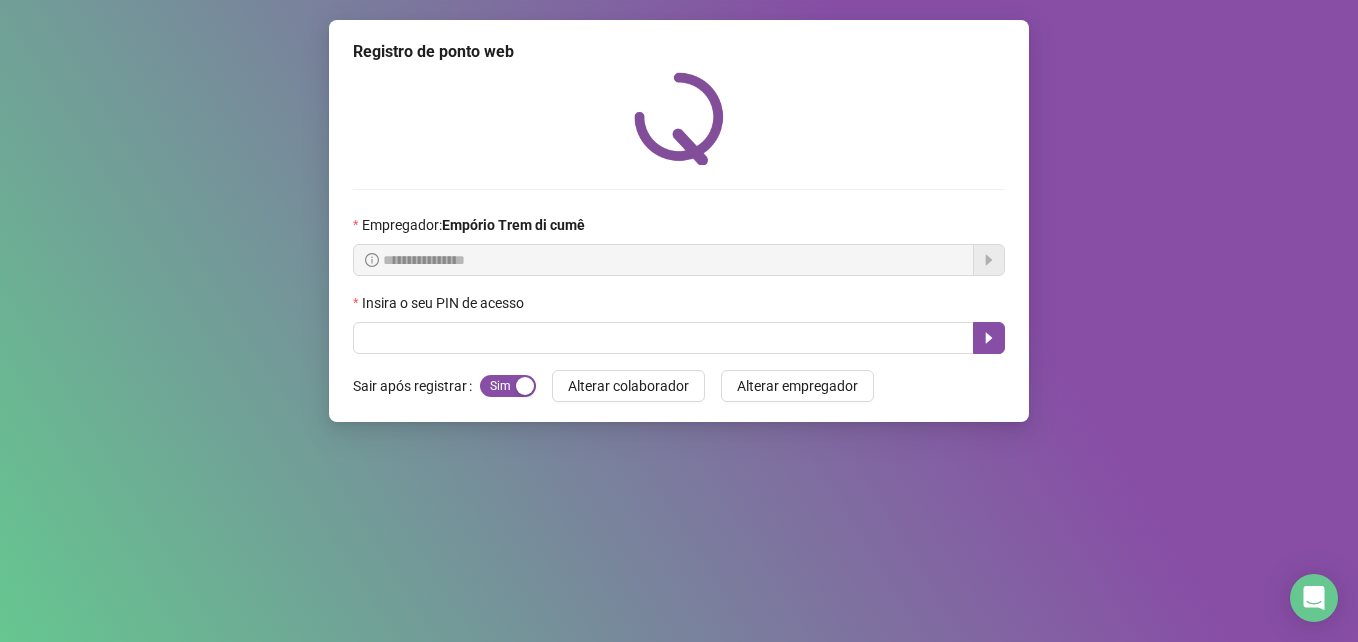 scroll, scrollTop: 0, scrollLeft: 0, axis: both 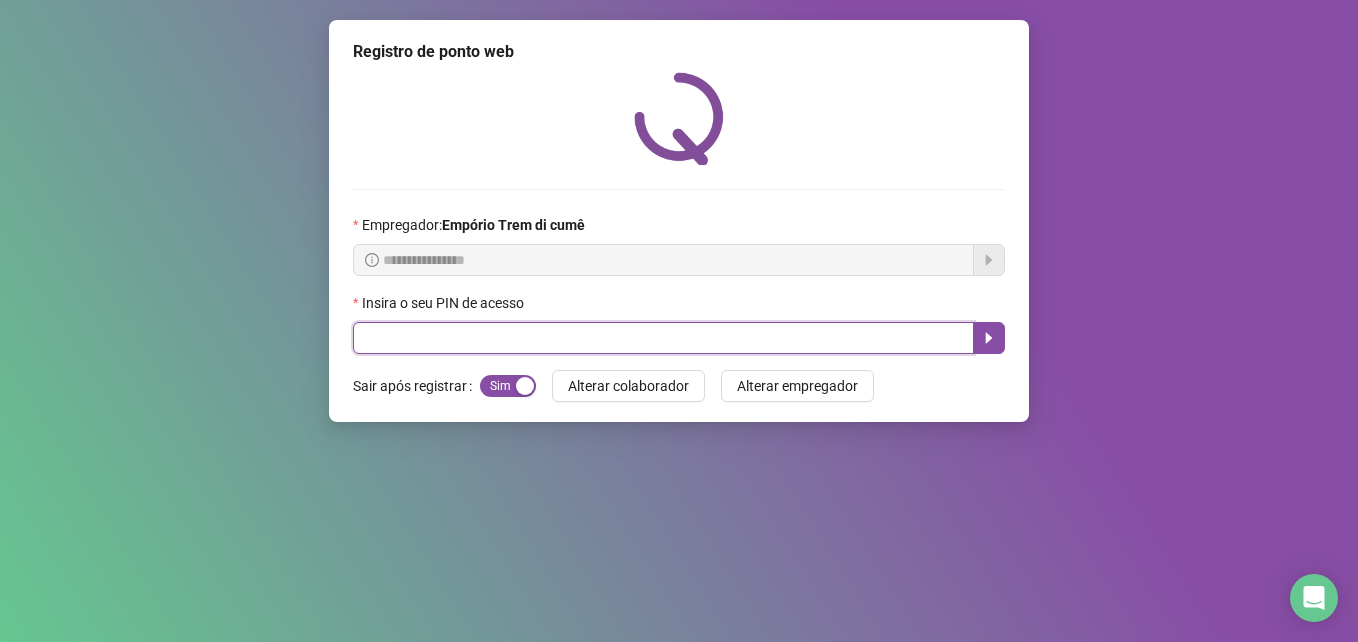 click at bounding box center [663, 338] 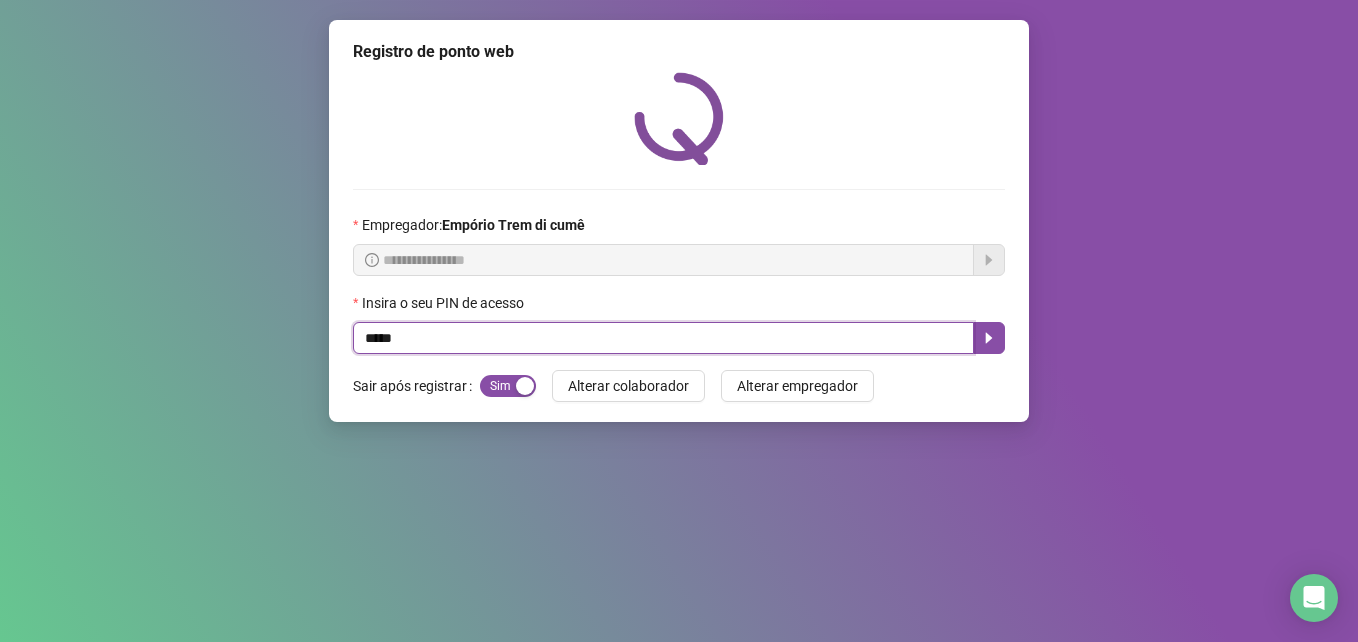 type on "*****" 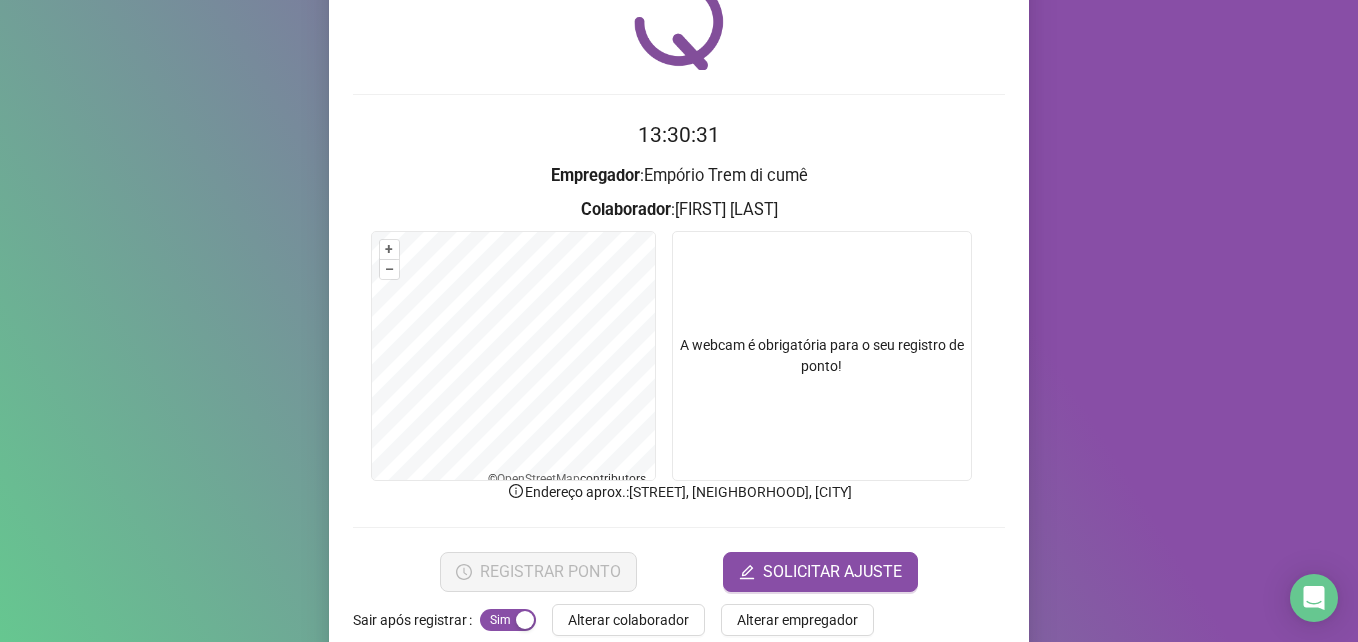 scroll, scrollTop: 133, scrollLeft: 0, axis: vertical 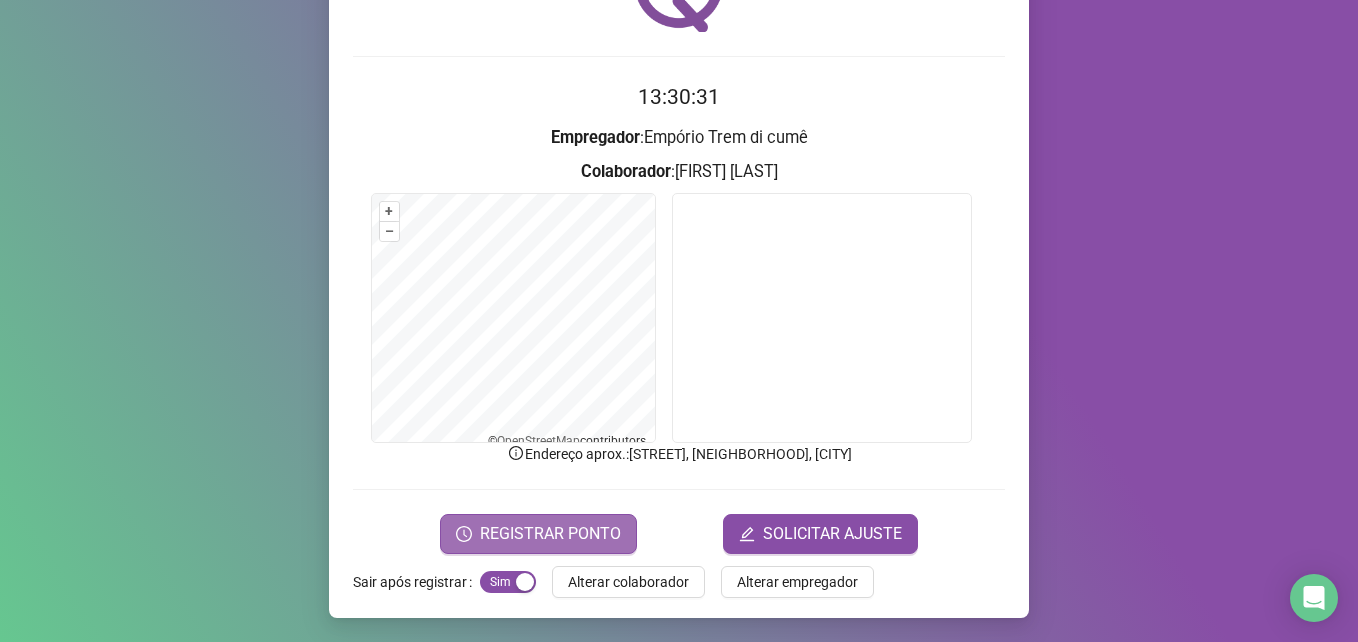 click on "REGISTRAR PONTO" at bounding box center [550, 534] 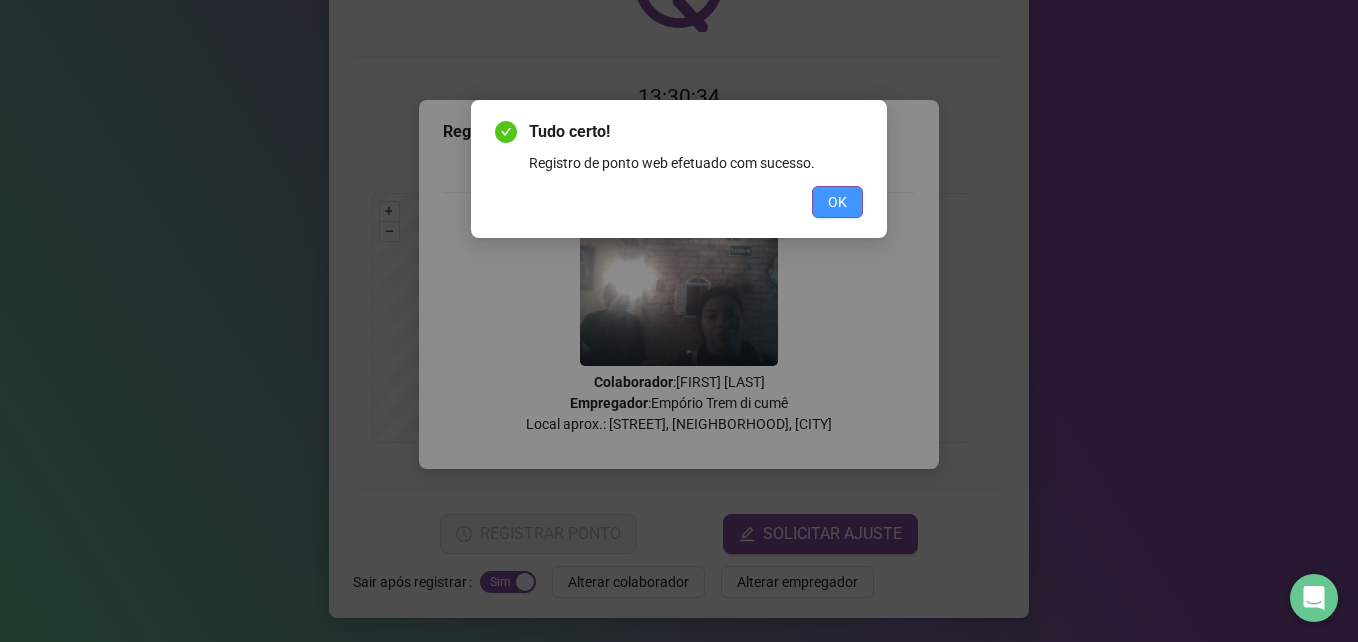 click on "OK" at bounding box center (837, 202) 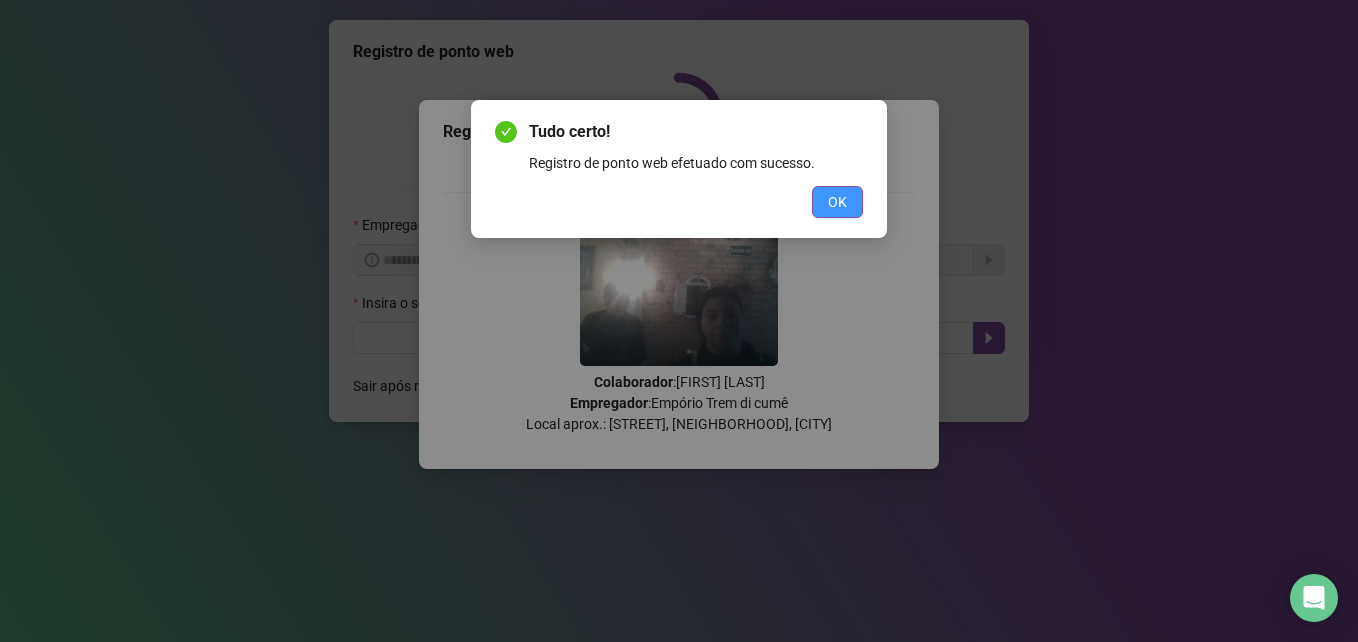 scroll, scrollTop: 0, scrollLeft: 0, axis: both 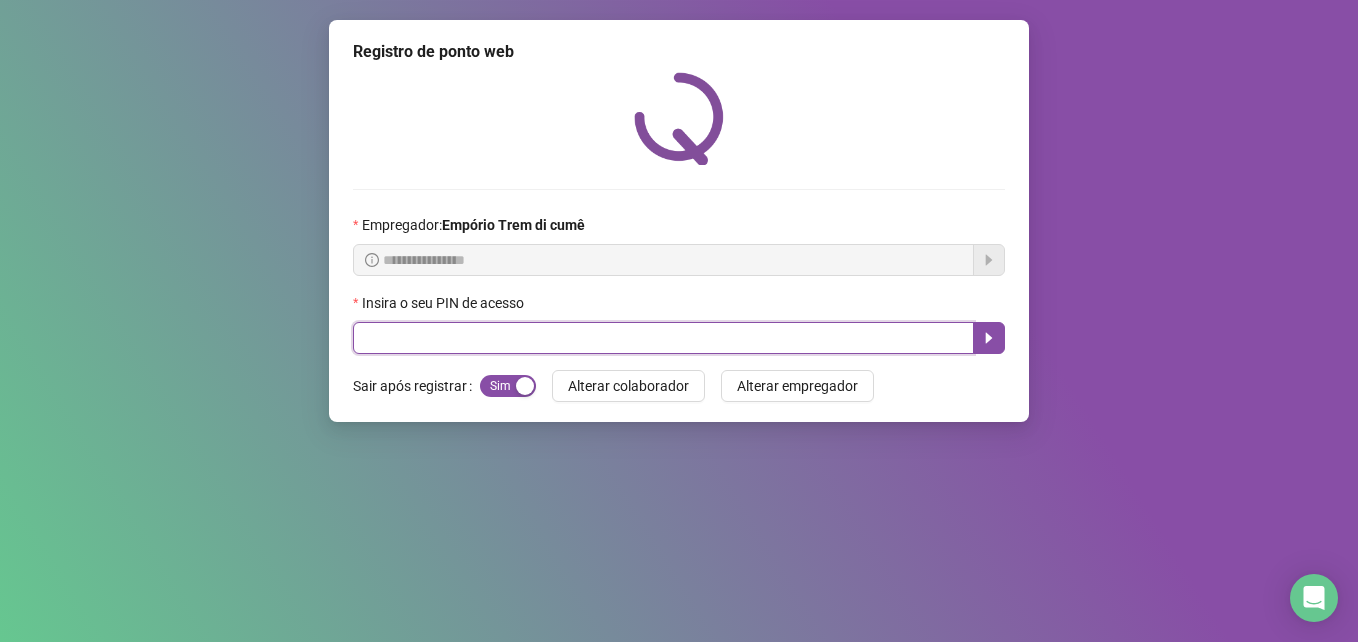 click at bounding box center [663, 338] 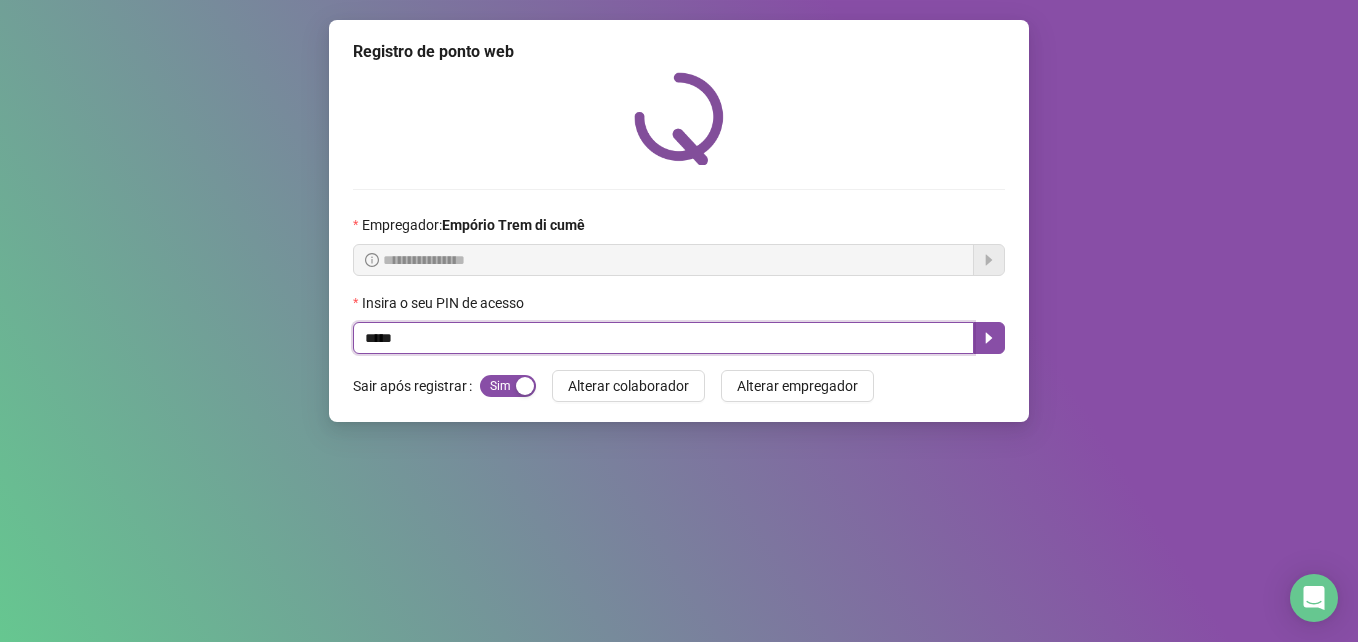 type on "*****" 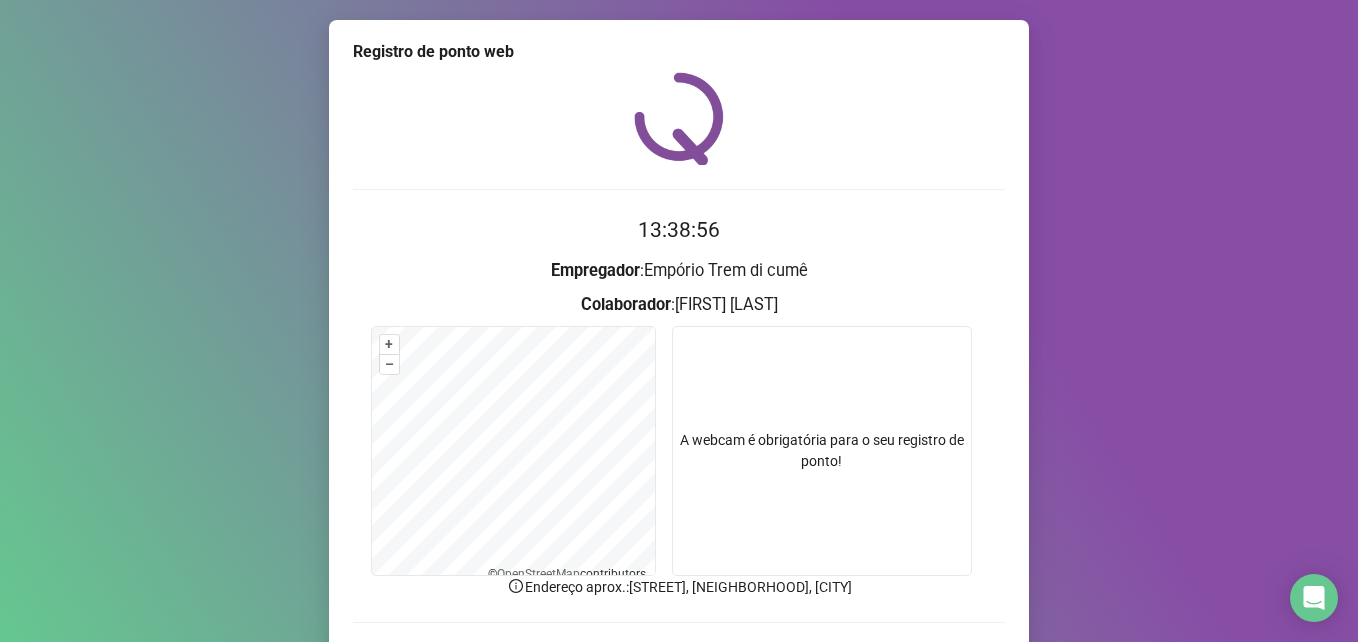 scroll, scrollTop: 133, scrollLeft: 0, axis: vertical 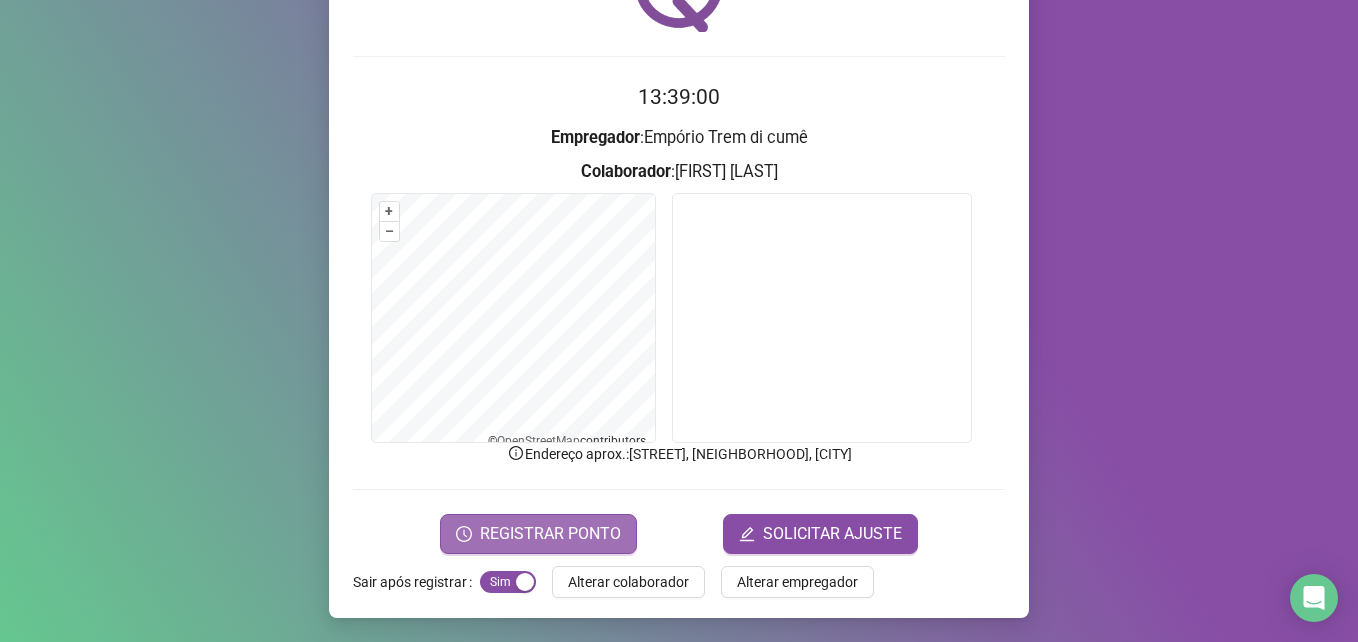 click on "REGISTRAR PONTO" at bounding box center [550, 534] 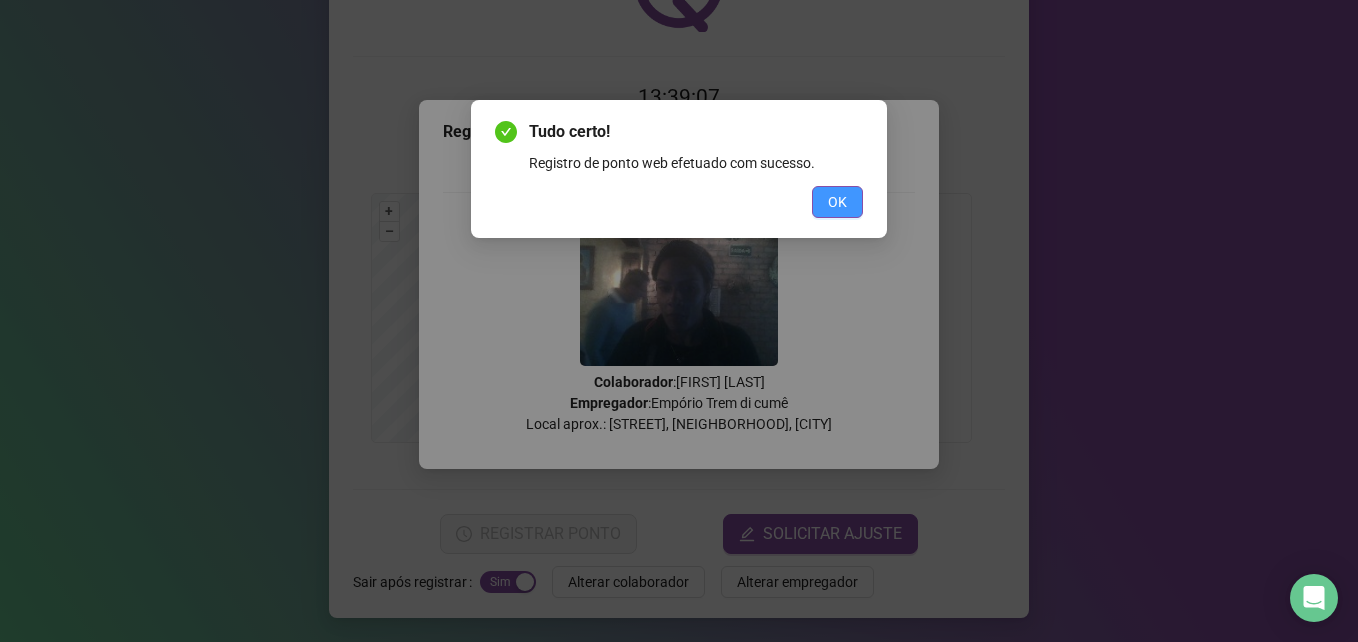 click on "OK" at bounding box center (837, 202) 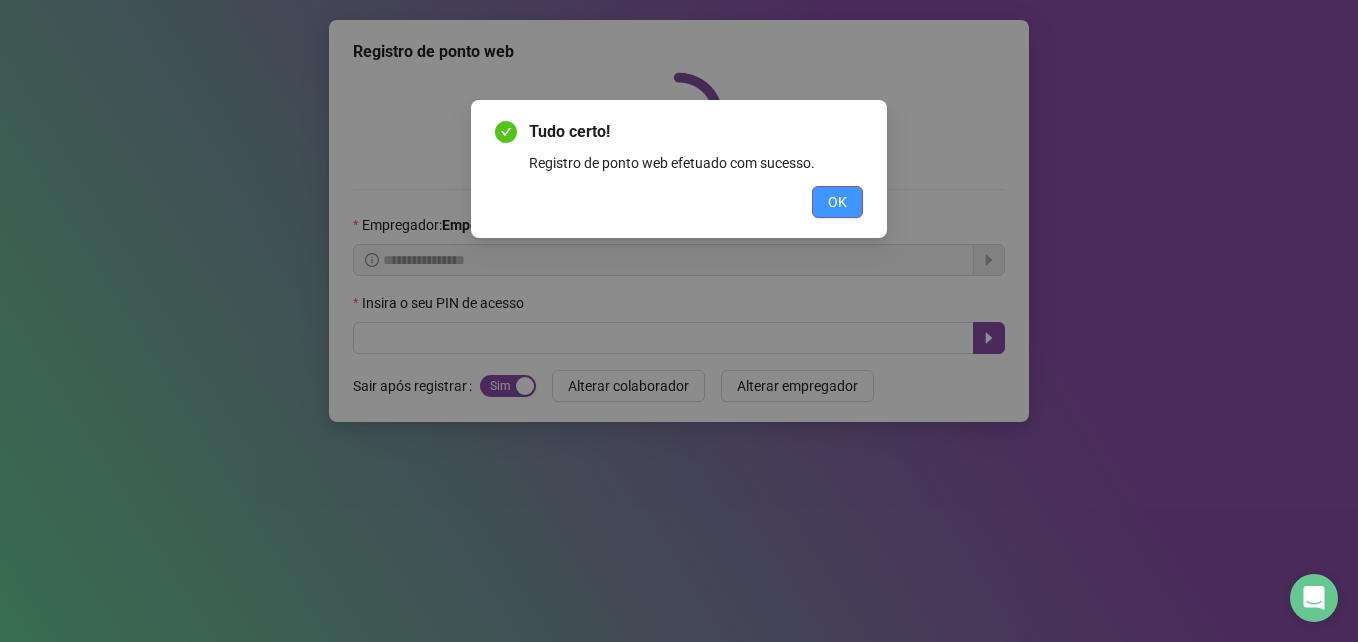 scroll, scrollTop: 0, scrollLeft: 0, axis: both 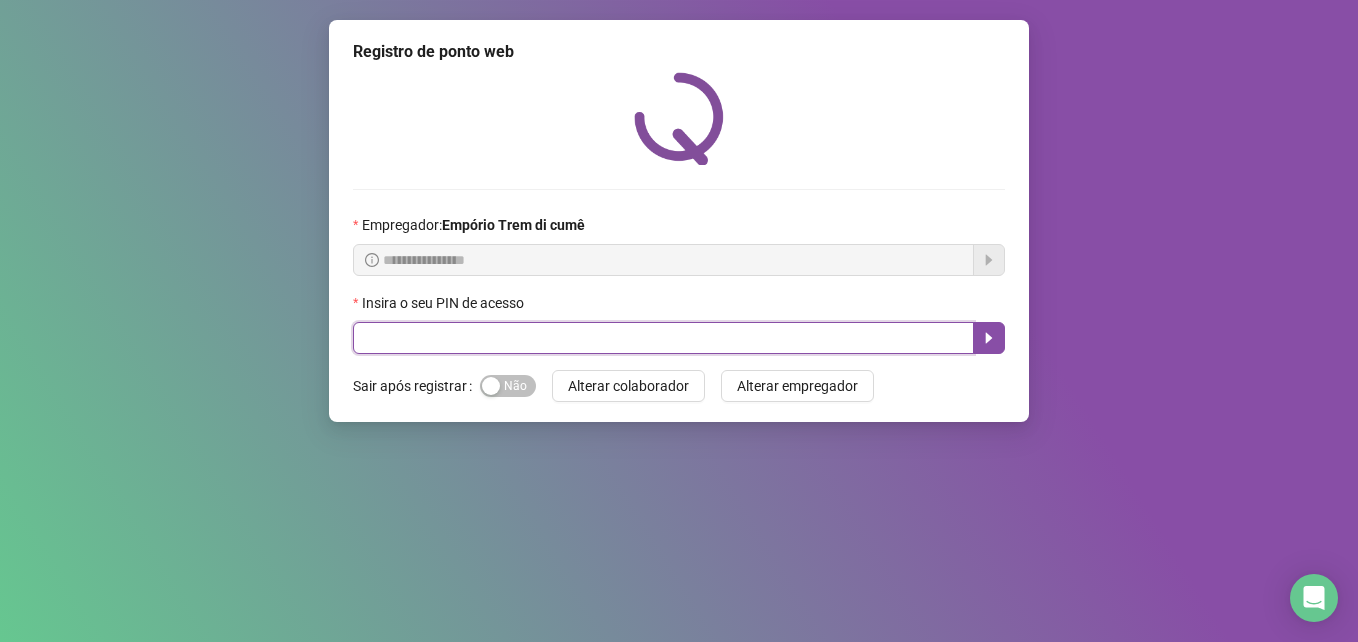 click at bounding box center (663, 338) 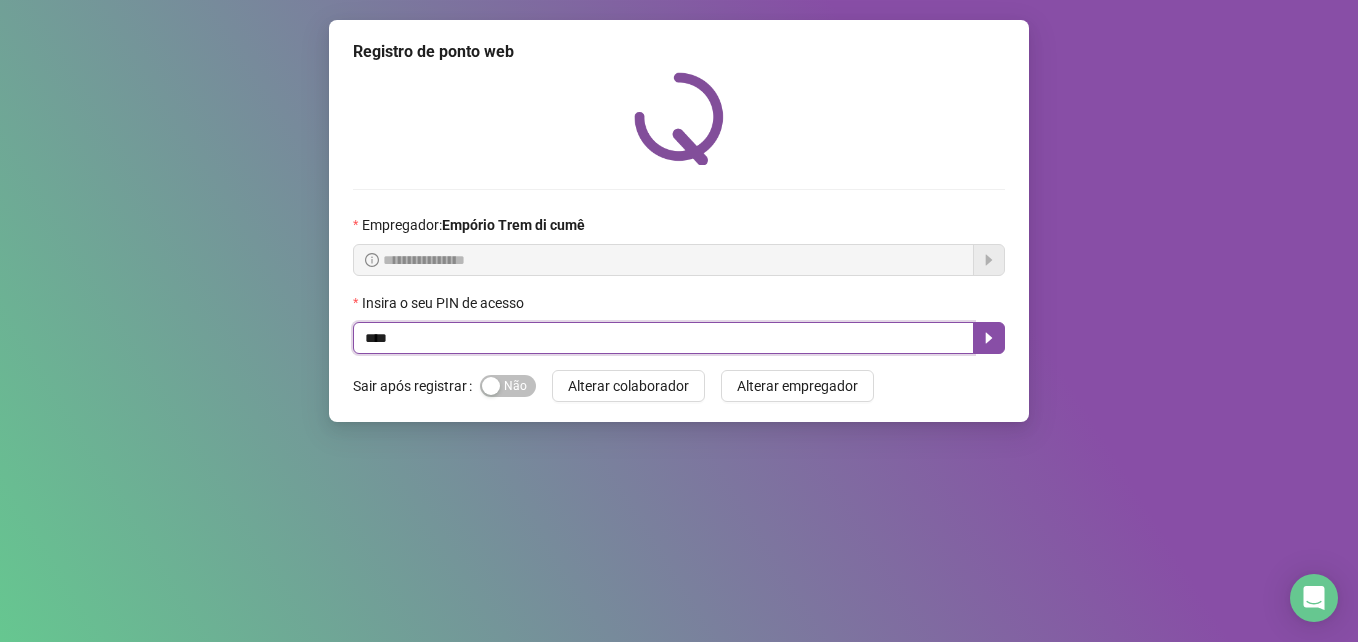type on "*****" 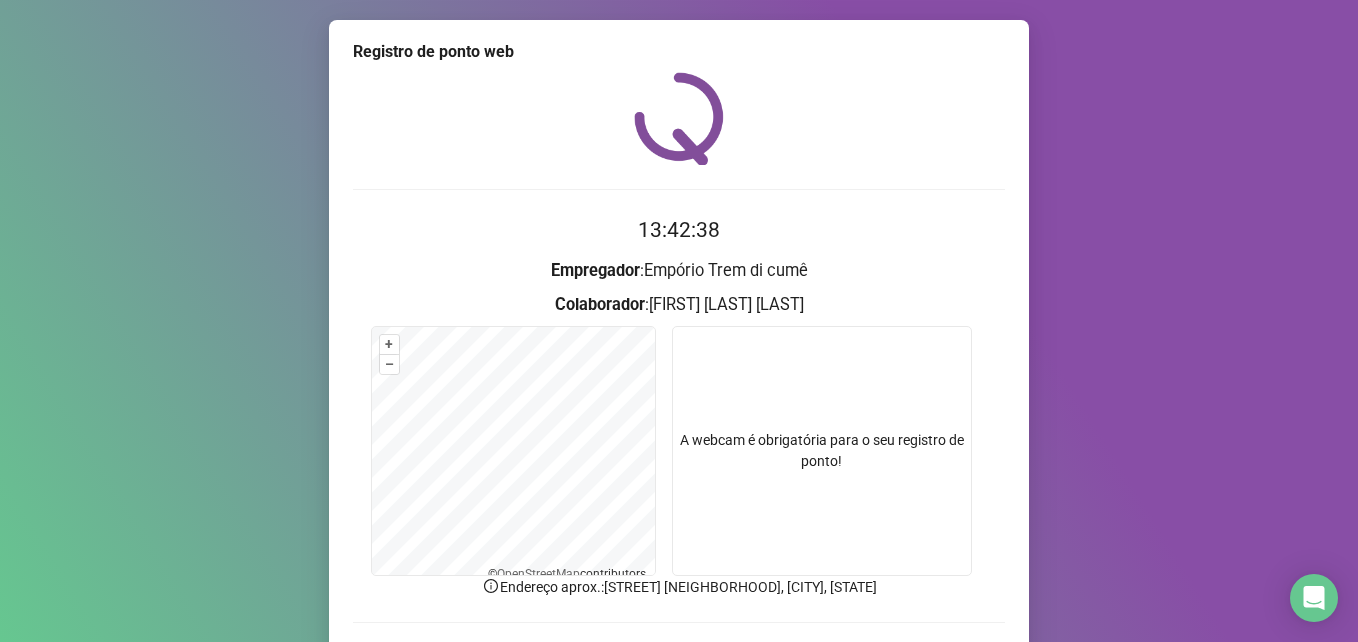 scroll, scrollTop: 133, scrollLeft: 0, axis: vertical 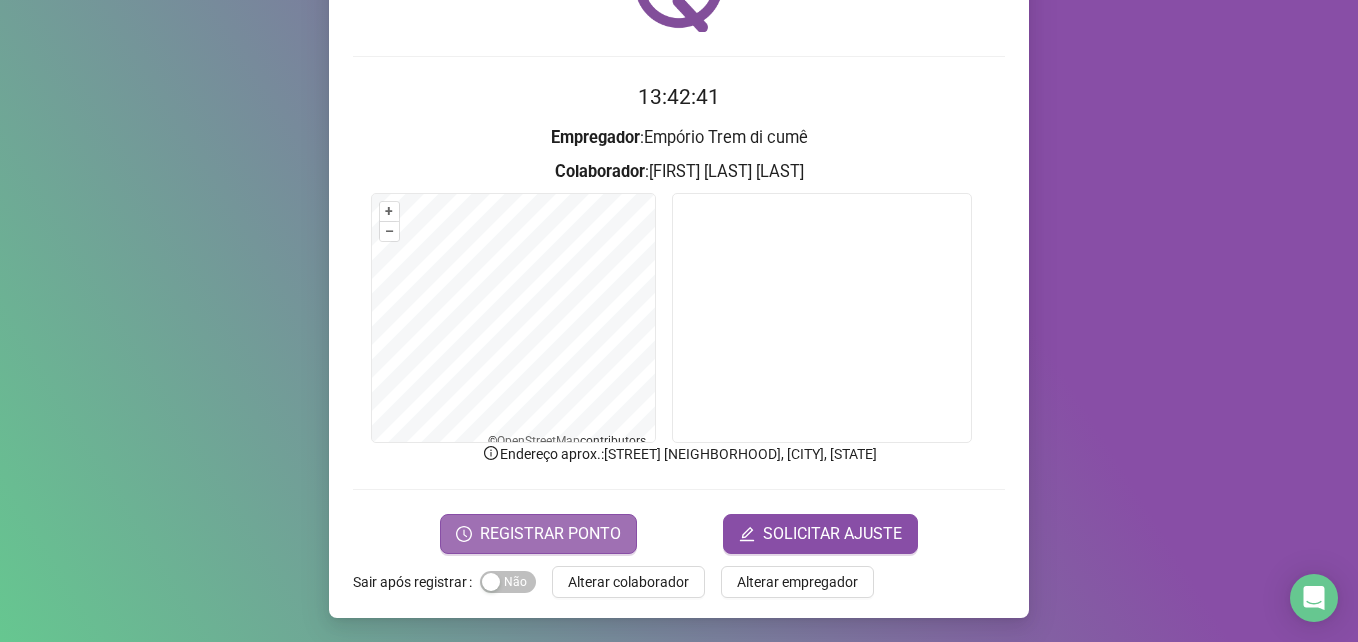 click on "REGISTRAR PONTO" at bounding box center (550, 534) 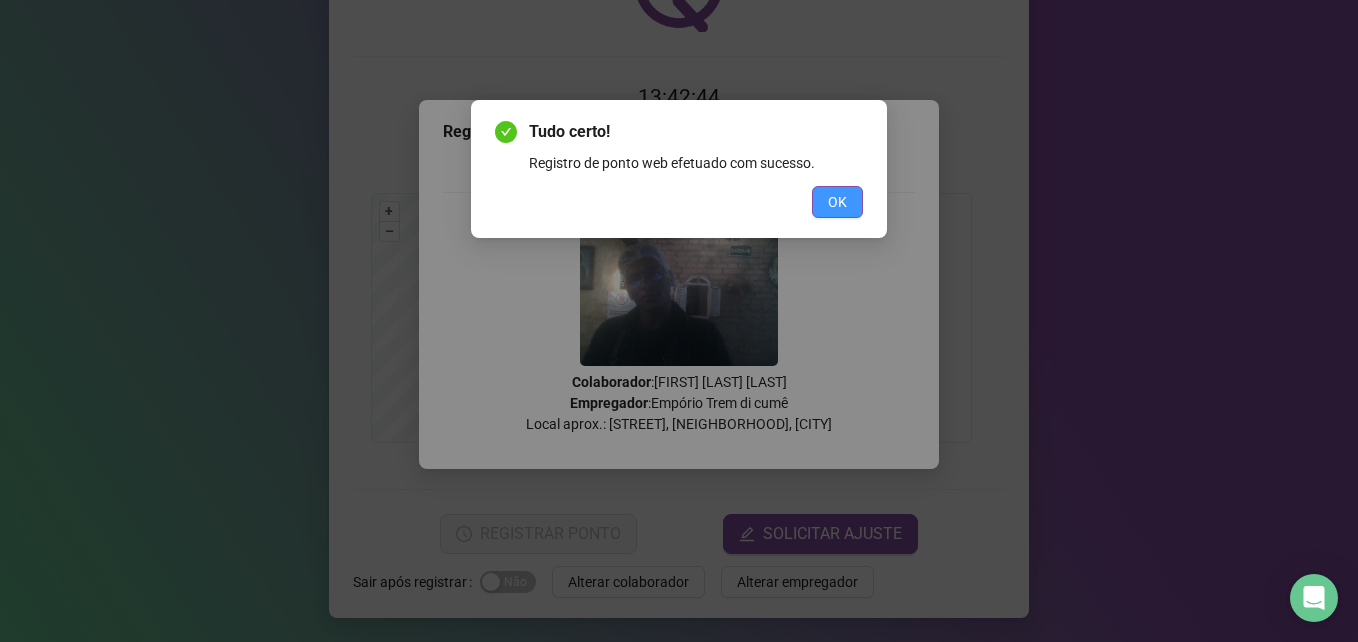 click on "OK" at bounding box center (837, 202) 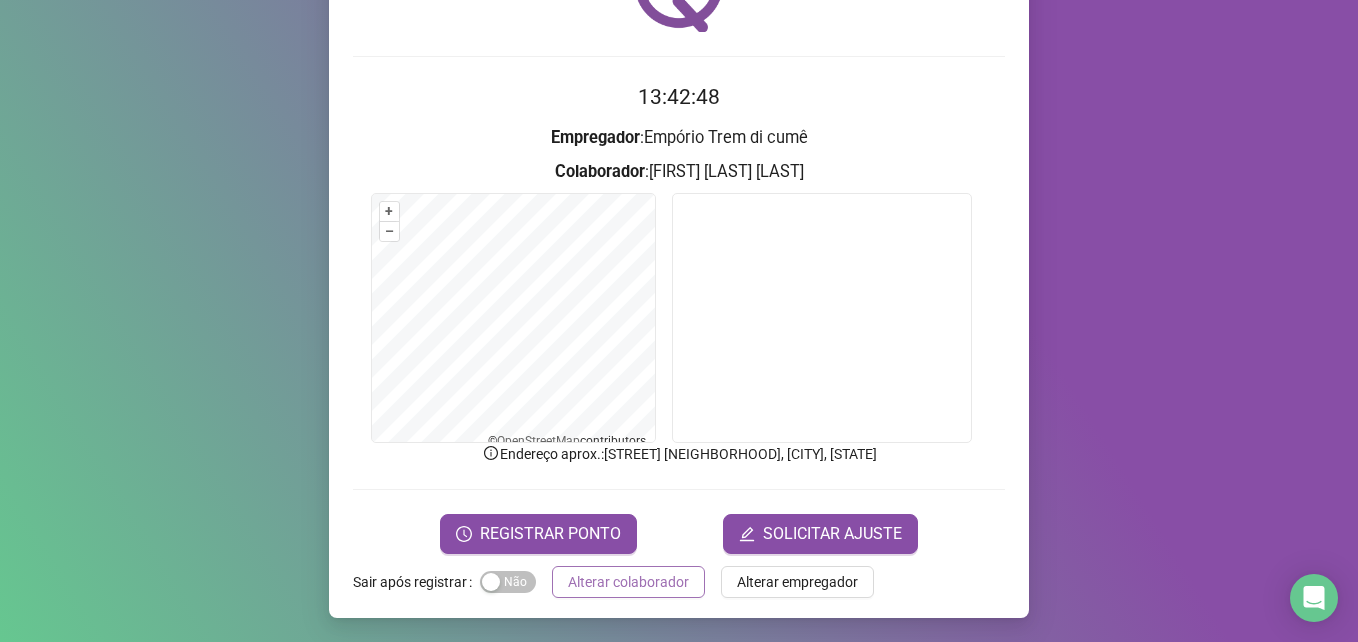 click on "Alterar colaborador" at bounding box center (628, 582) 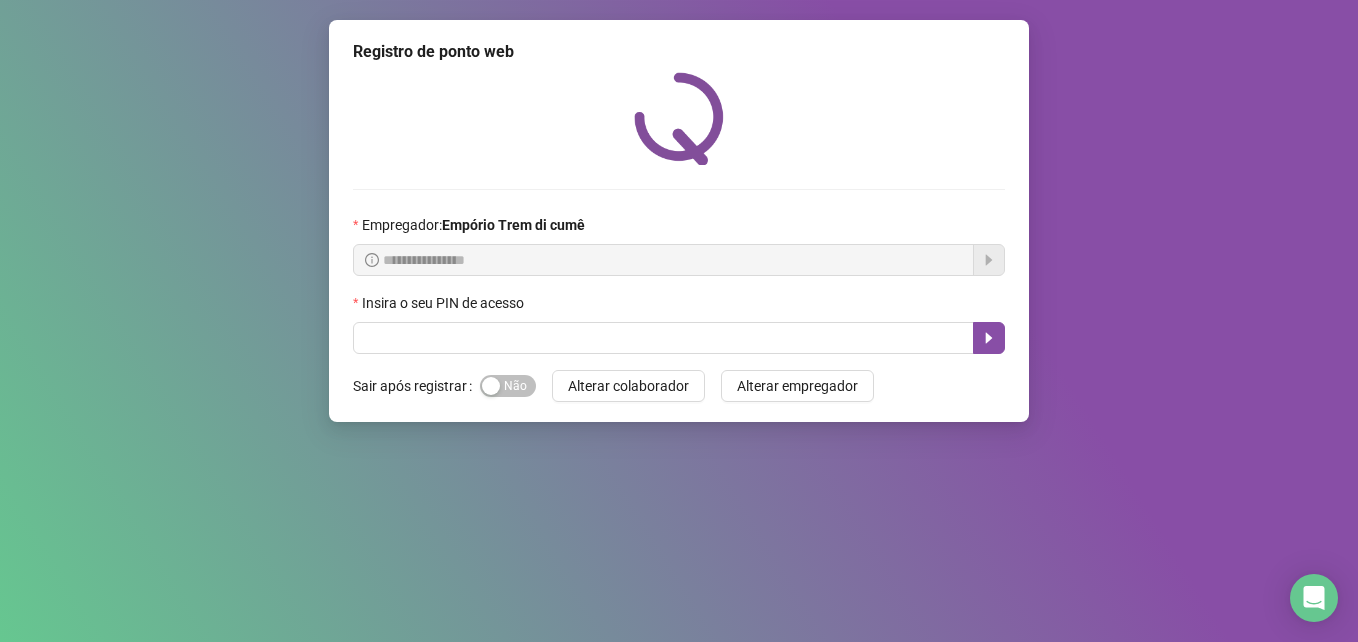 scroll, scrollTop: 0, scrollLeft: 0, axis: both 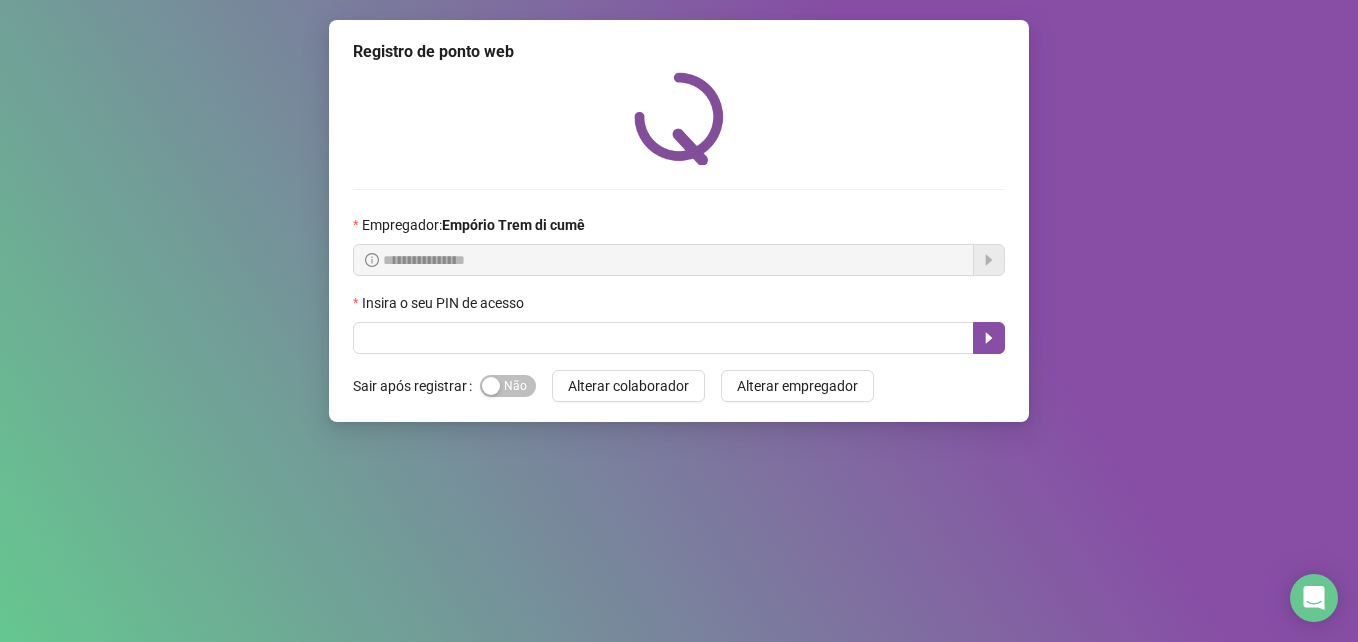 click on "**********" at bounding box center (679, 321) 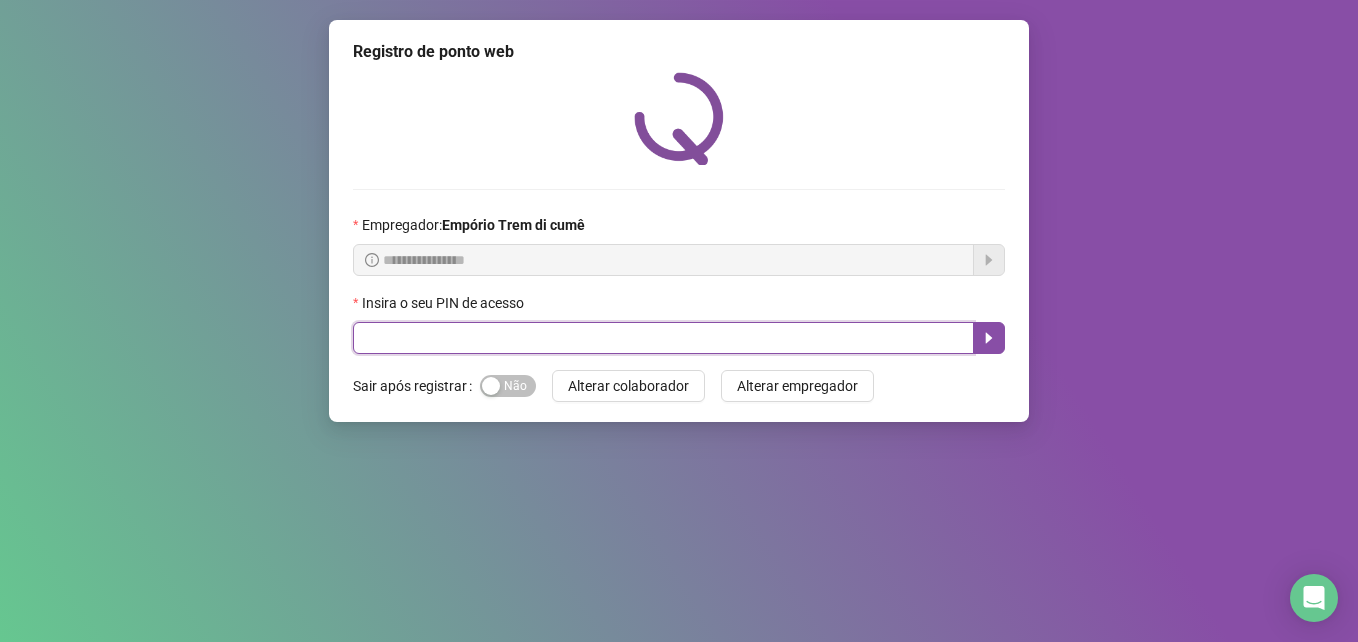 click at bounding box center [663, 338] 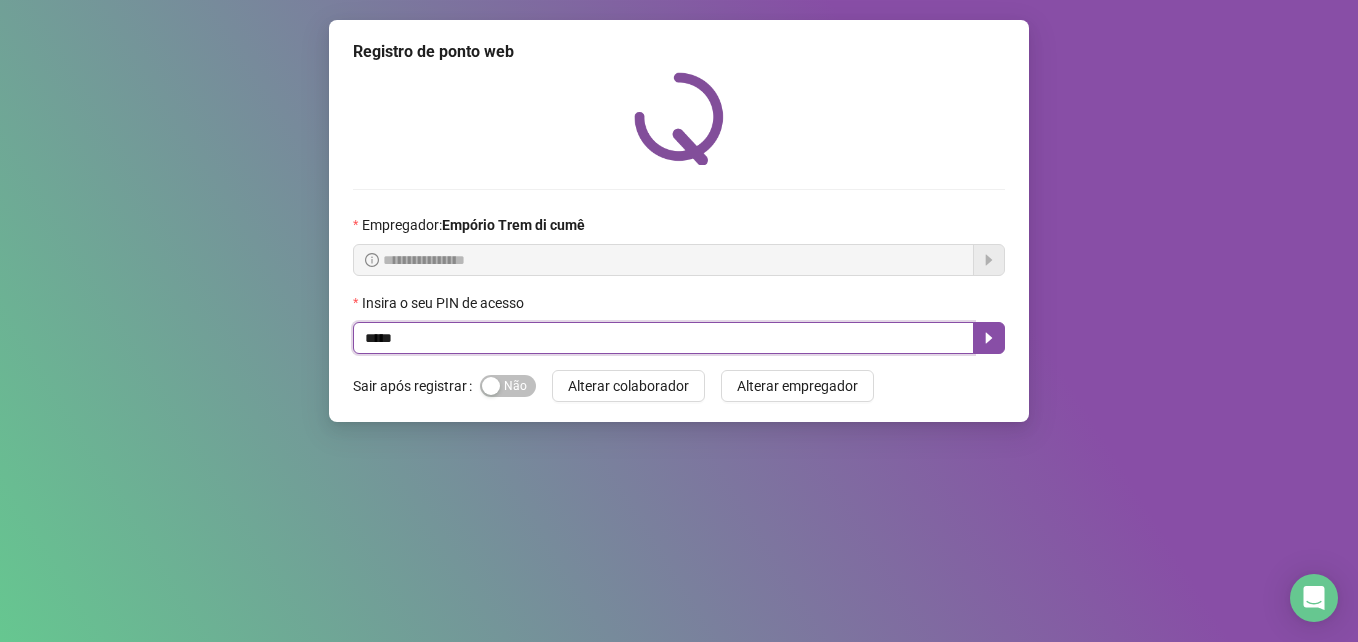 type on "*****" 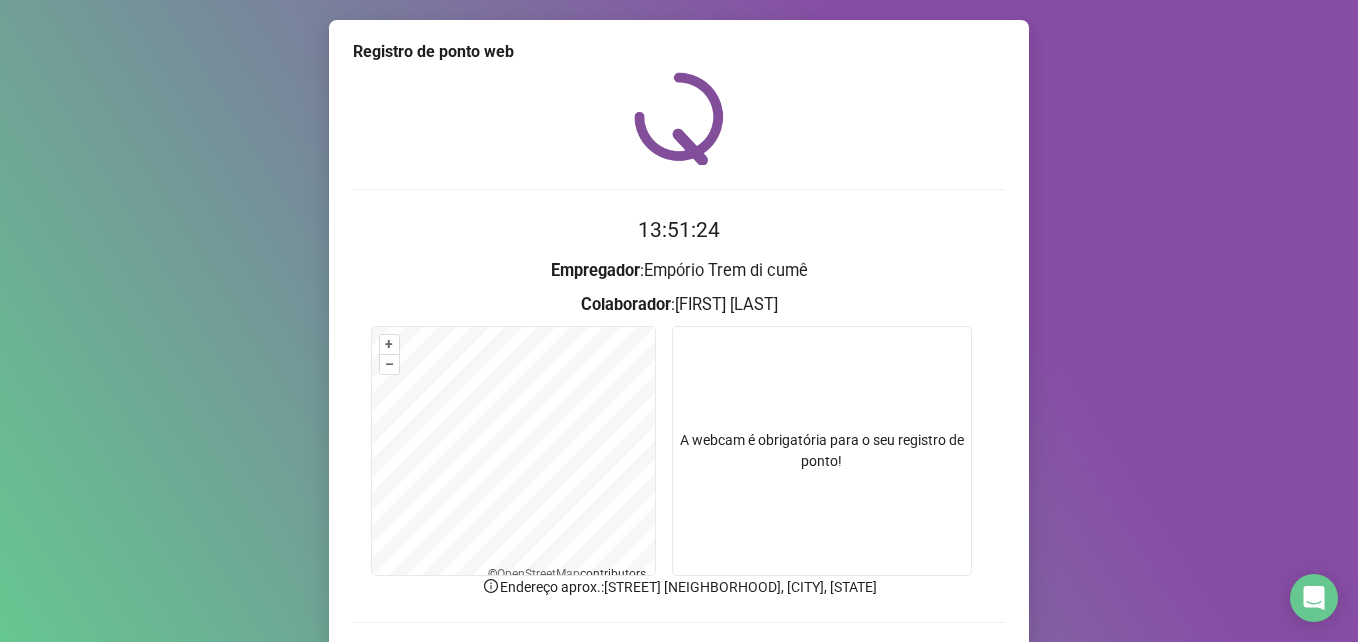 scroll, scrollTop: 133, scrollLeft: 0, axis: vertical 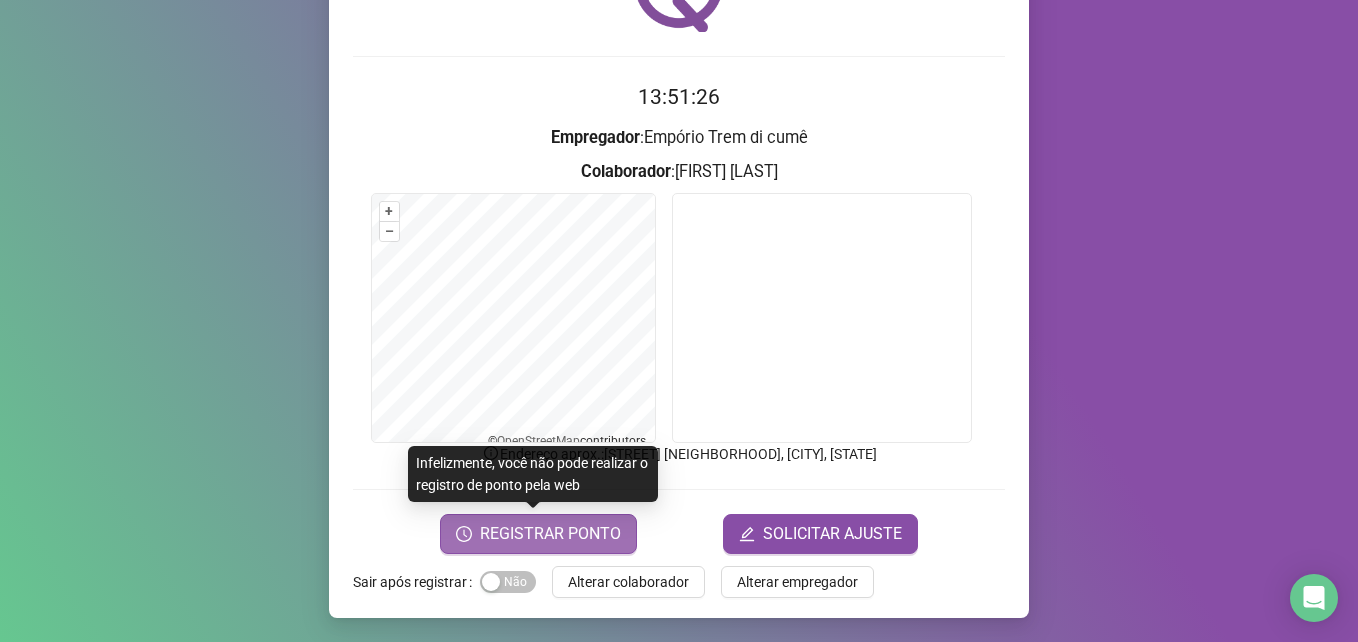 click on "REGISTRAR PONTO" at bounding box center (550, 534) 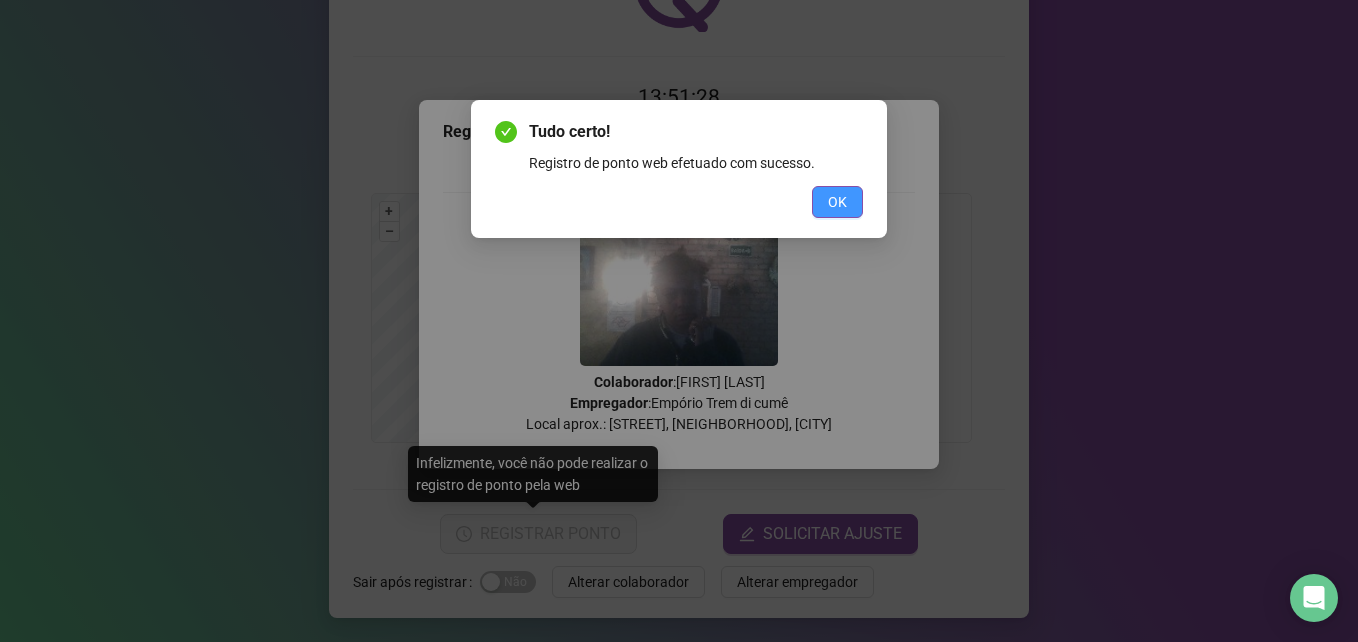 click on "OK" at bounding box center (837, 202) 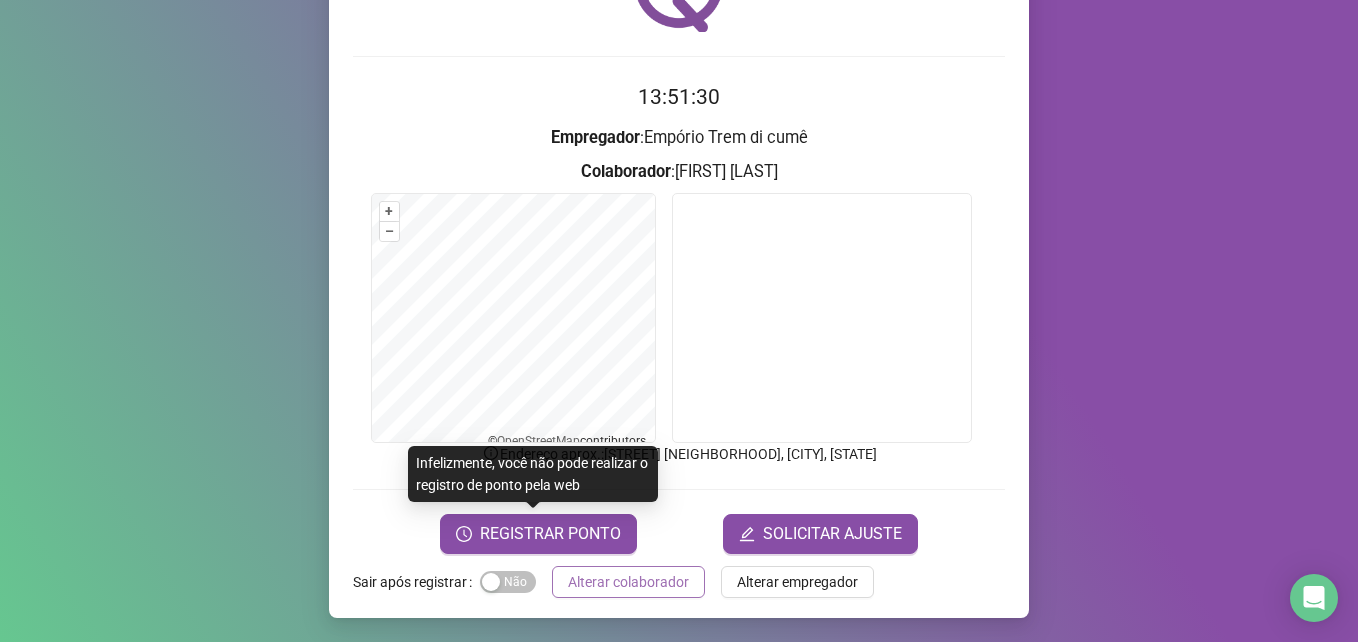 click on "Alterar colaborador" at bounding box center [628, 582] 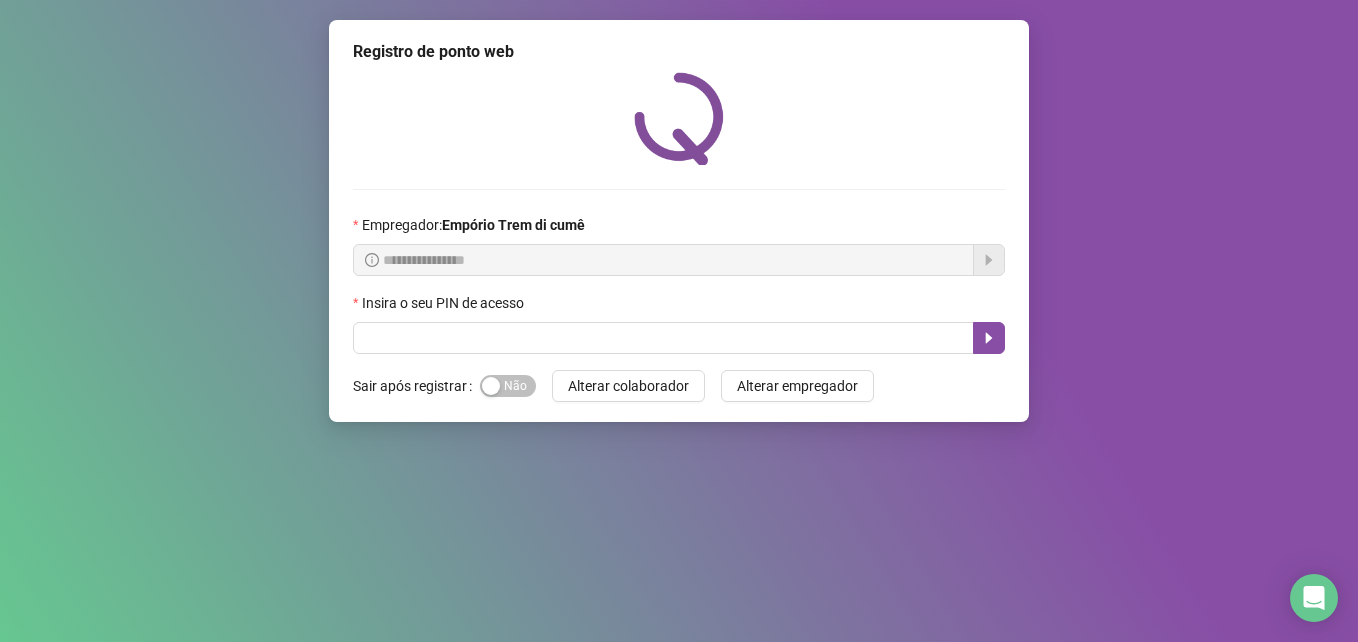 scroll, scrollTop: 0, scrollLeft: 0, axis: both 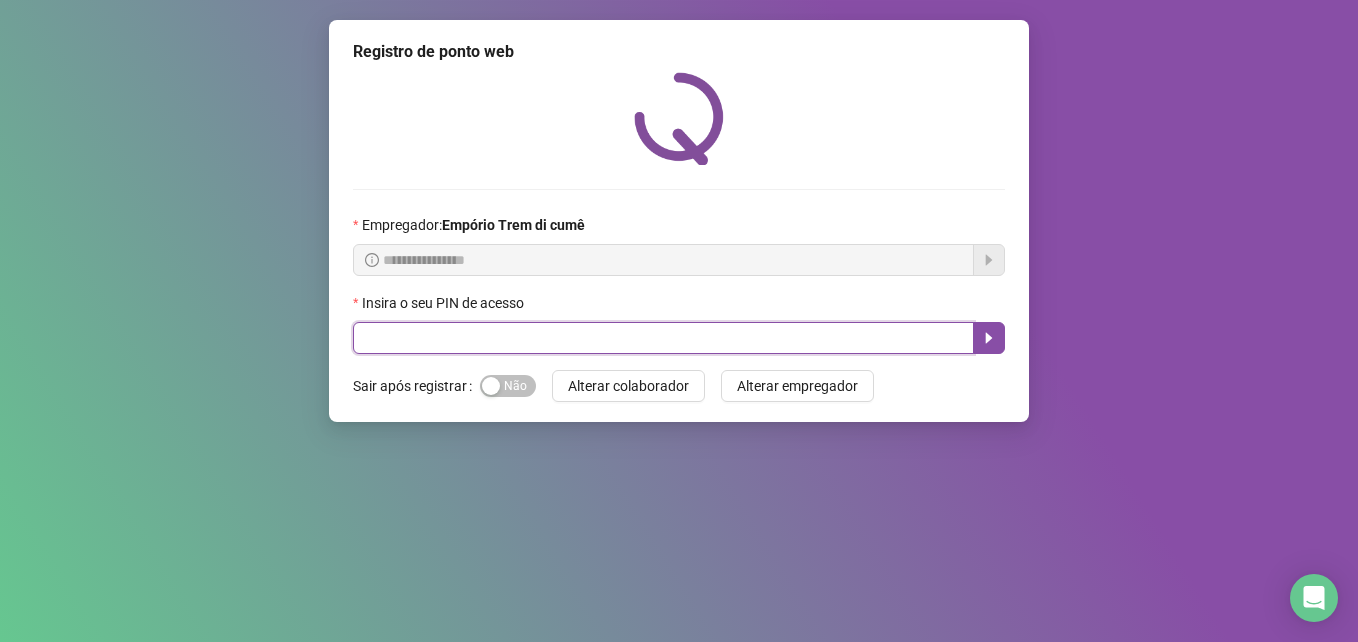 click at bounding box center [663, 338] 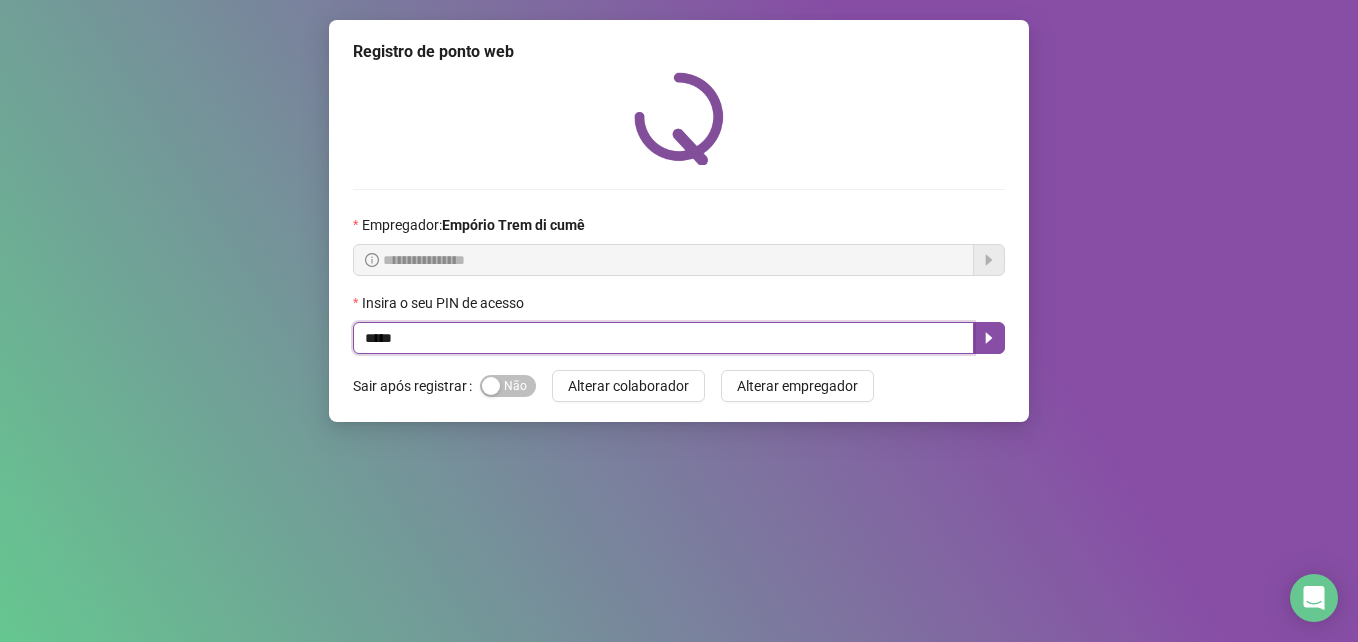 type on "*****" 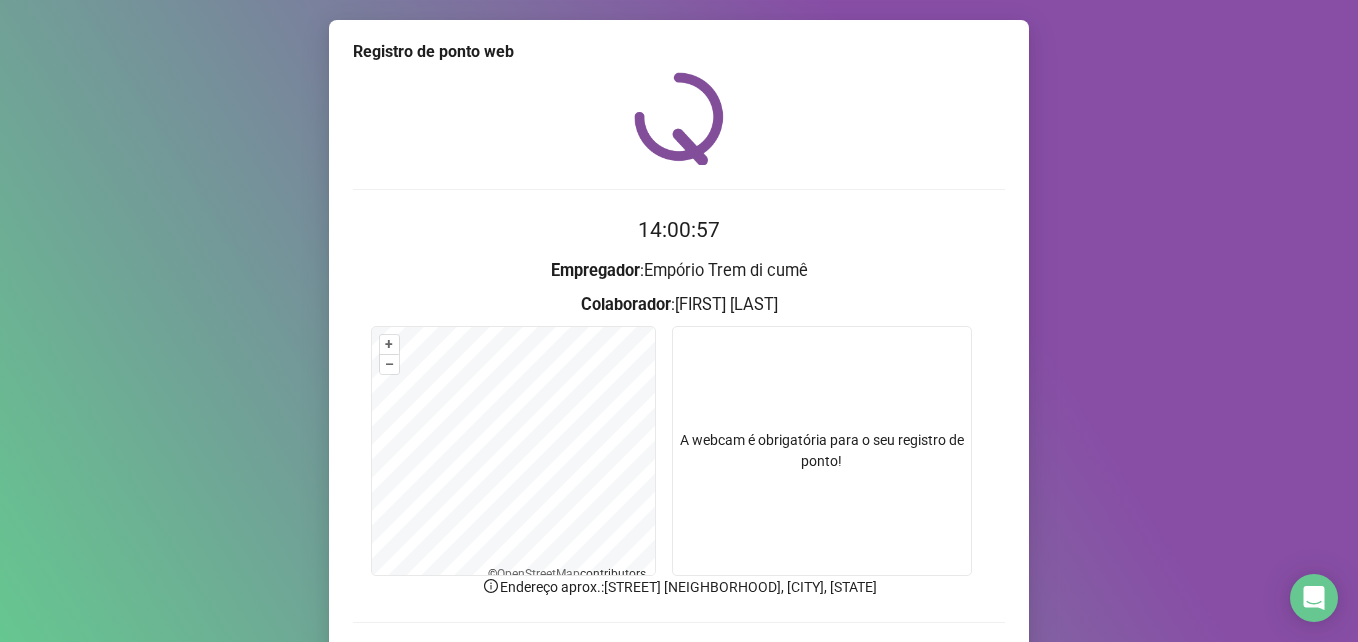 scroll, scrollTop: 133, scrollLeft: 0, axis: vertical 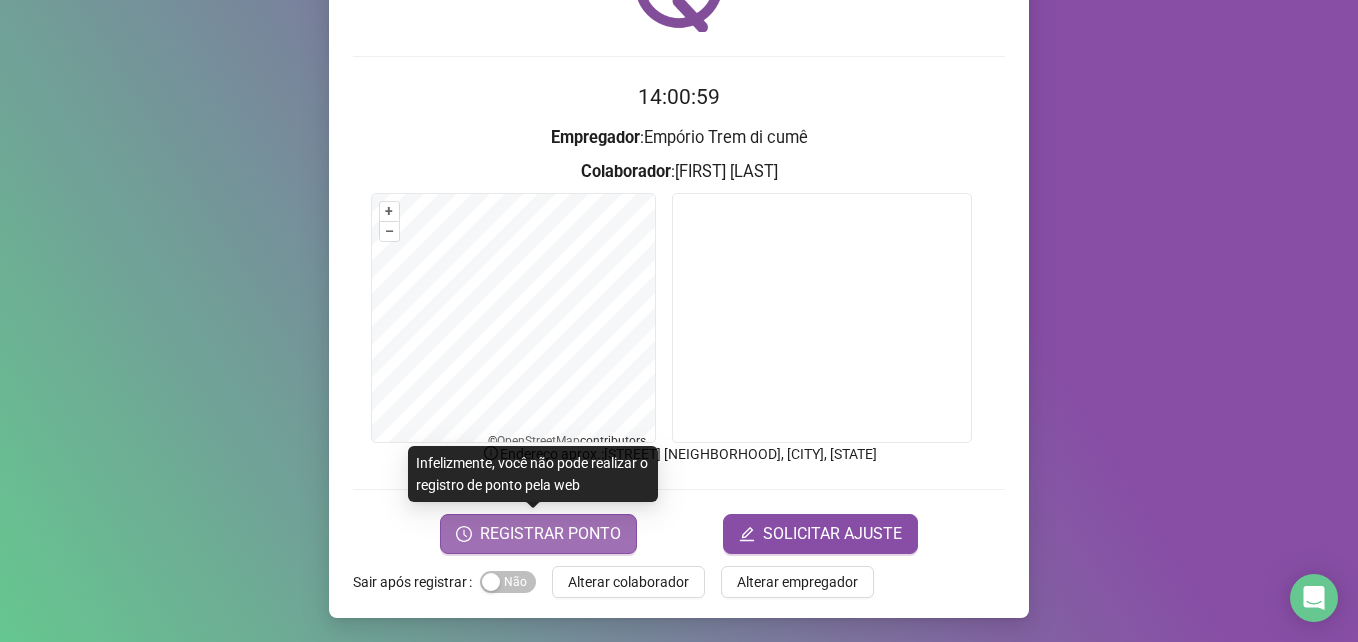 click on "REGISTRAR PONTO" at bounding box center [550, 534] 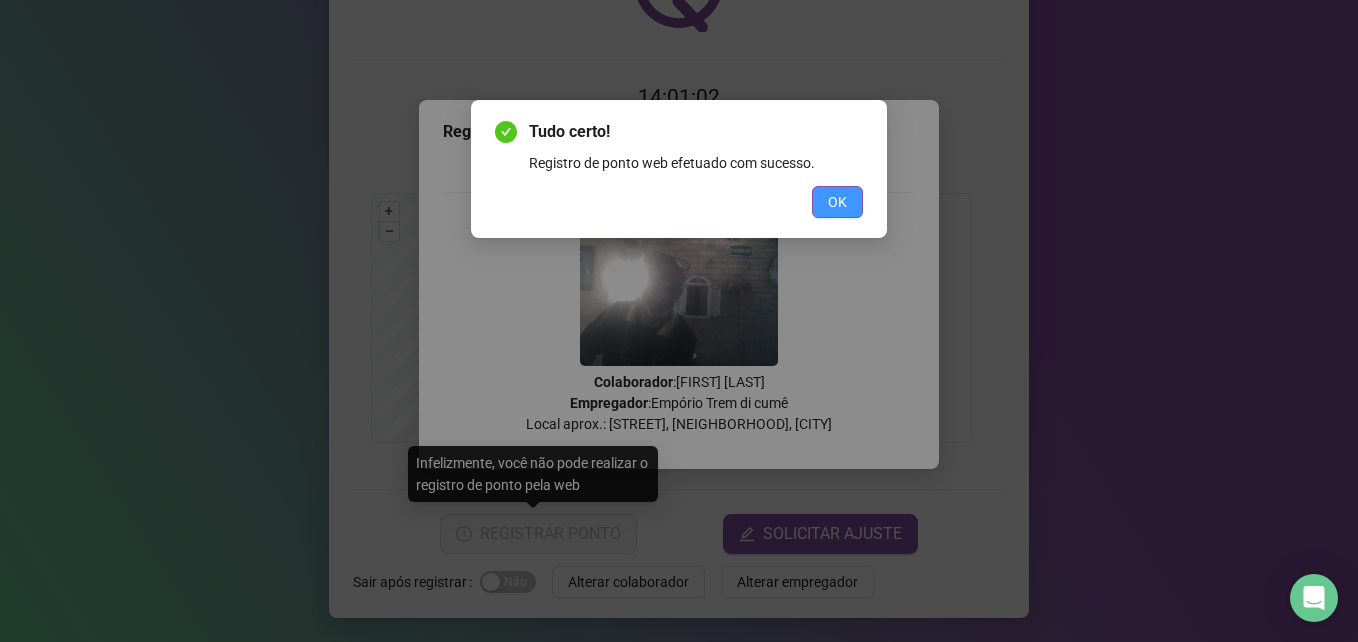 click on "OK" at bounding box center (837, 202) 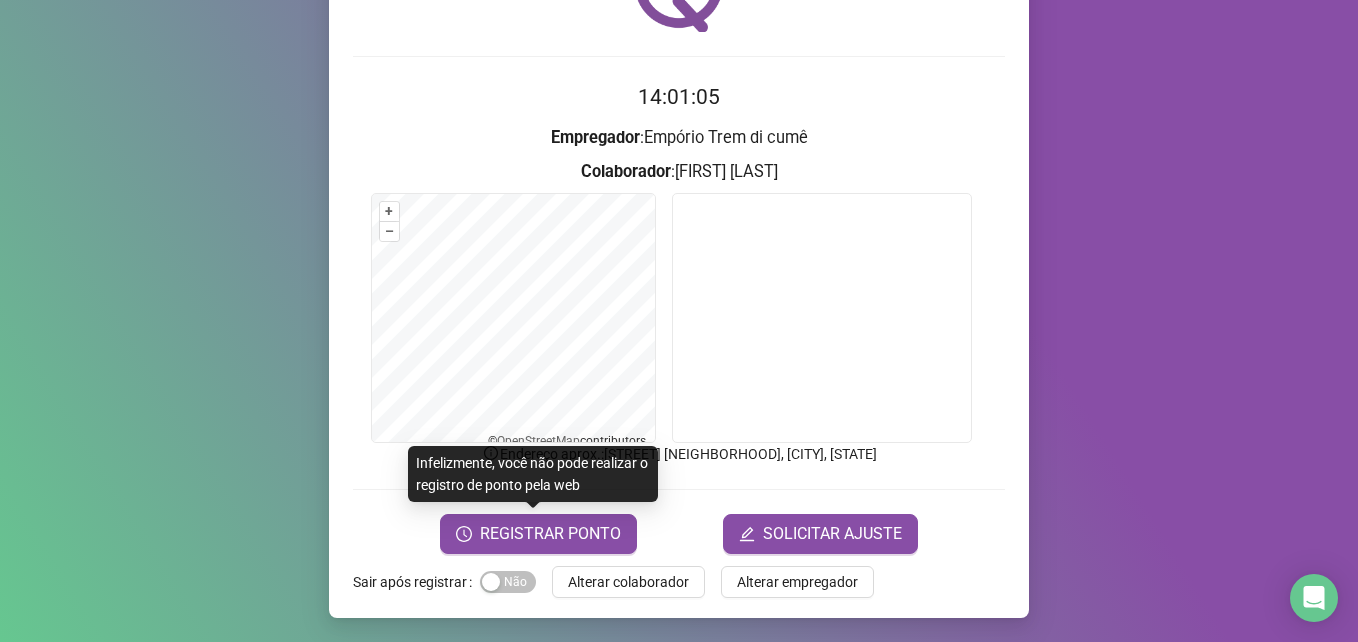 click on "Alterar colaborador" at bounding box center [628, 582] 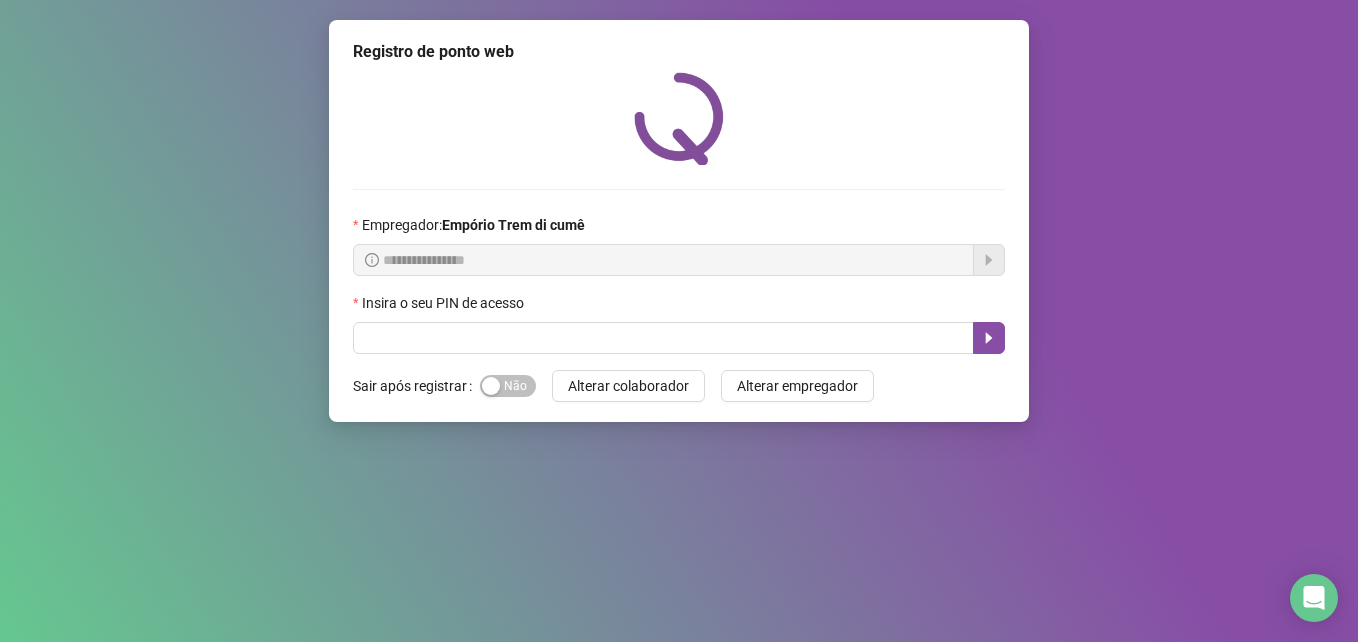 scroll, scrollTop: 0, scrollLeft: 0, axis: both 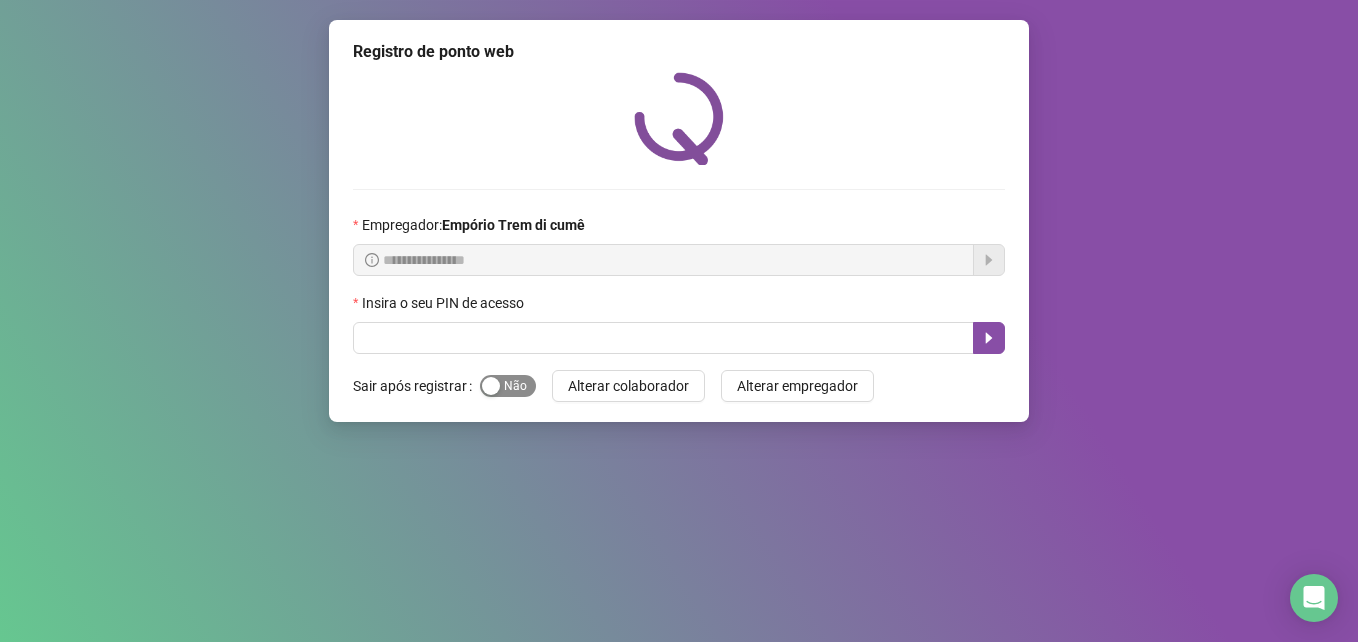click on "Sim Não" at bounding box center (508, 386) 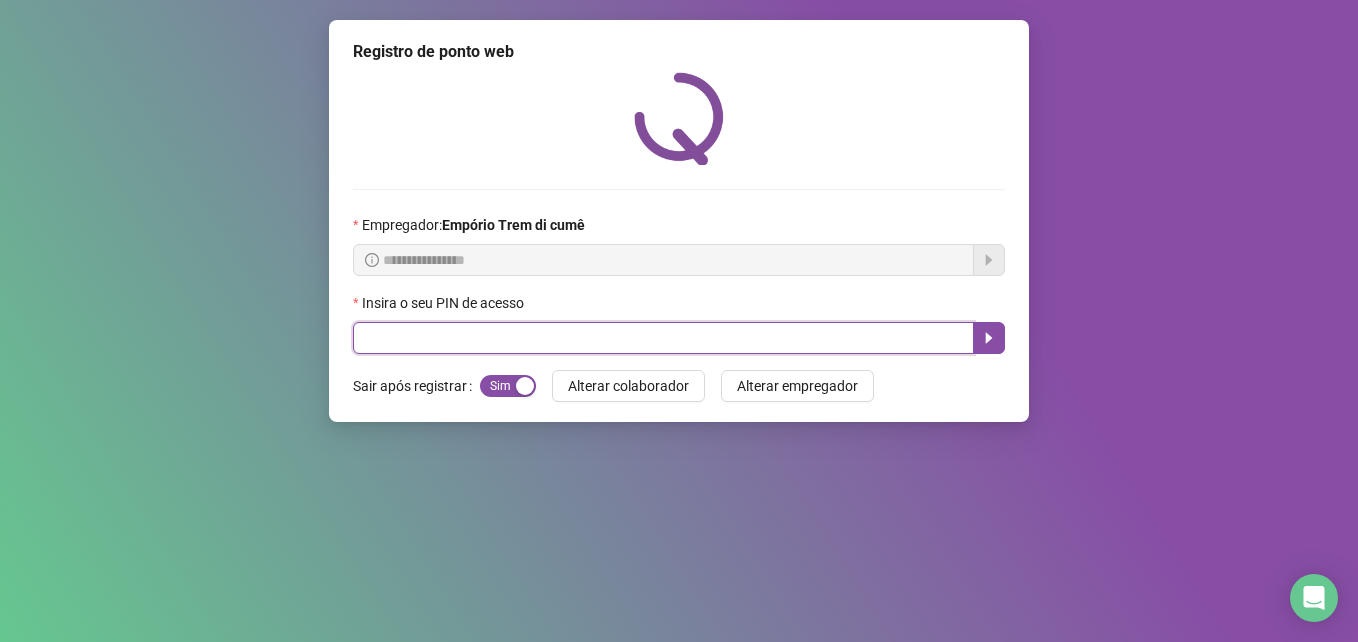 click at bounding box center [663, 338] 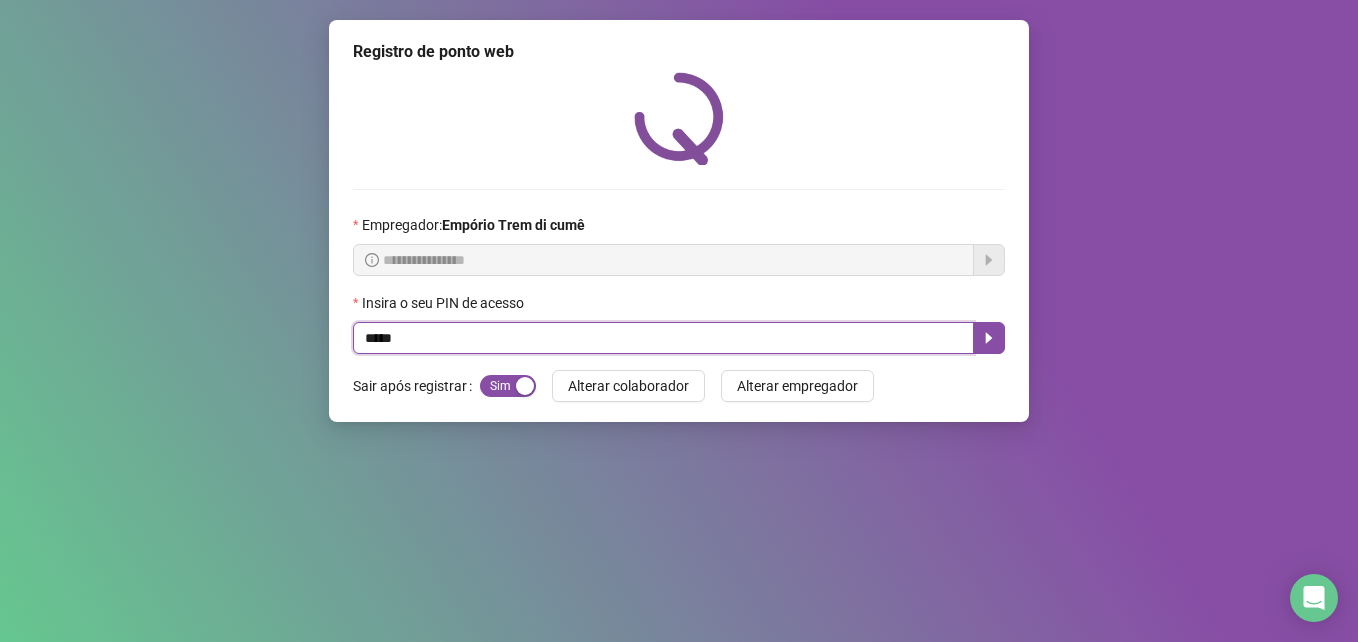 type on "*****" 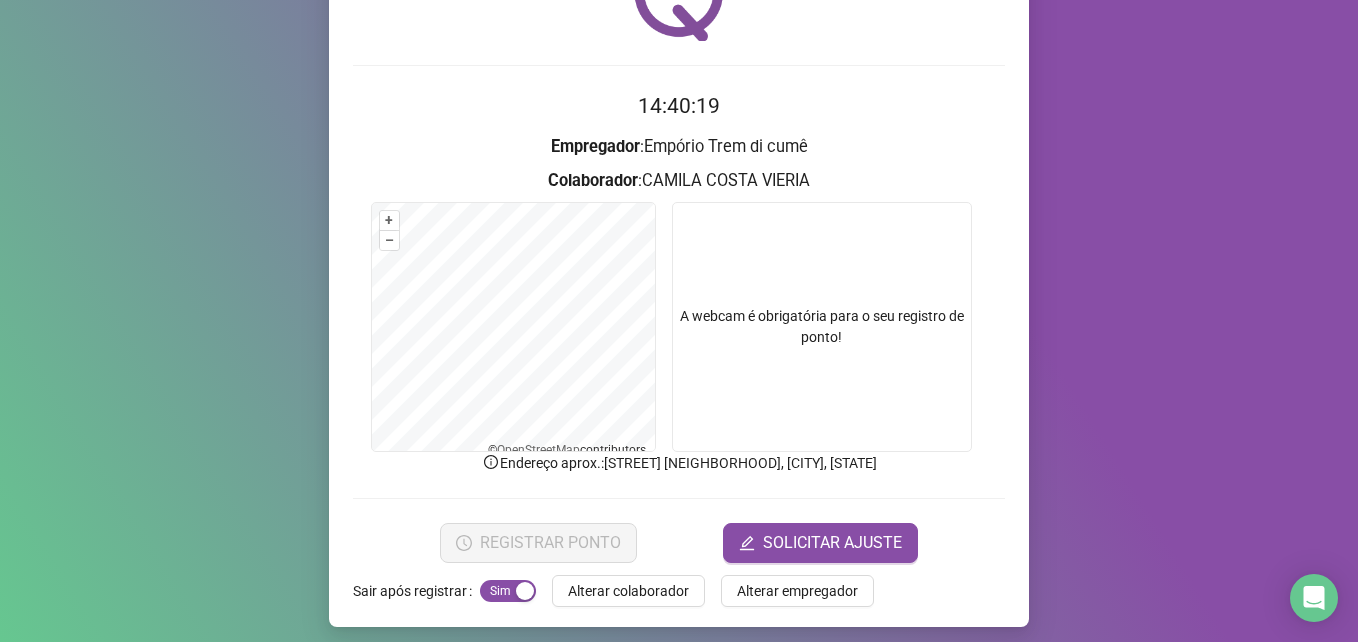 scroll, scrollTop: 133, scrollLeft: 0, axis: vertical 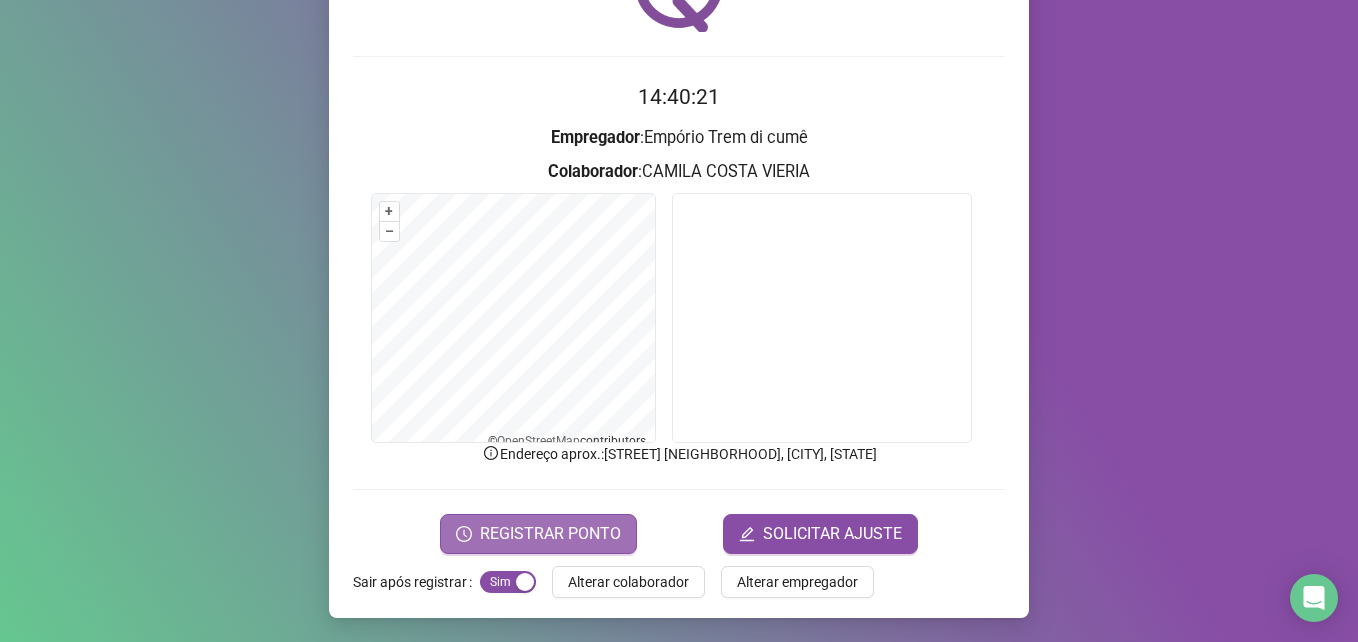 click on "REGISTRAR PONTO" at bounding box center [550, 534] 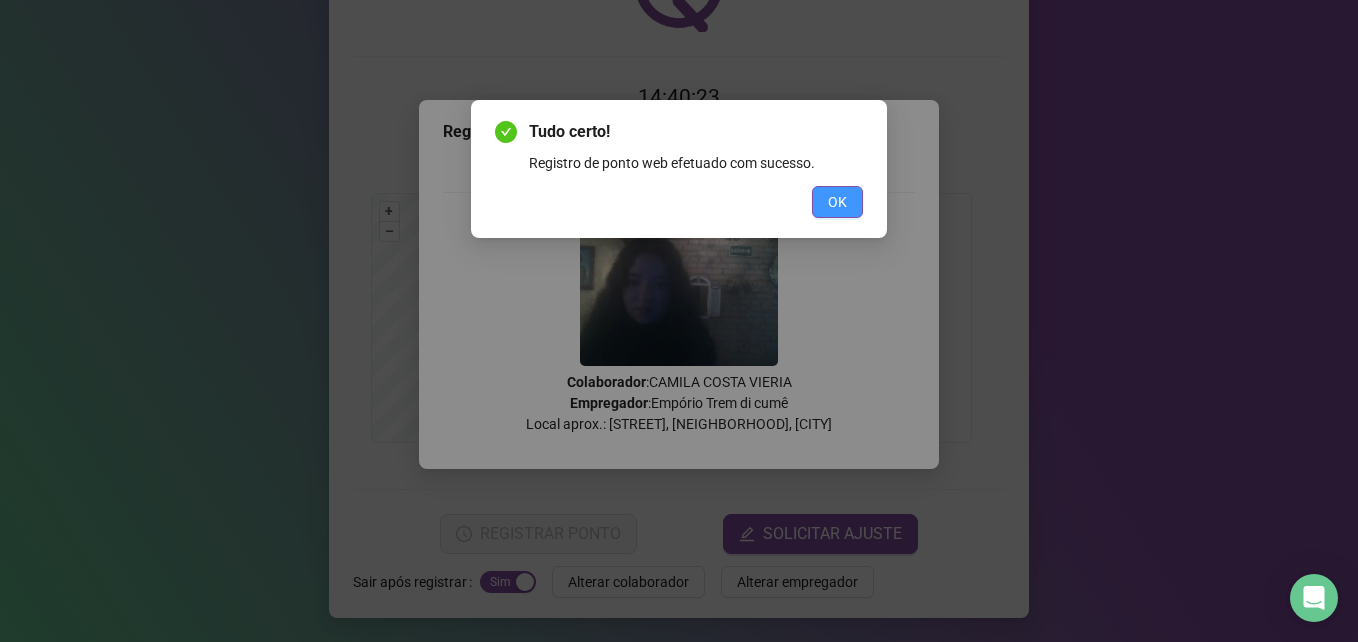 click on "OK" at bounding box center (837, 202) 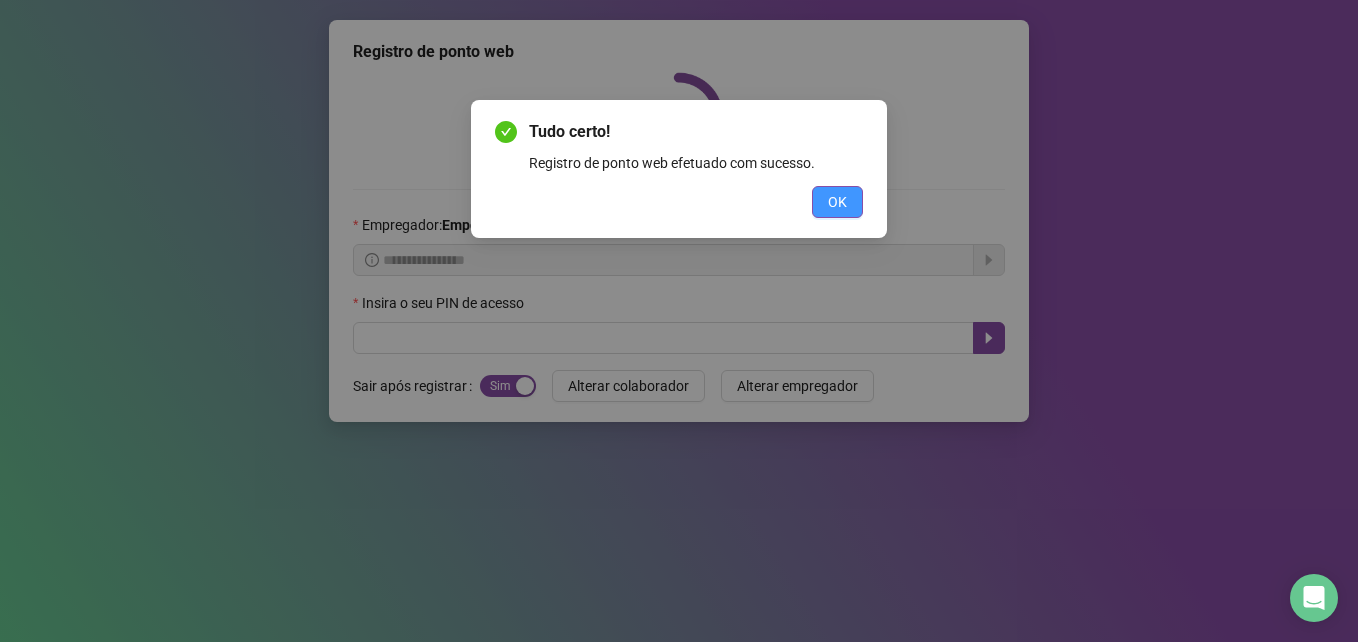 scroll, scrollTop: 0, scrollLeft: 0, axis: both 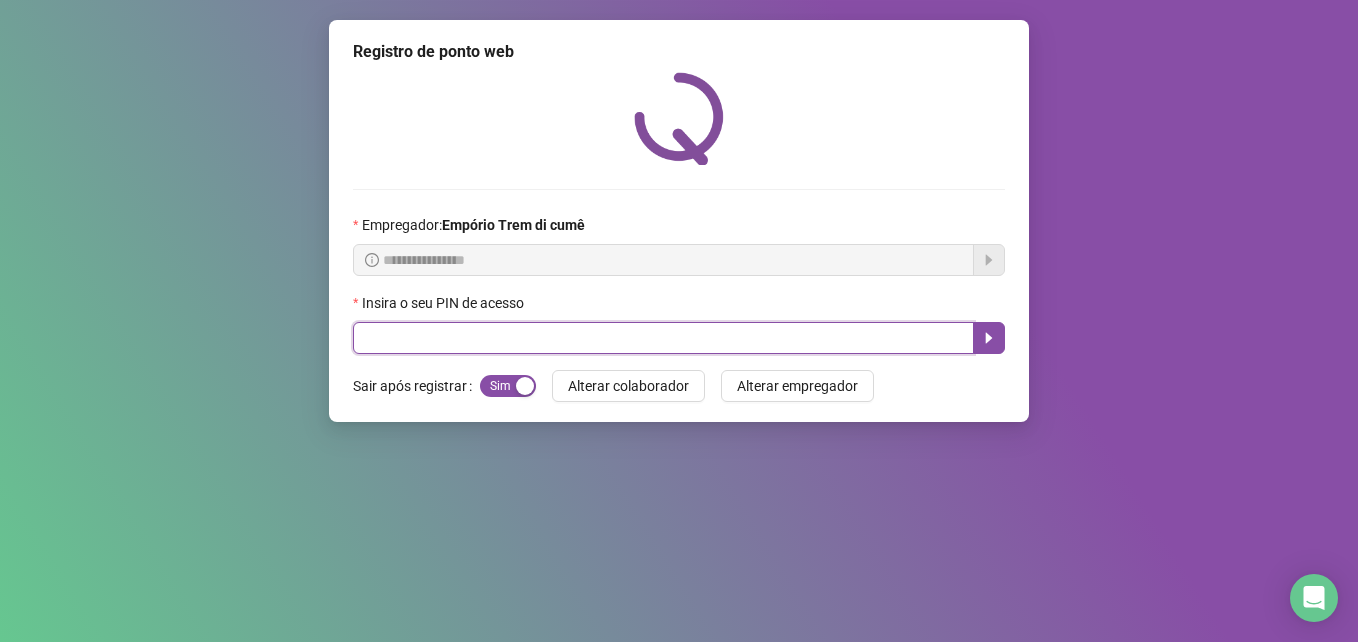click at bounding box center [663, 338] 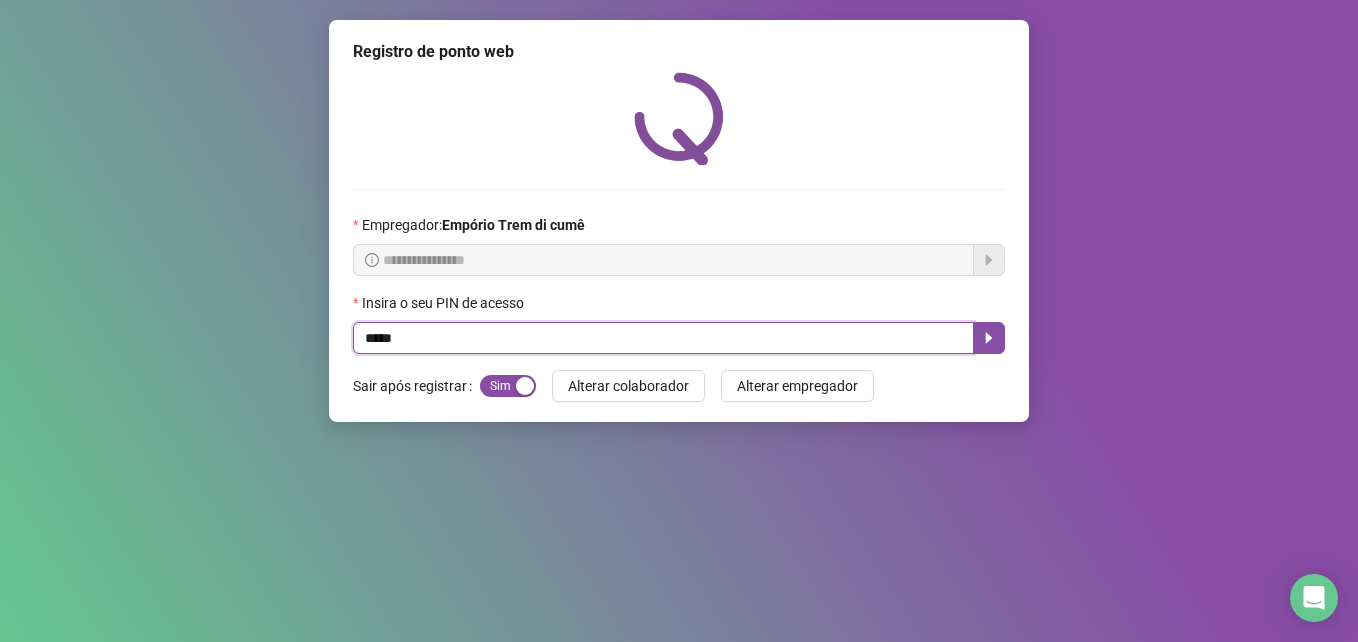 type on "*****" 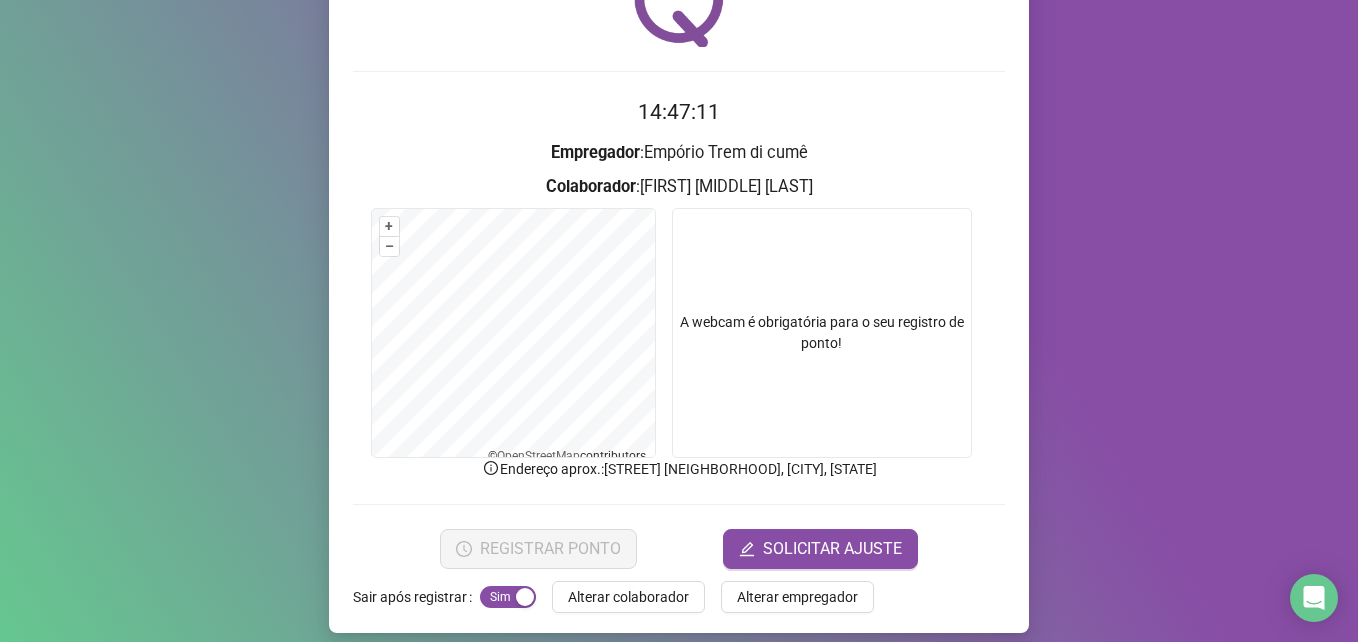 scroll, scrollTop: 133, scrollLeft: 0, axis: vertical 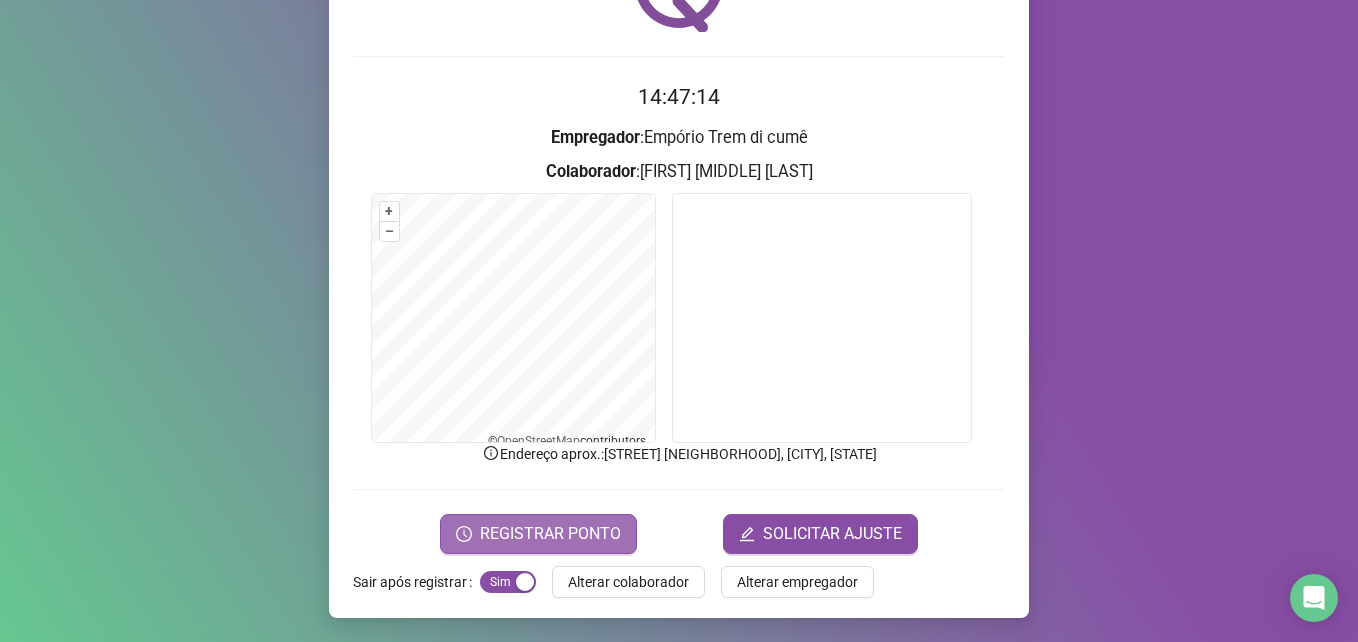 click on "REGISTRAR PONTO" at bounding box center (550, 534) 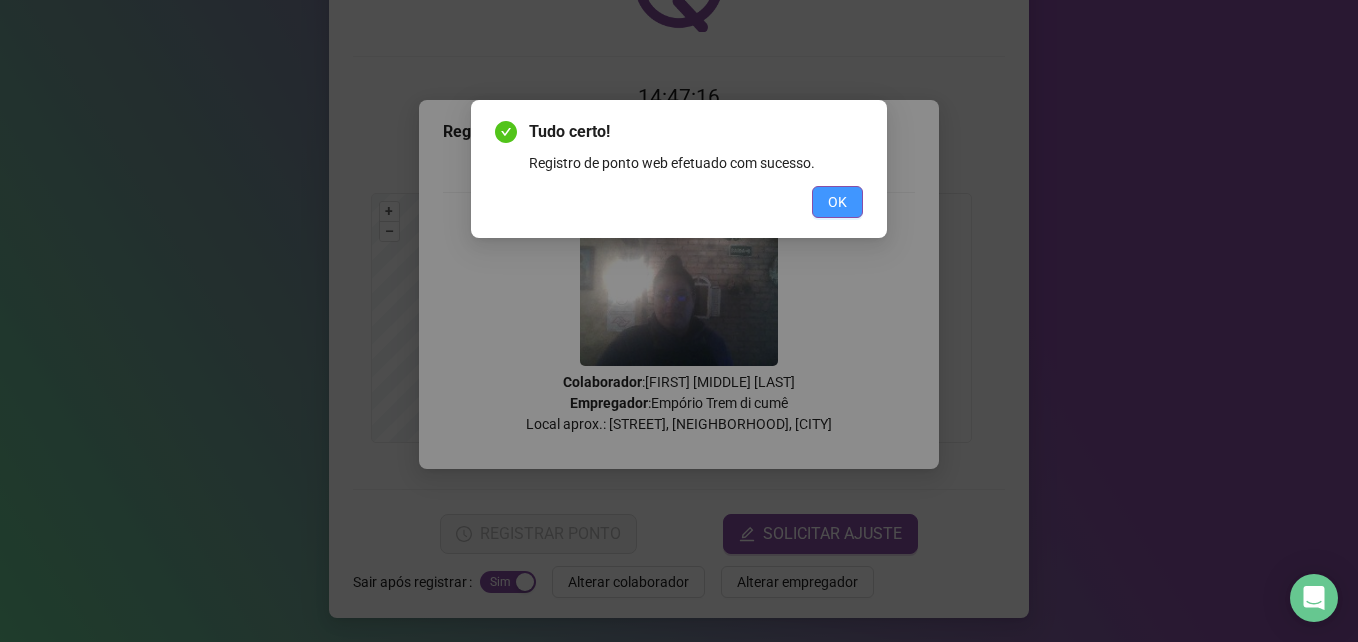 click on "OK" at bounding box center (837, 202) 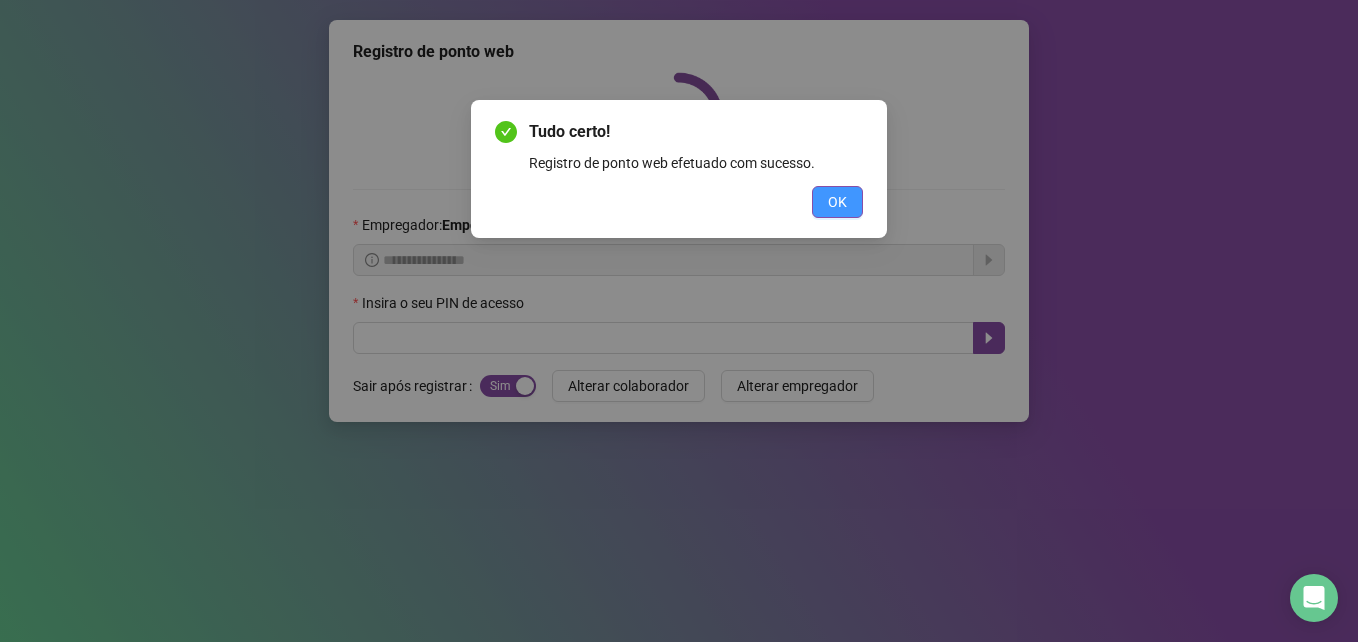 scroll, scrollTop: 0, scrollLeft: 0, axis: both 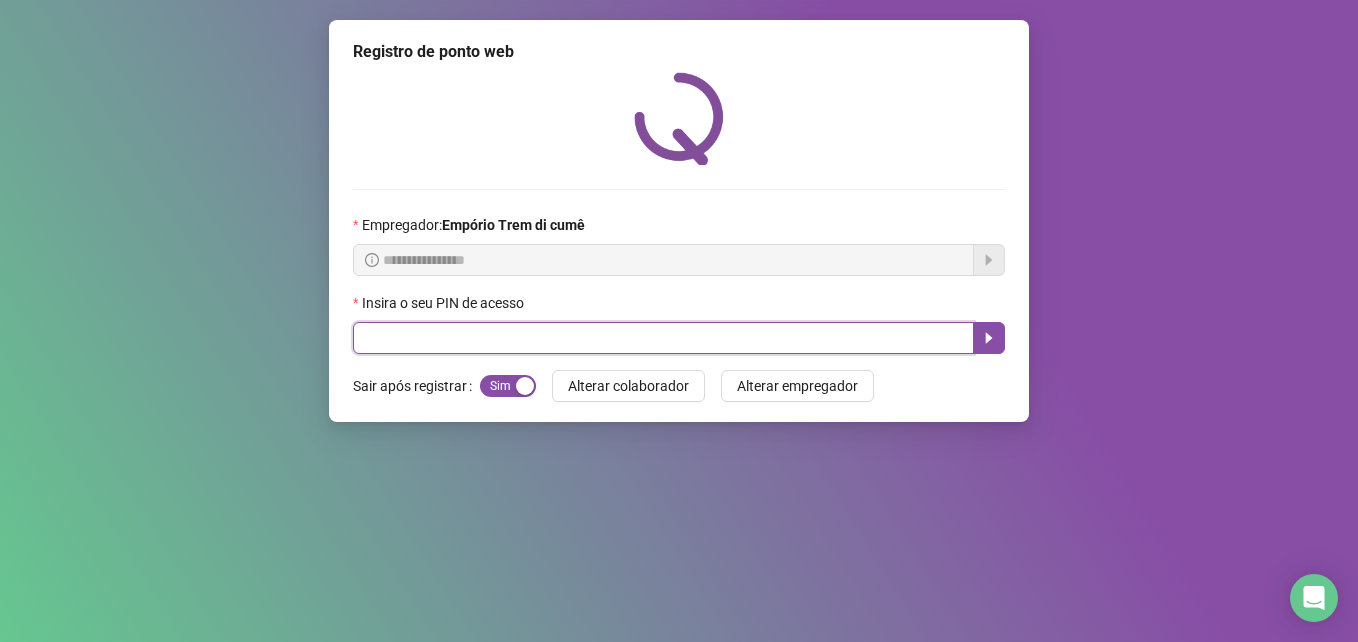 click at bounding box center [663, 338] 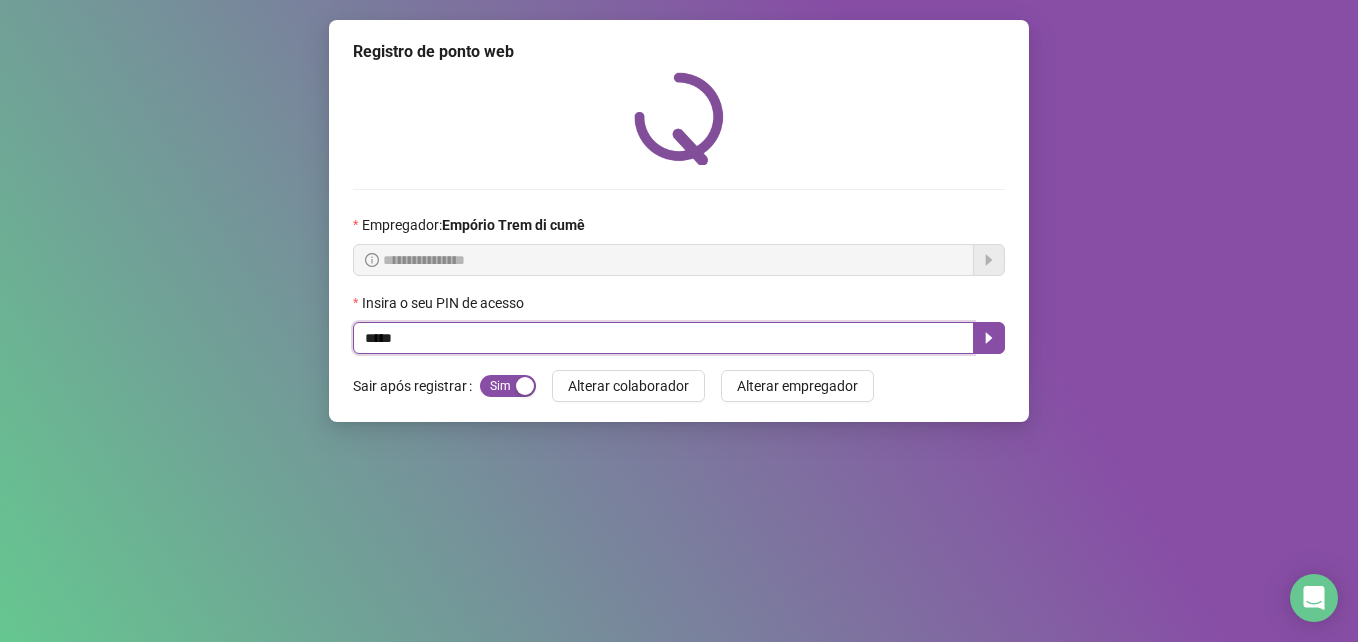 type on "*****" 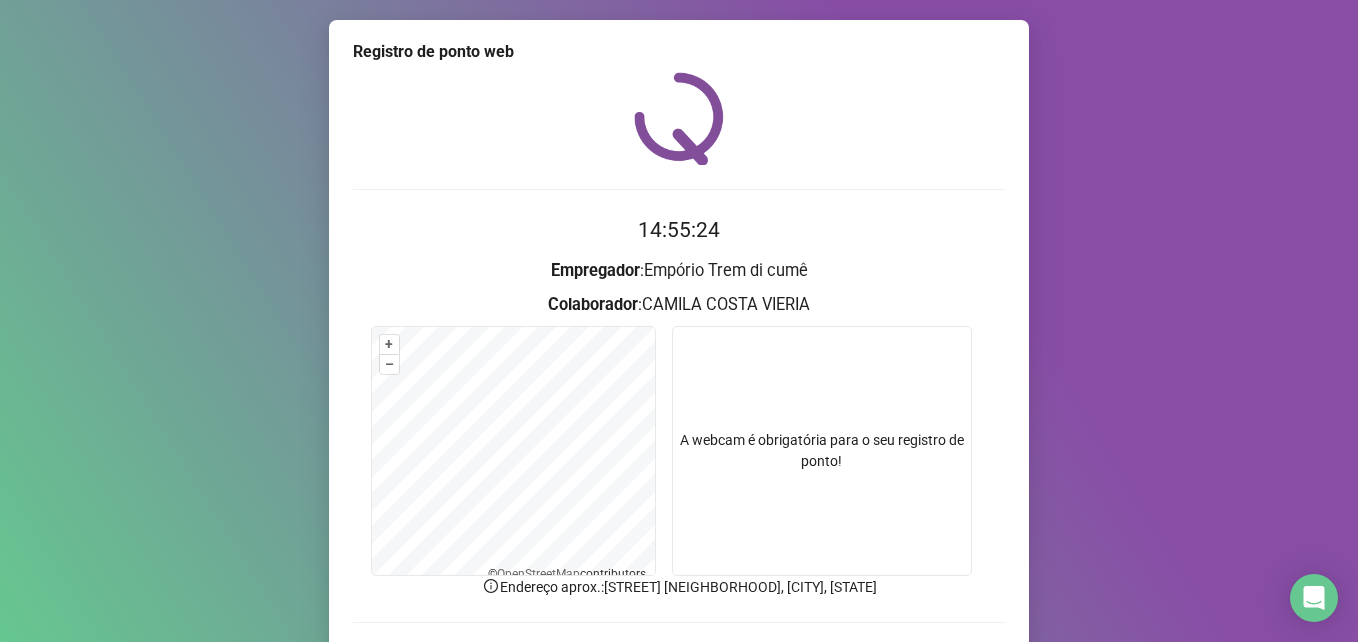 scroll, scrollTop: 133, scrollLeft: 0, axis: vertical 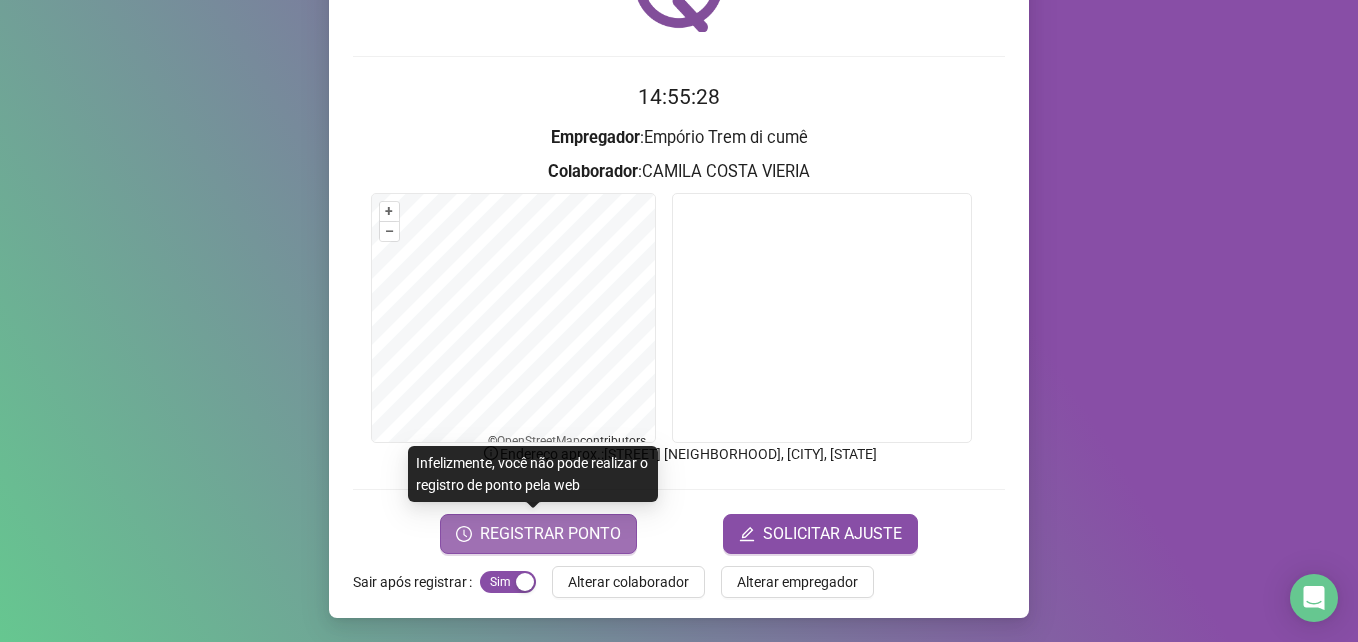 click on "REGISTRAR PONTO" at bounding box center [550, 534] 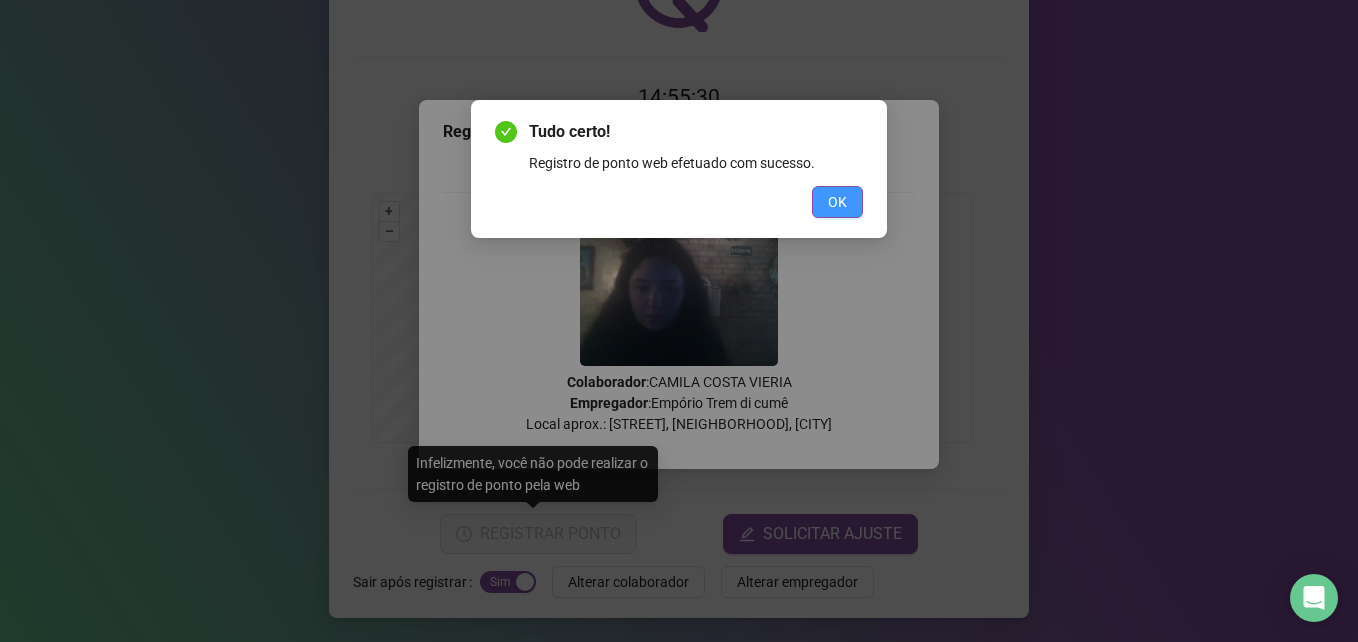 click on "OK" at bounding box center [837, 202] 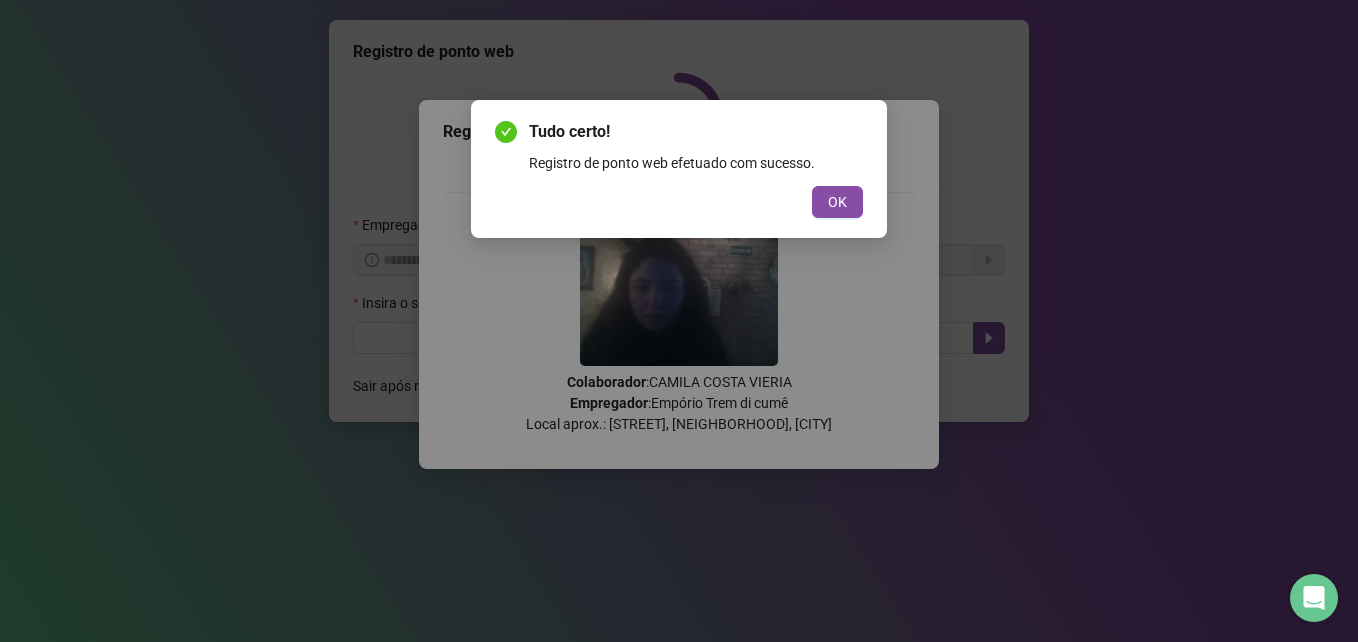 scroll, scrollTop: 0, scrollLeft: 0, axis: both 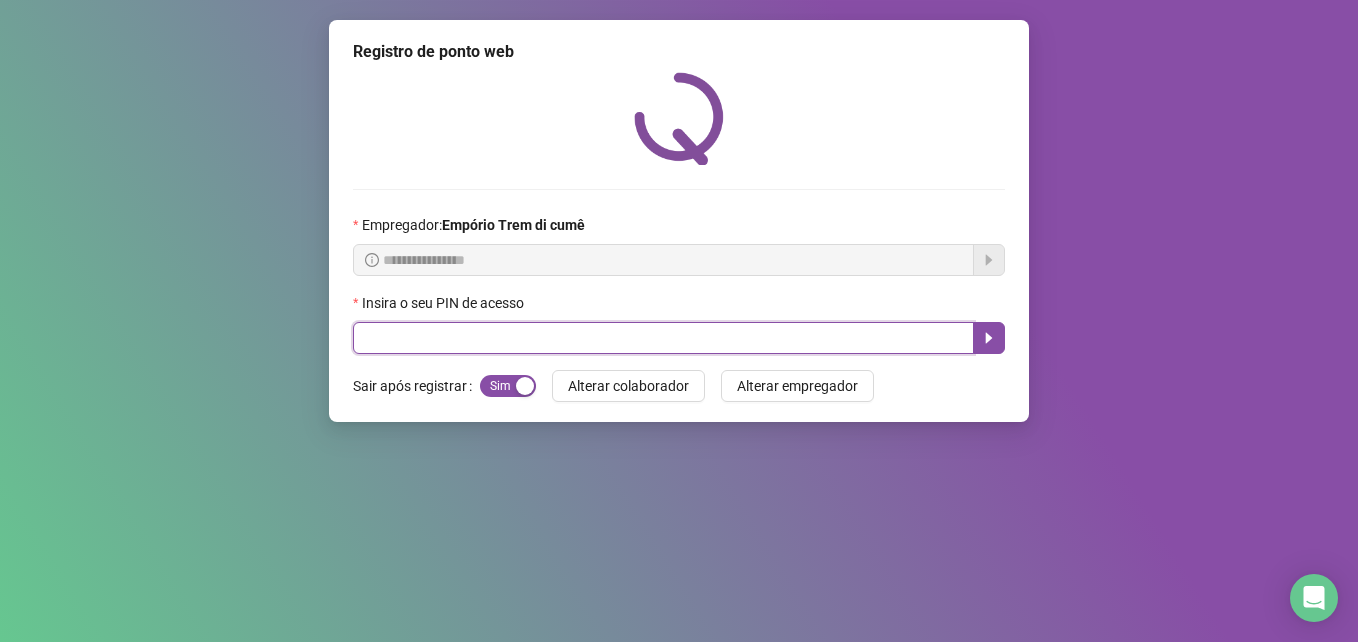 click at bounding box center [663, 338] 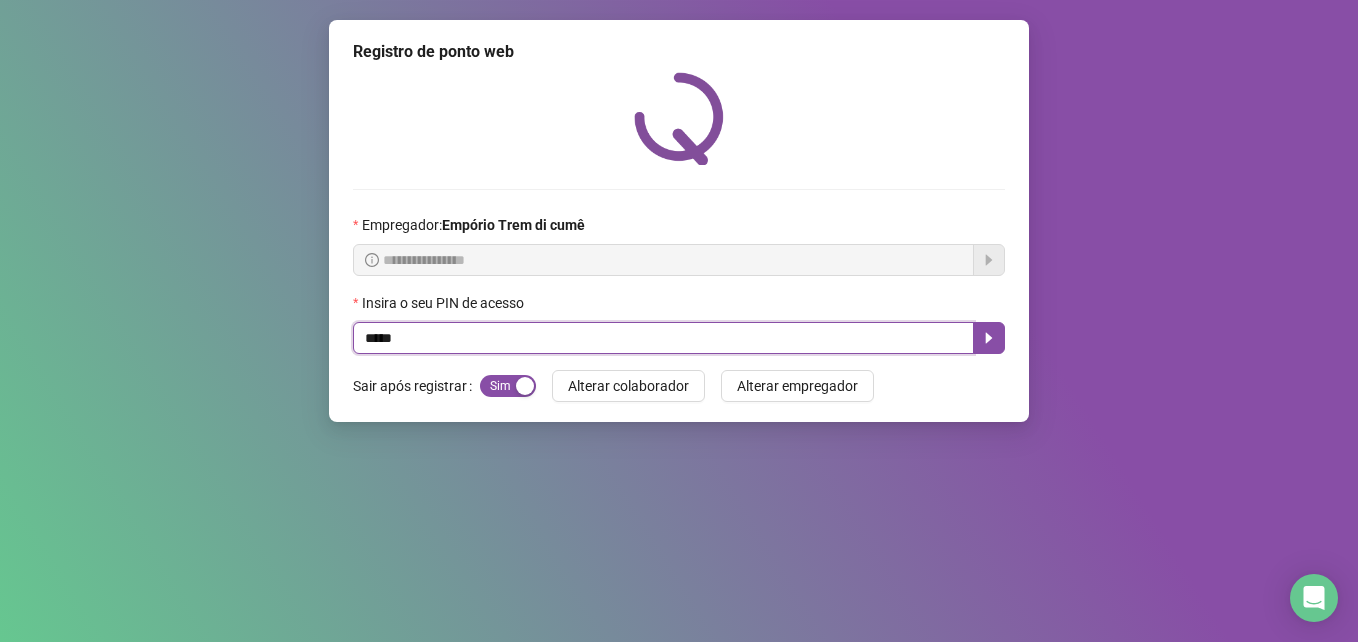 type on "*****" 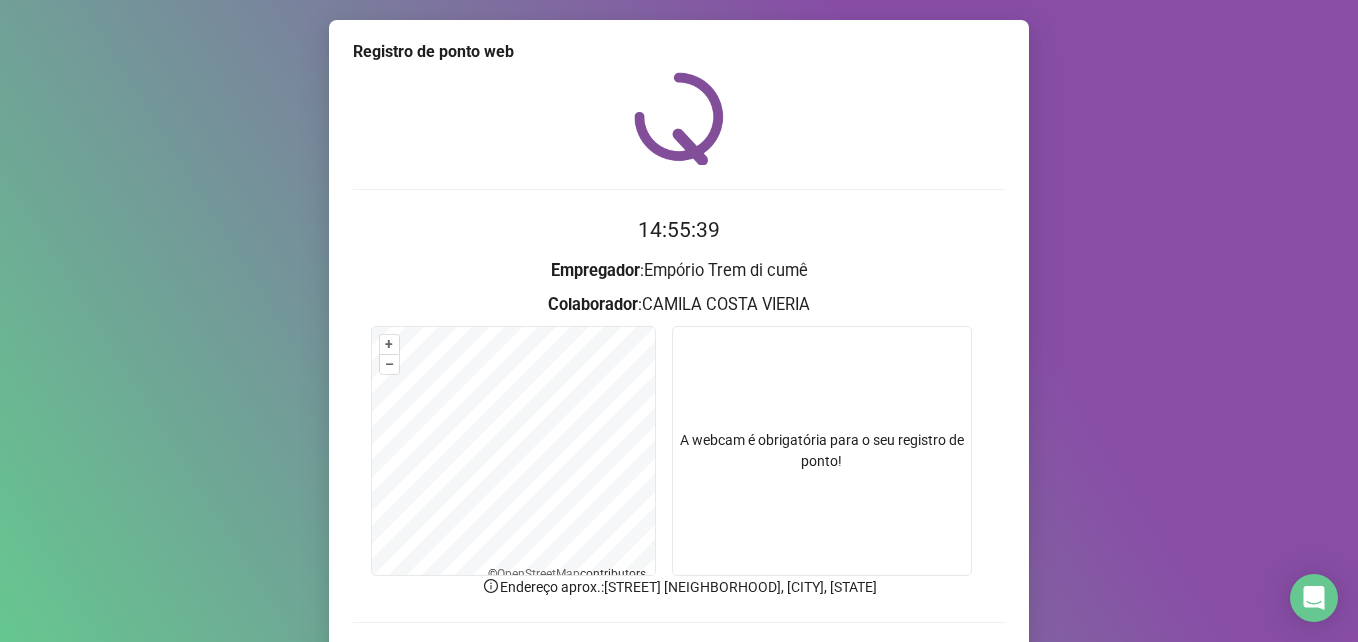 scroll, scrollTop: 133, scrollLeft: 0, axis: vertical 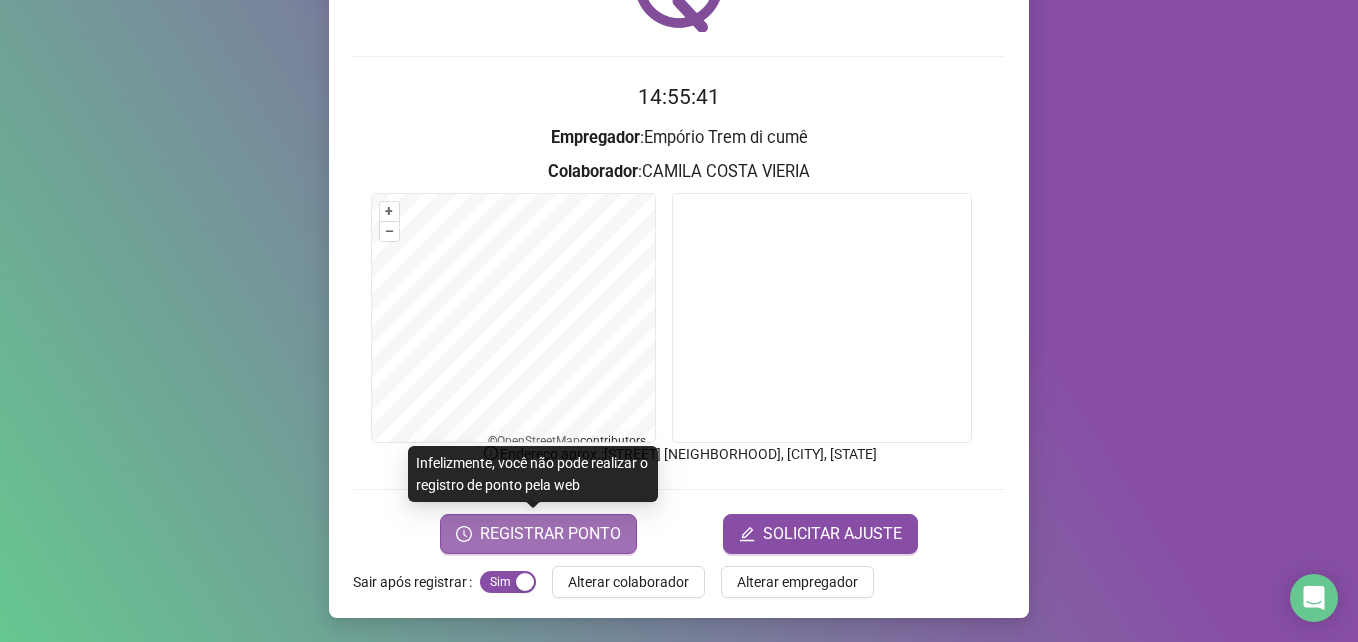 click on "REGISTRAR PONTO" at bounding box center (550, 534) 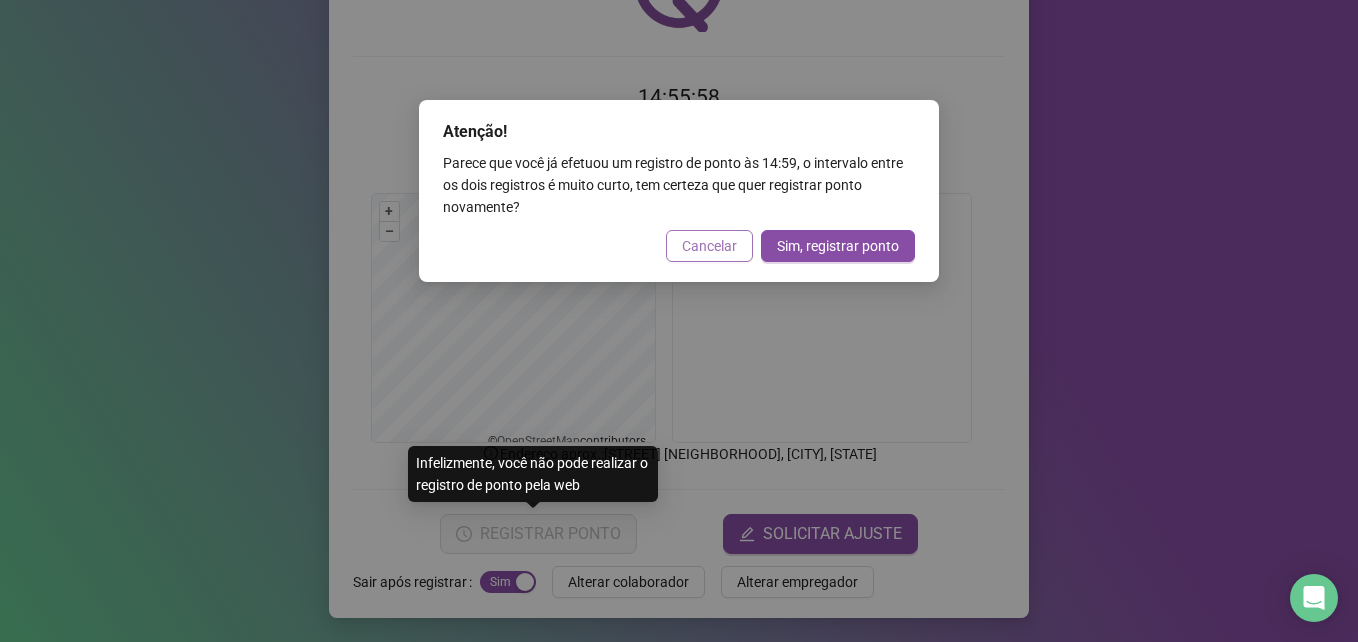 click on "Cancelar" at bounding box center (709, 246) 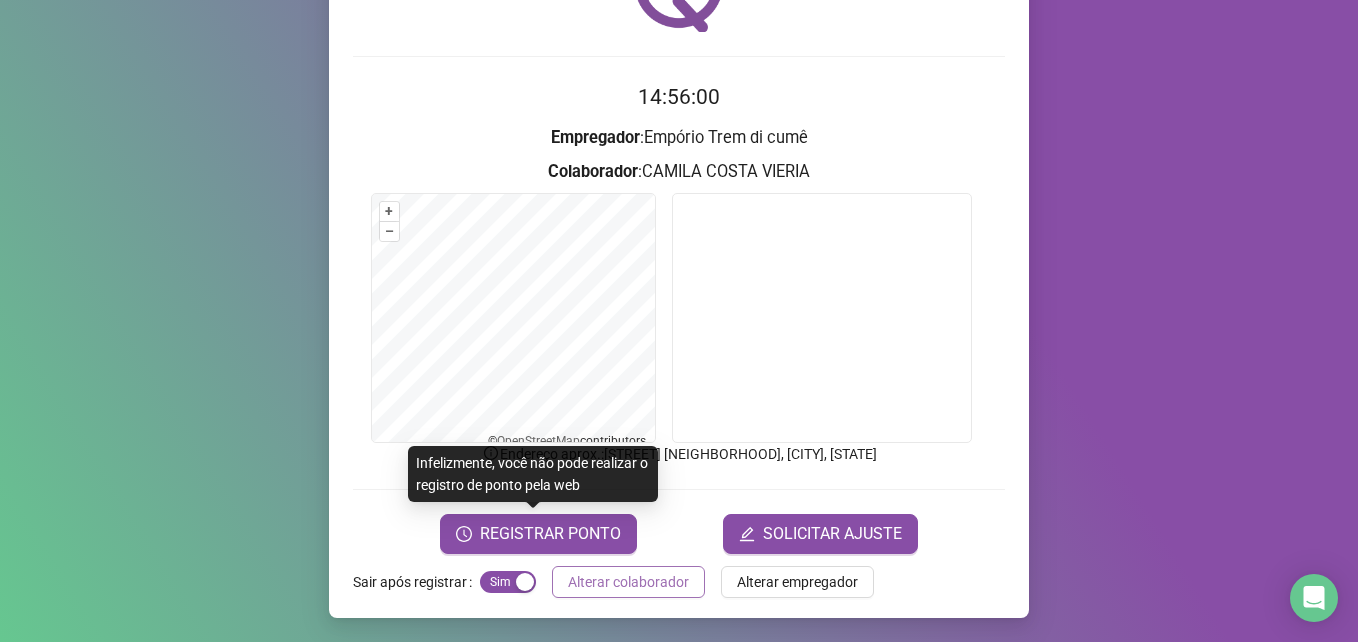click on "Alterar colaborador" at bounding box center [628, 582] 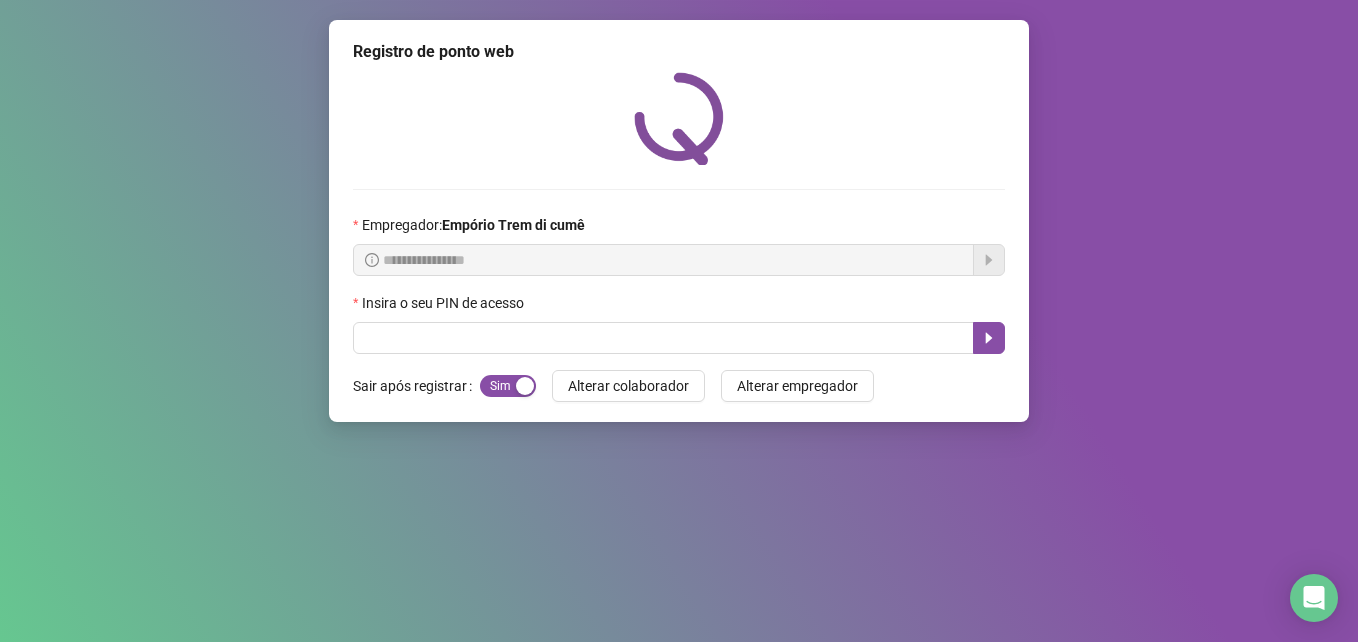 scroll, scrollTop: 0, scrollLeft: 0, axis: both 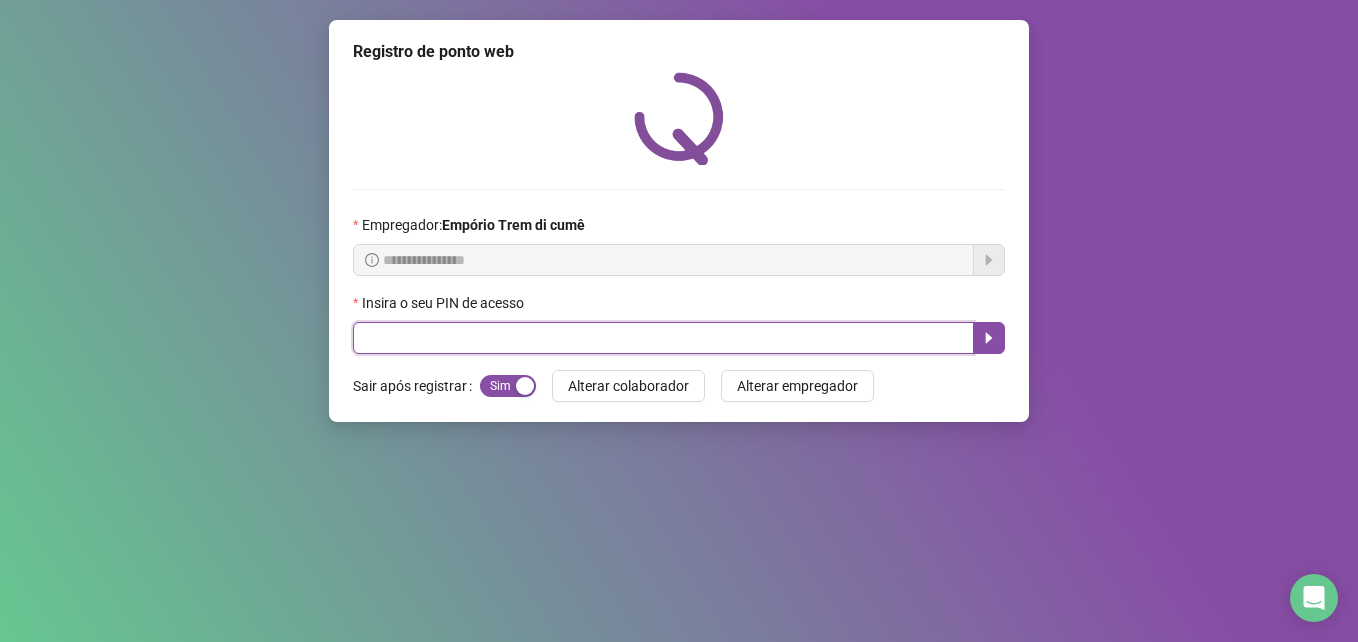 click at bounding box center (663, 338) 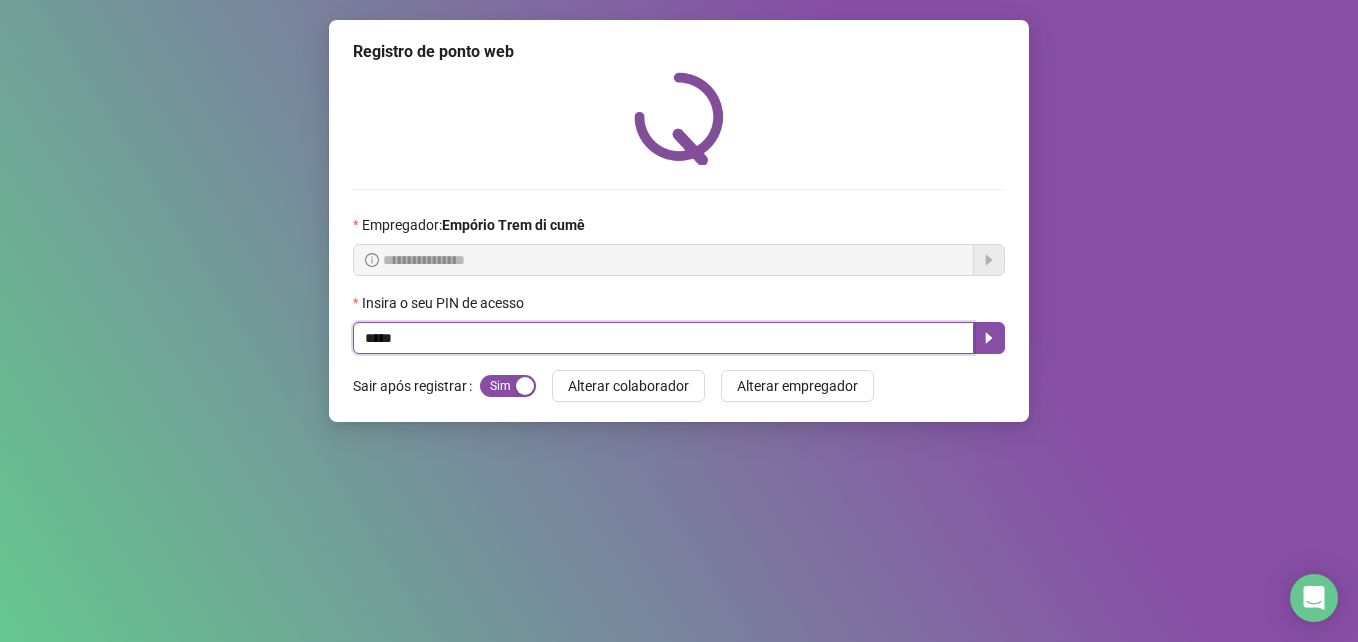 type on "*****" 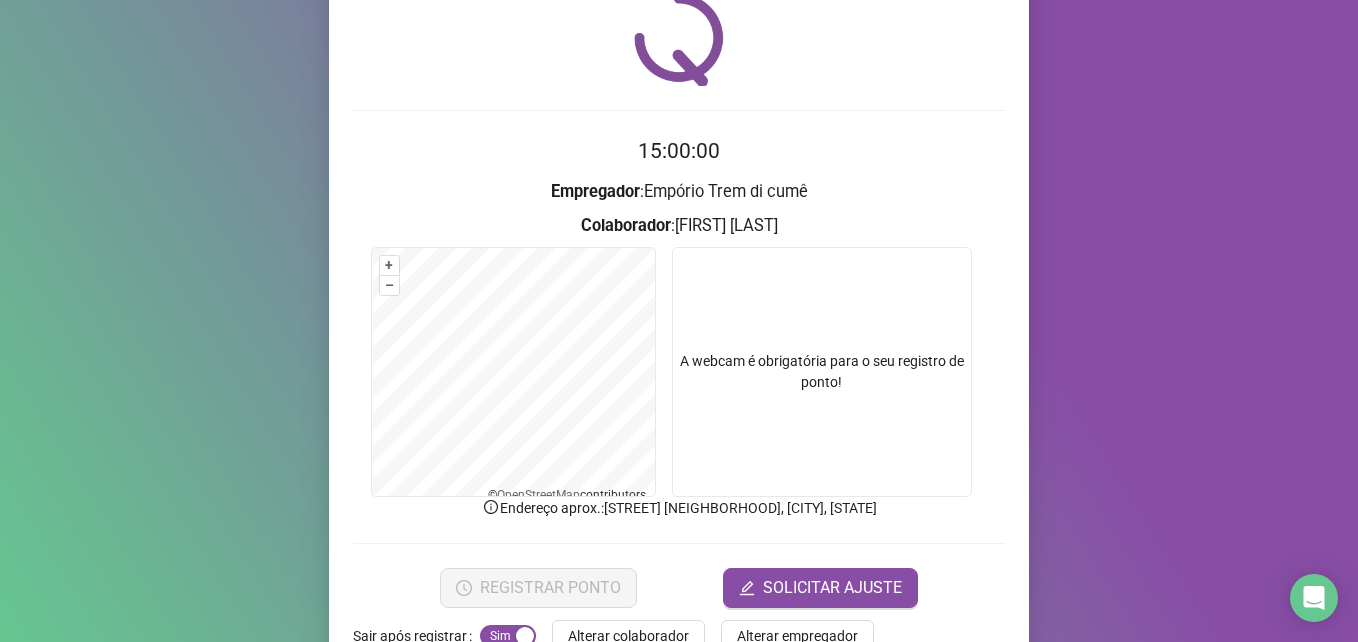 scroll, scrollTop: 133, scrollLeft: 0, axis: vertical 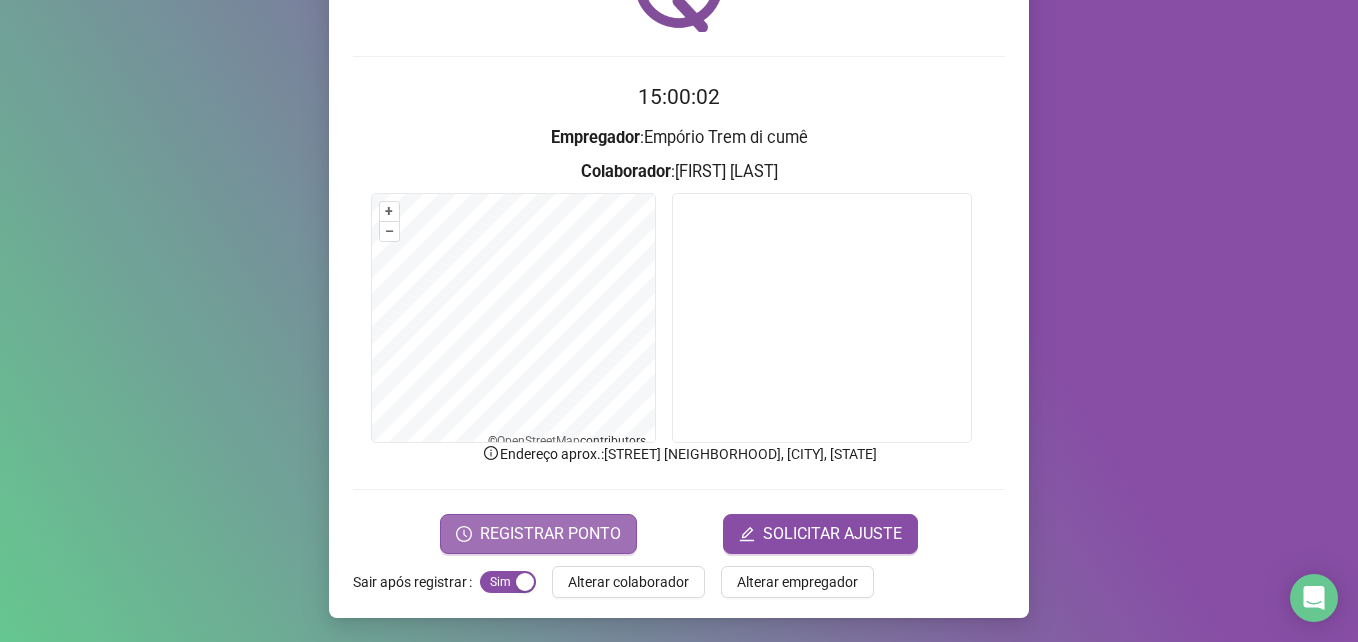 click on "REGISTRAR PONTO" at bounding box center (550, 534) 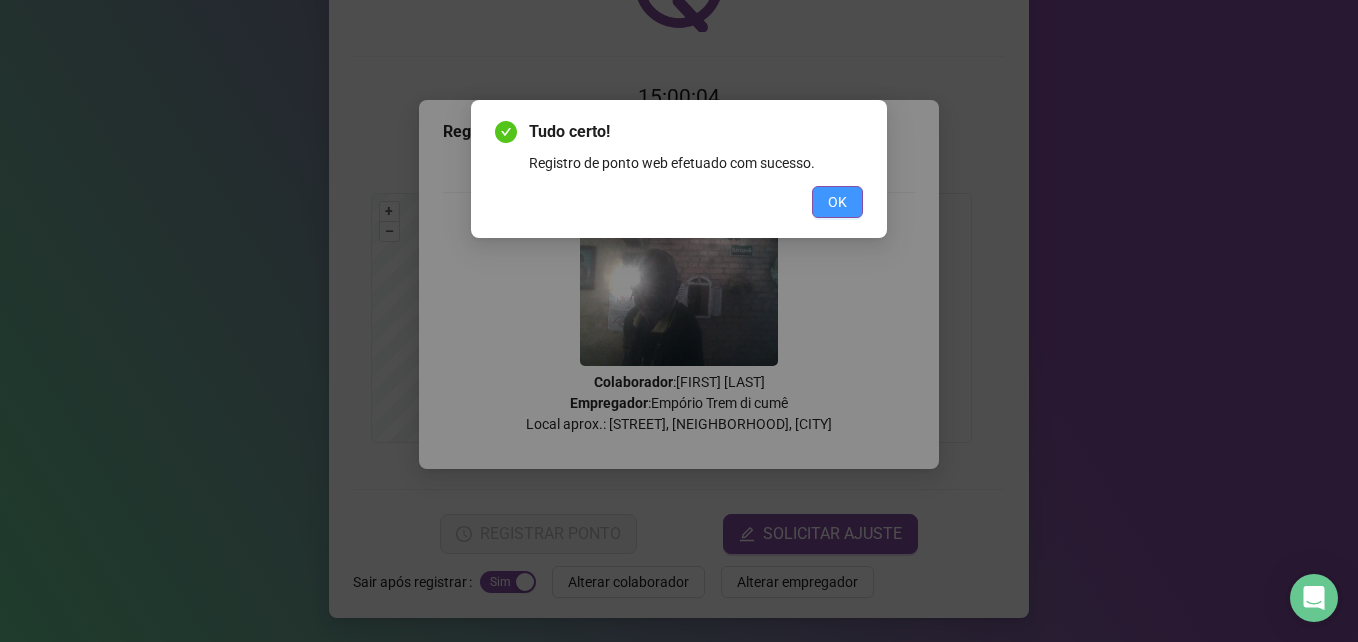 click on "OK" at bounding box center [837, 202] 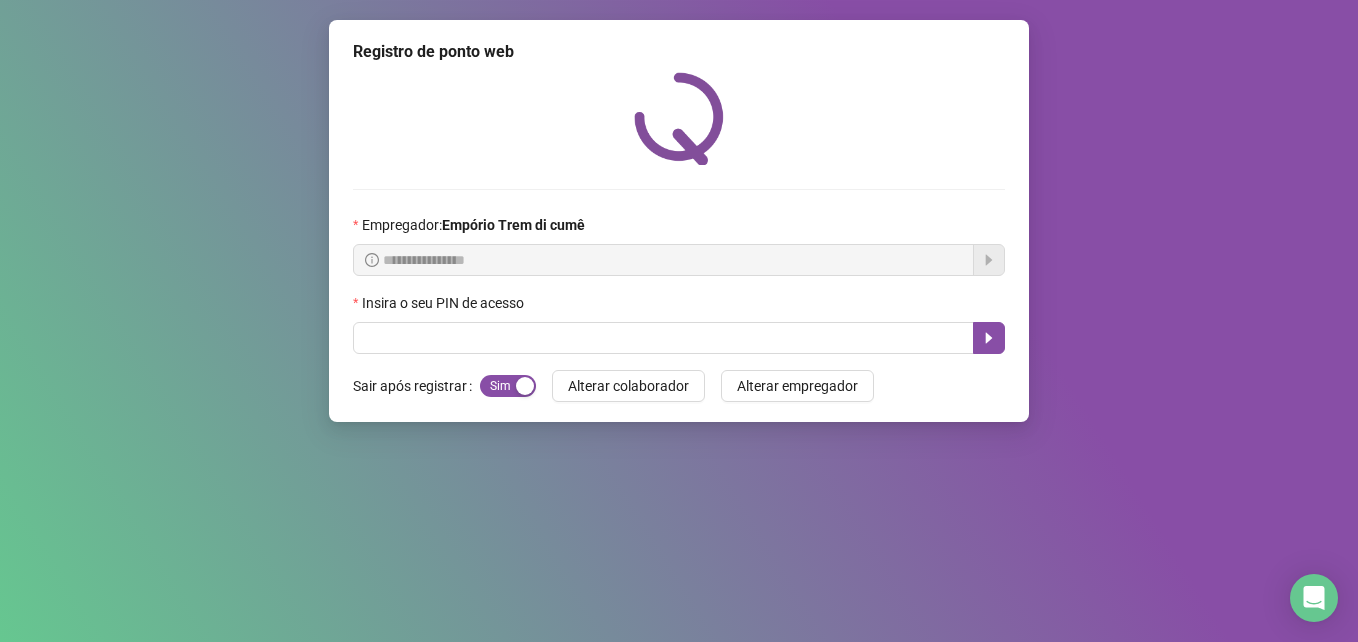 scroll, scrollTop: 0, scrollLeft: 0, axis: both 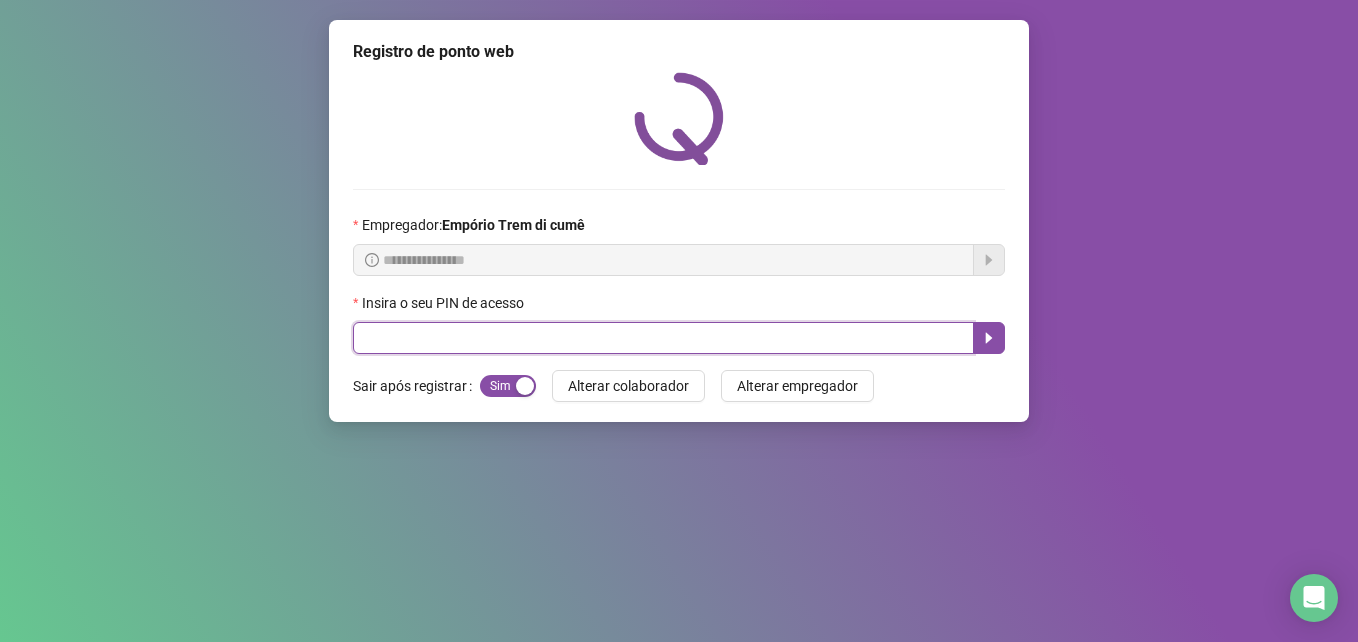 click at bounding box center [663, 338] 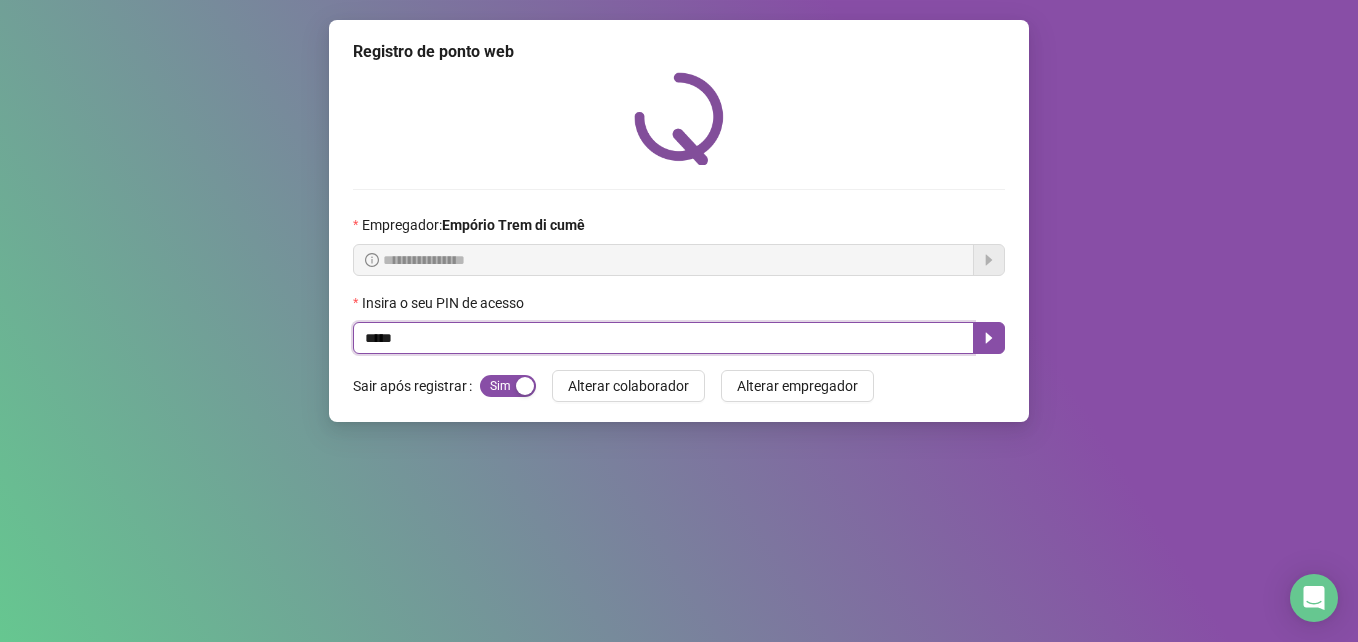 type on "*****" 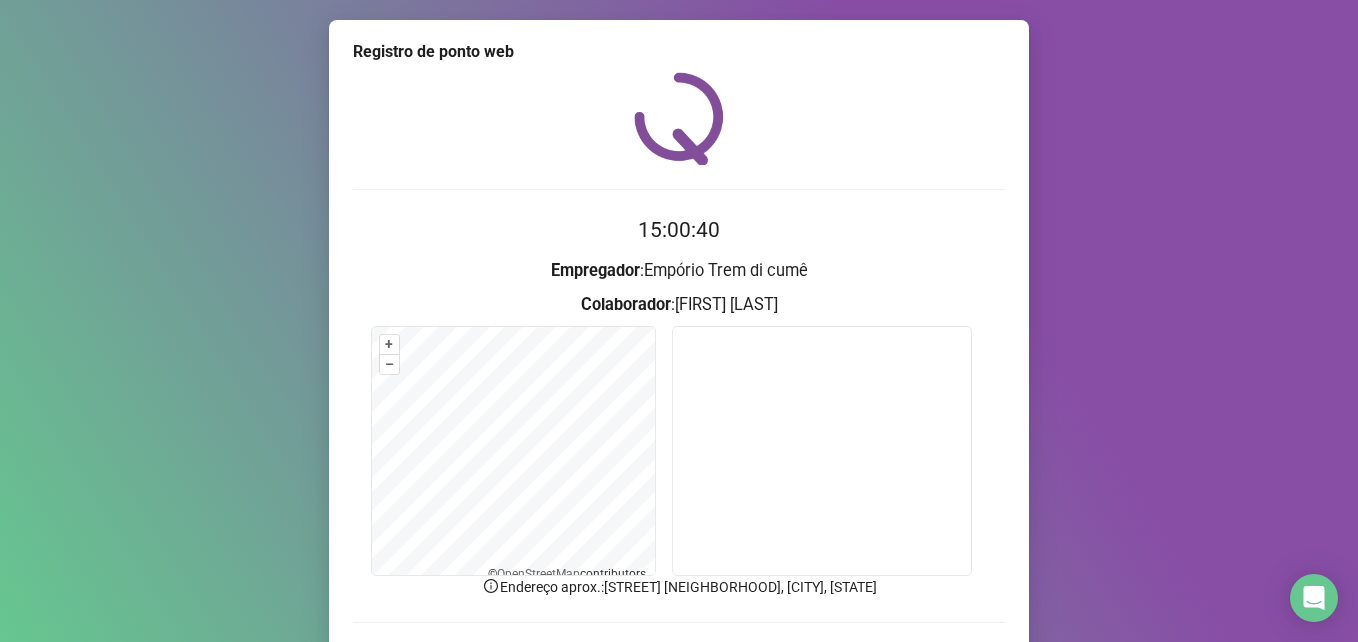 scroll, scrollTop: 133, scrollLeft: 0, axis: vertical 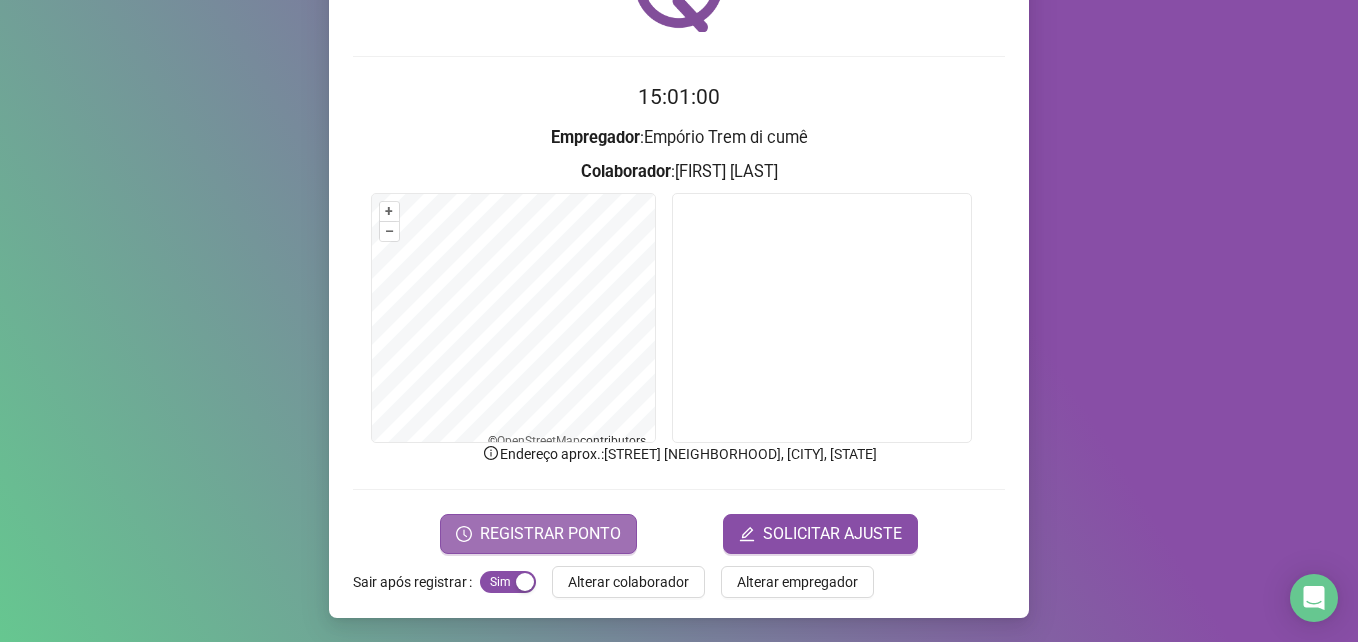 click on "REGISTRAR PONTO" at bounding box center [550, 534] 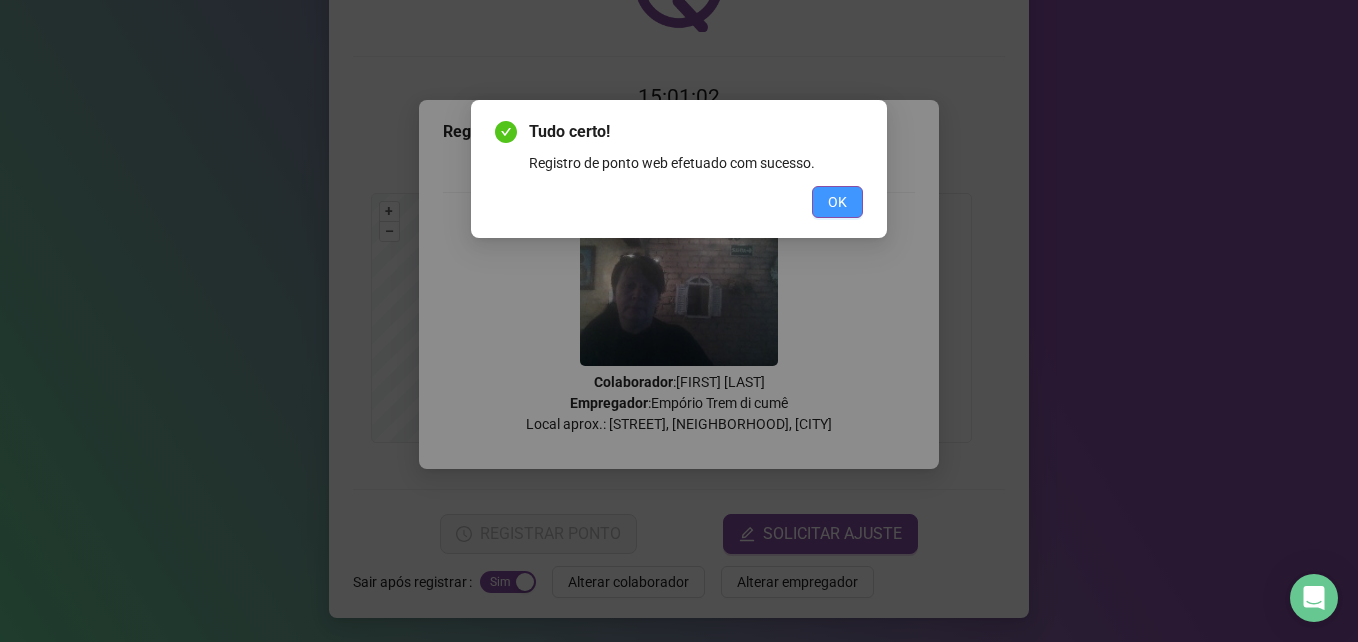 click on "OK" at bounding box center (837, 202) 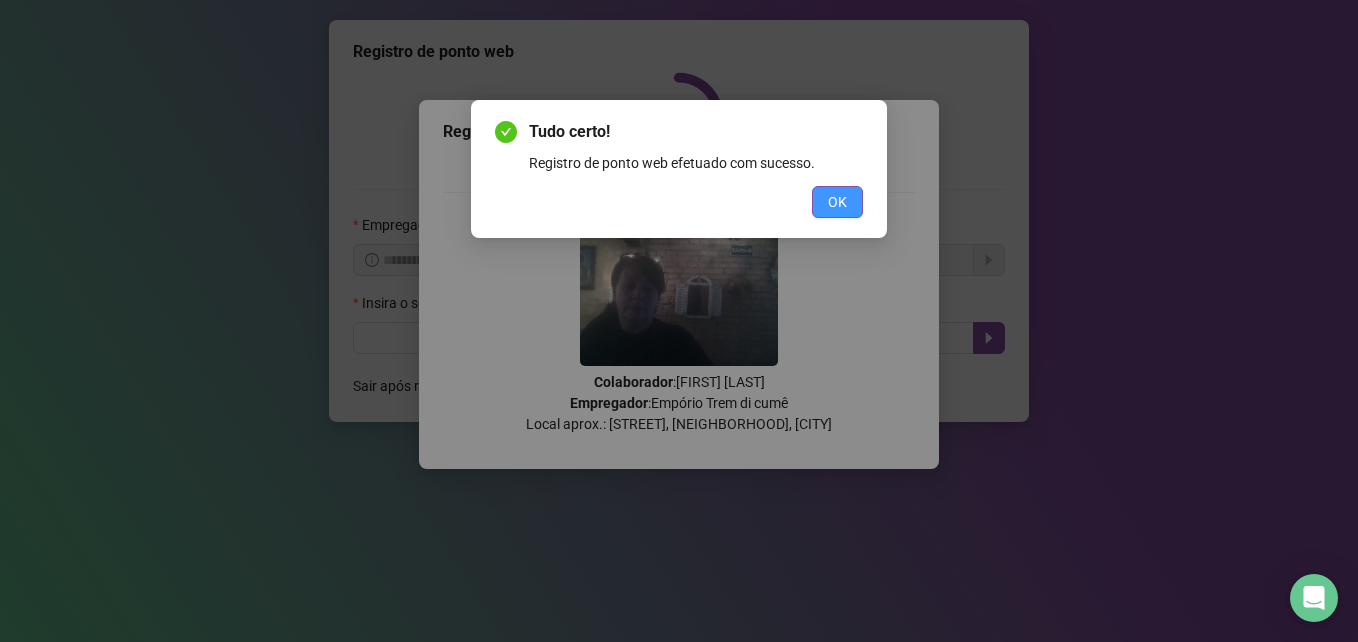 scroll, scrollTop: 0, scrollLeft: 0, axis: both 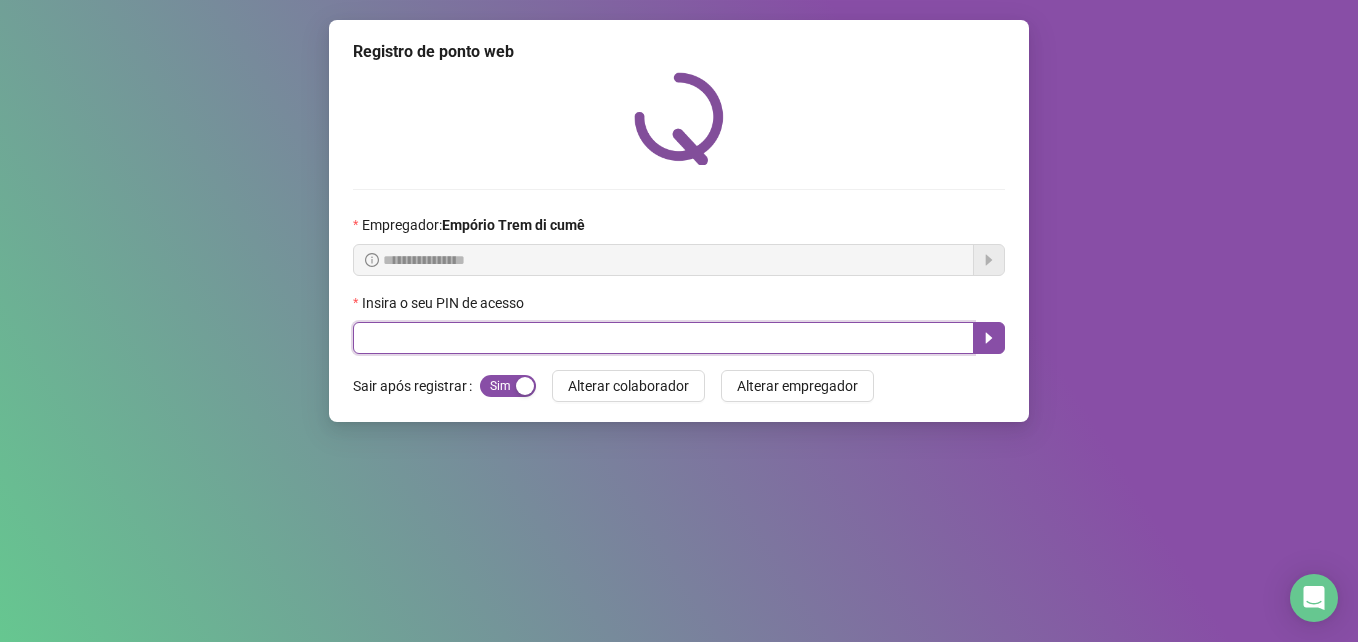 click at bounding box center [663, 338] 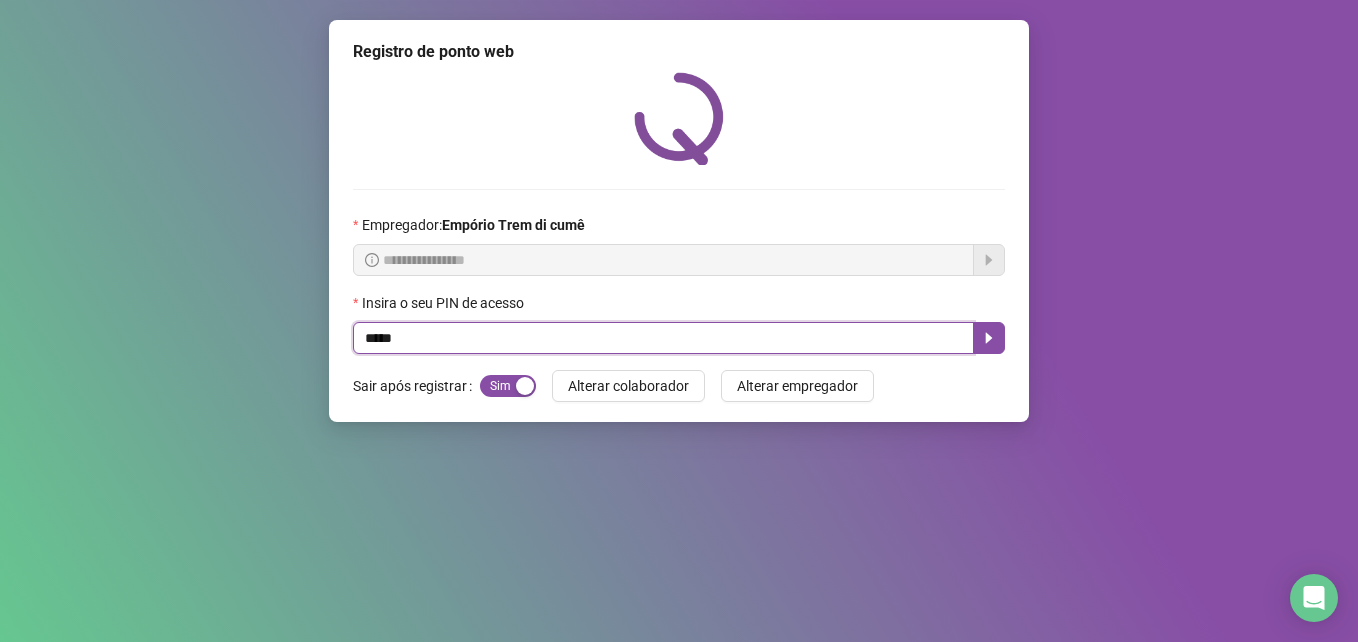 type on "*****" 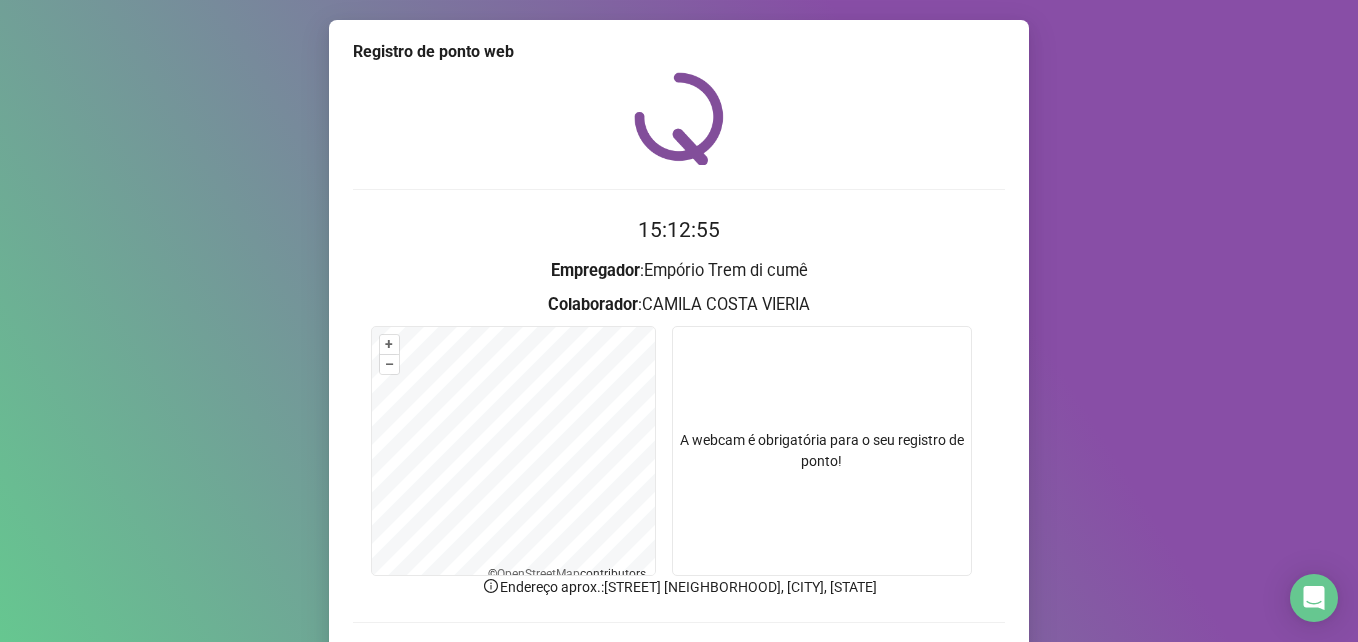 scroll, scrollTop: 133, scrollLeft: 0, axis: vertical 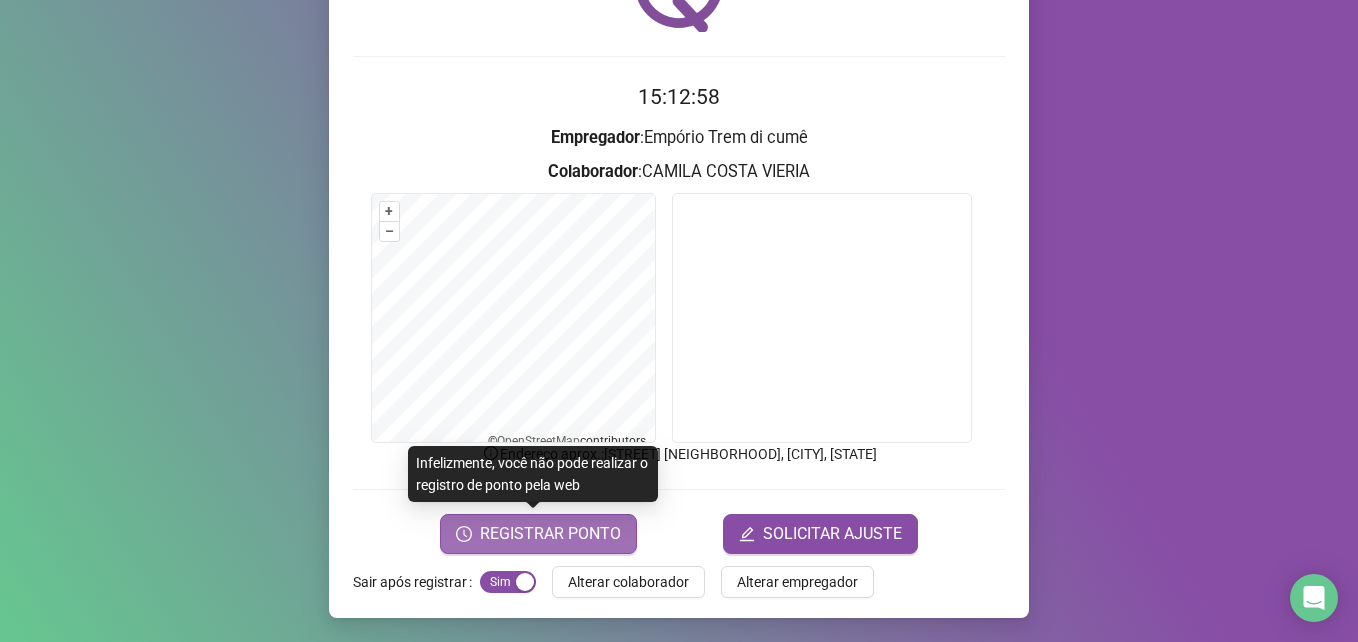 click on "REGISTRAR PONTO" at bounding box center (538, 534) 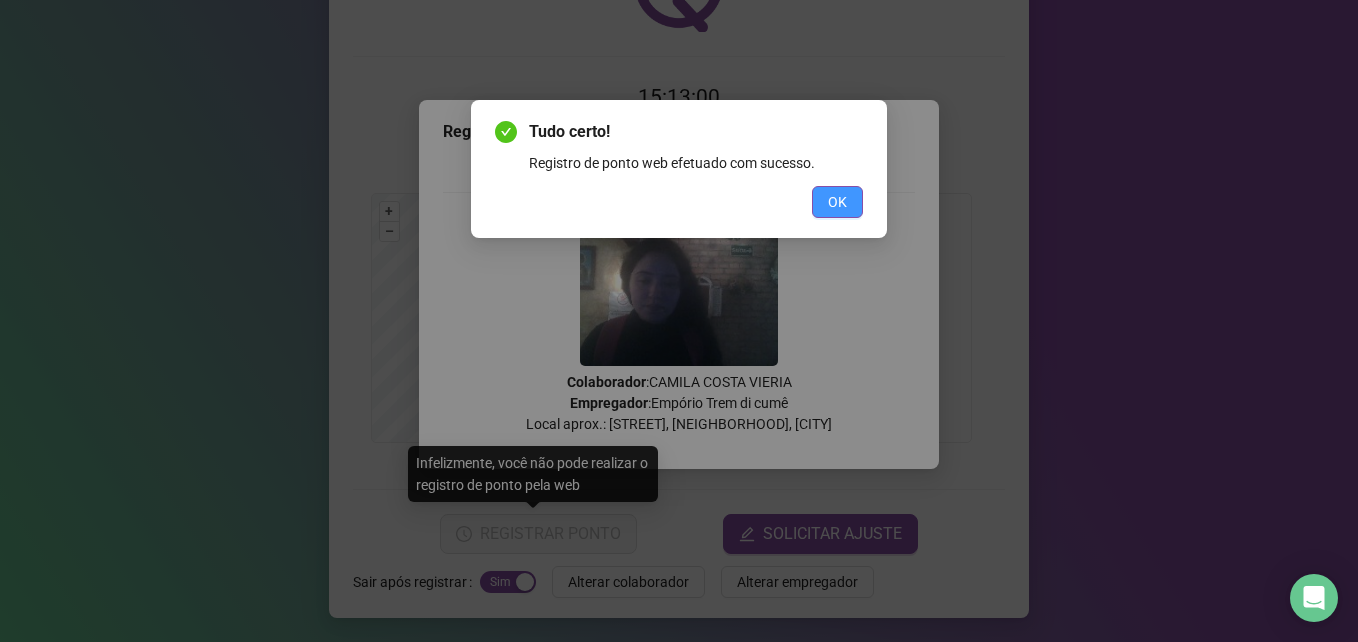 click on "OK" at bounding box center [837, 202] 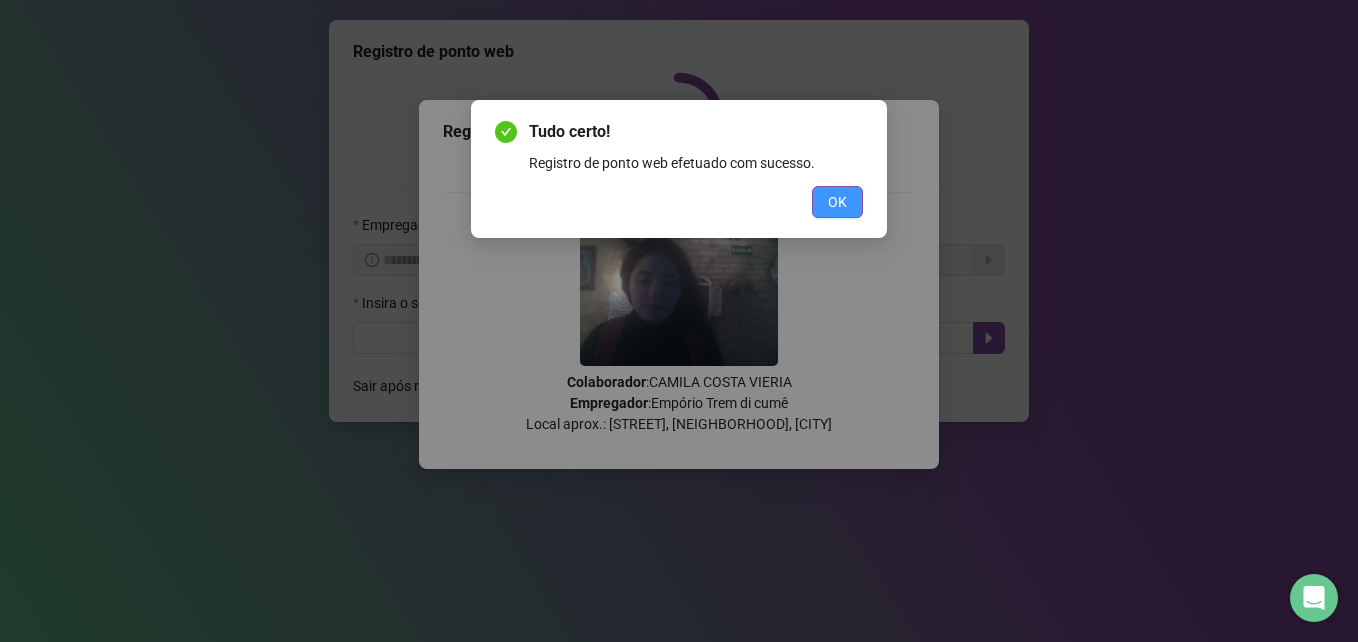 scroll, scrollTop: 0, scrollLeft: 0, axis: both 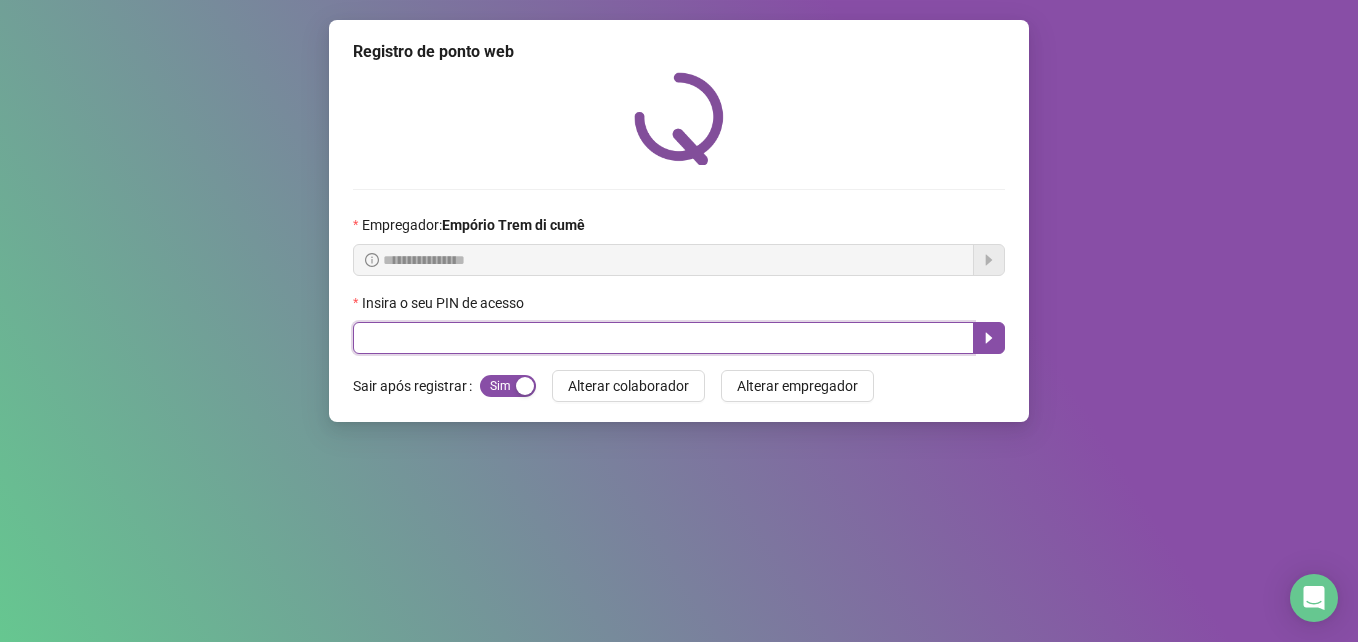 click at bounding box center (663, 338) 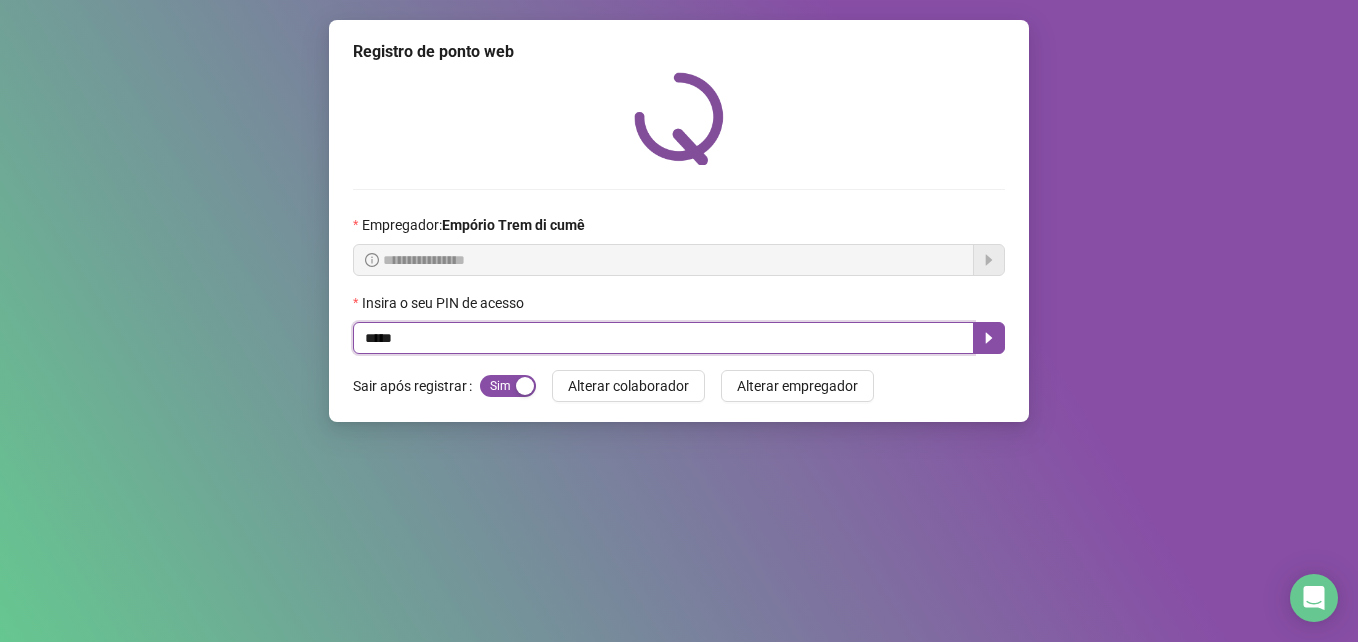 type on "*****" 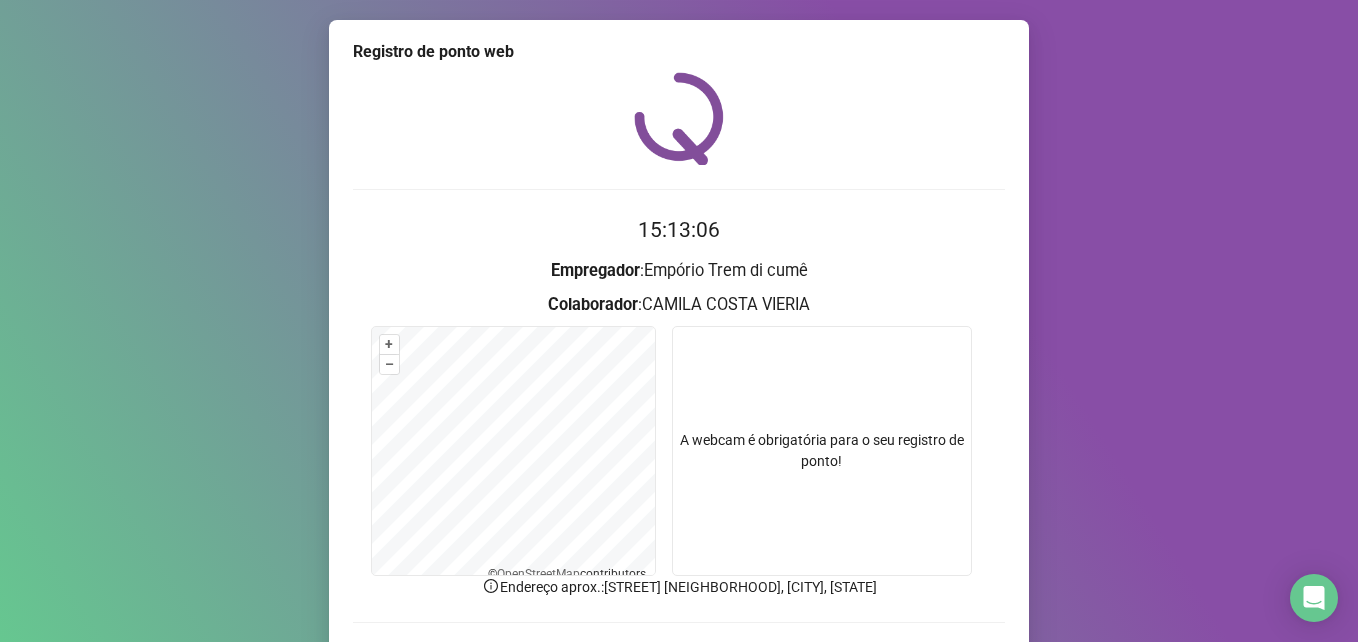 scroll, scrollTop: 133, scrollLeft: 0, axis: vertical 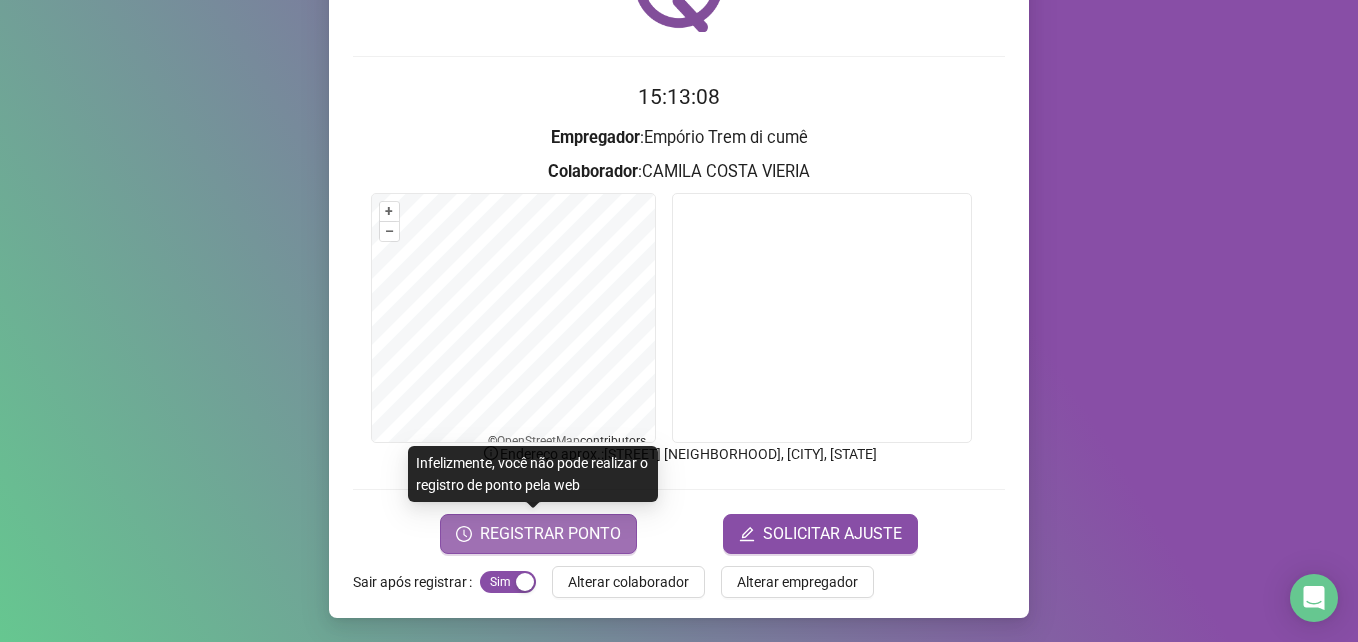 click on "REGISTRAR PONTO" at bounding box center [550, 534] 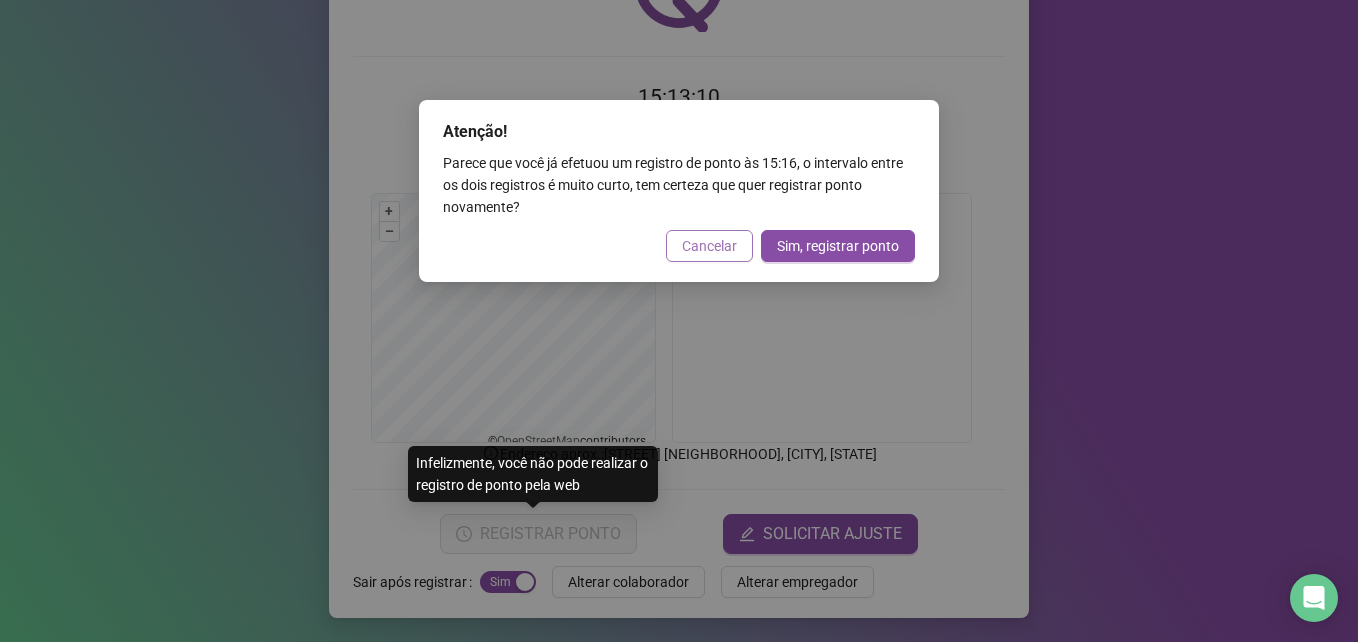 click on "Cancelar" at bounding box center (709, 246) 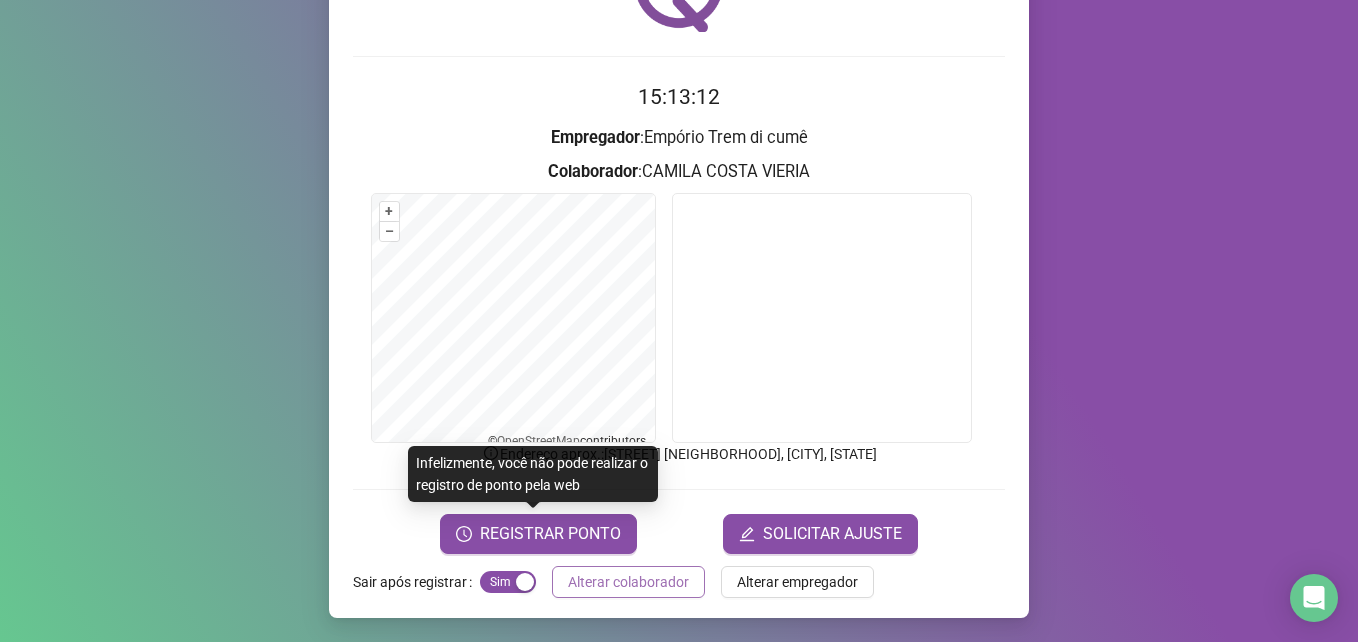 click on "Alterar colaborador" at bounding box center (628, 582) 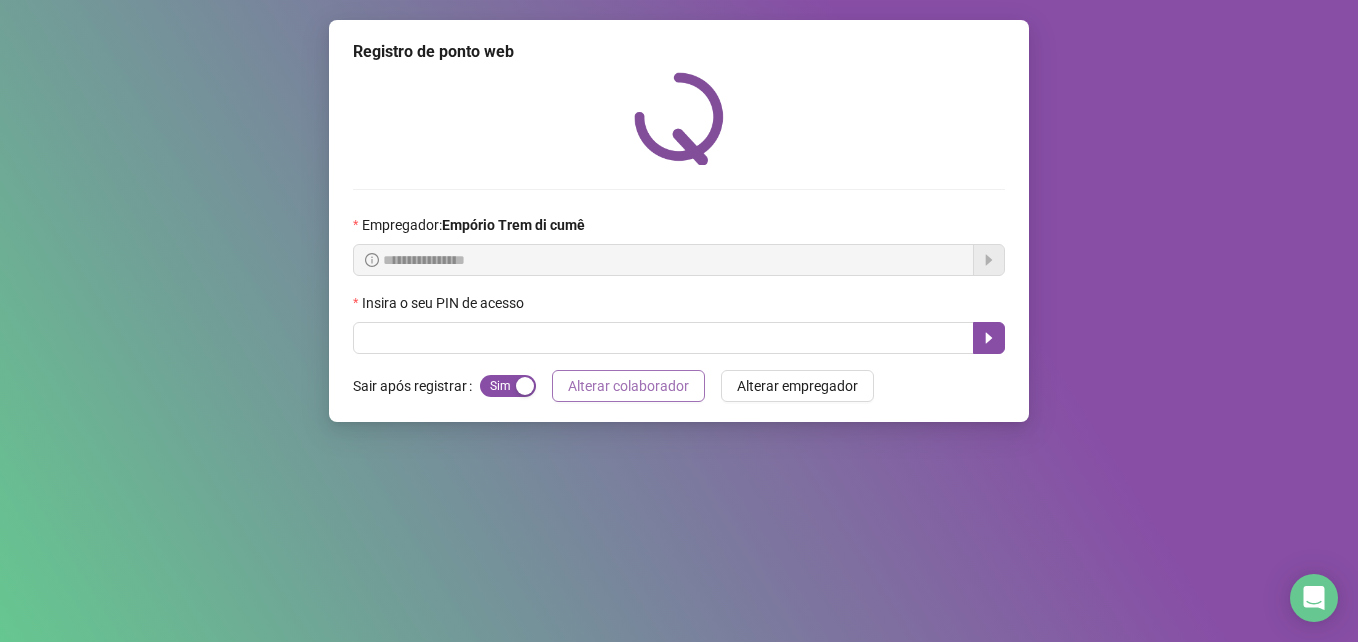 scroll, scrollTop: 0, scrollLeft: 0, axis: both 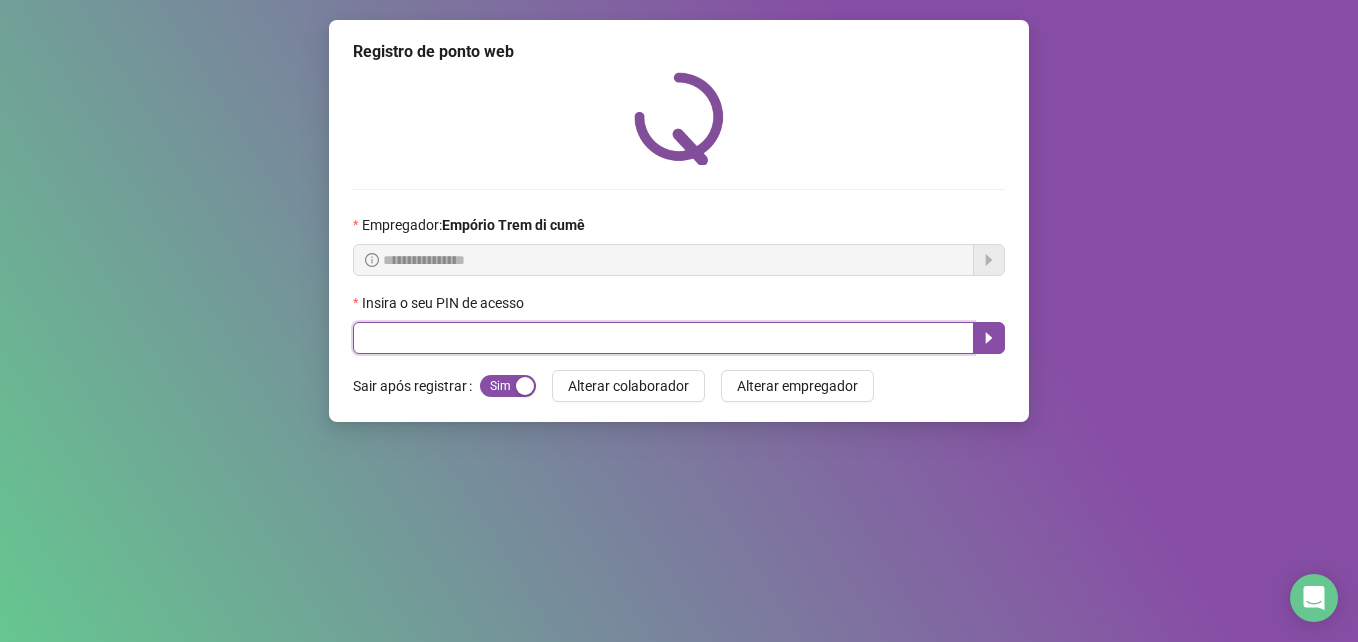 click at bounding box center (663, 338) 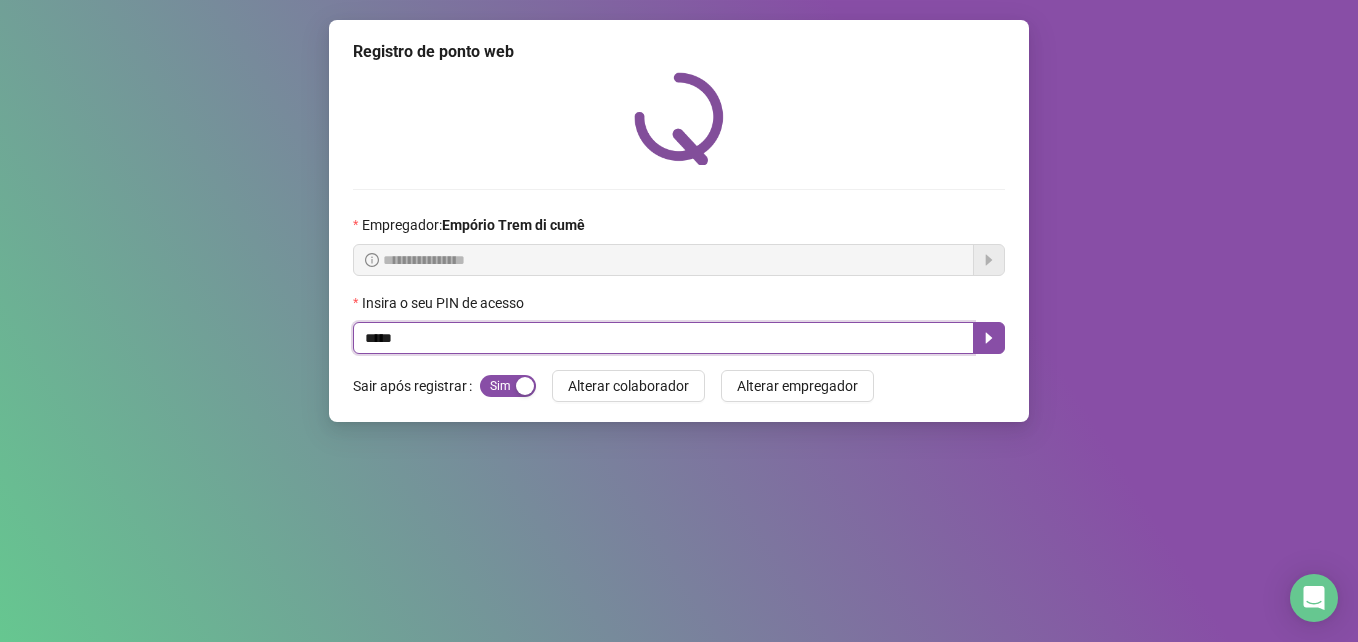 type on "*****" 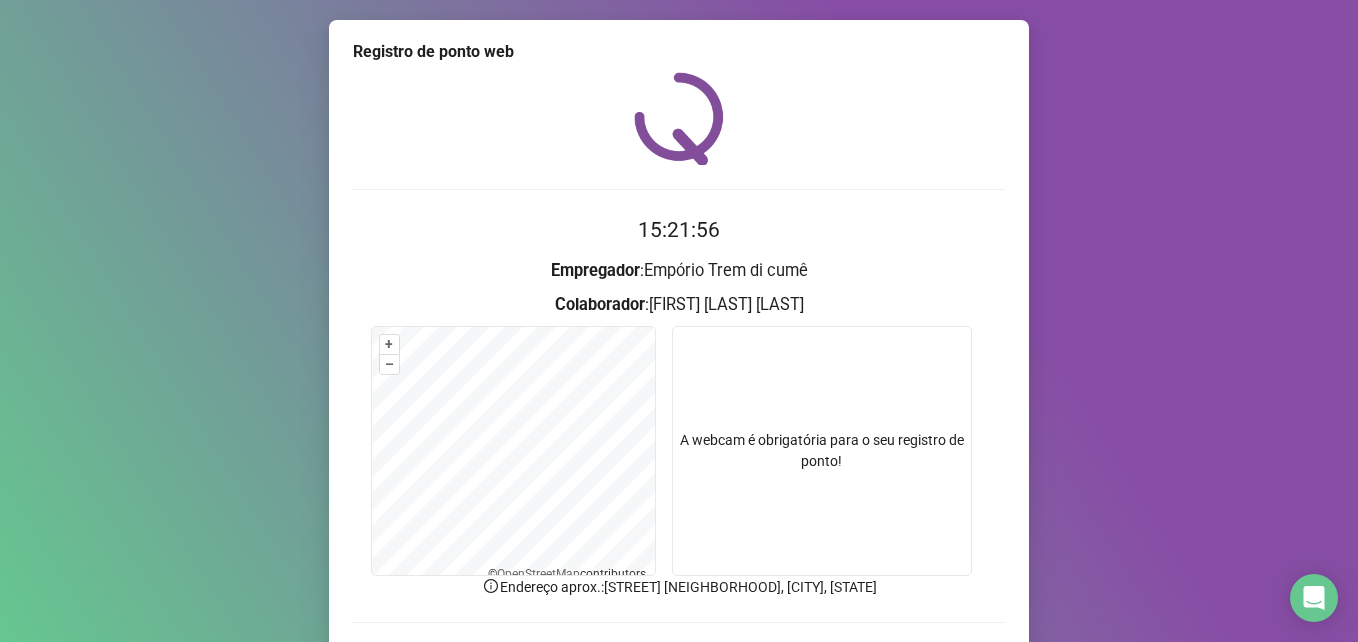 scroll, scrollTop: 133, scrollLeft: 0, axis: vertical 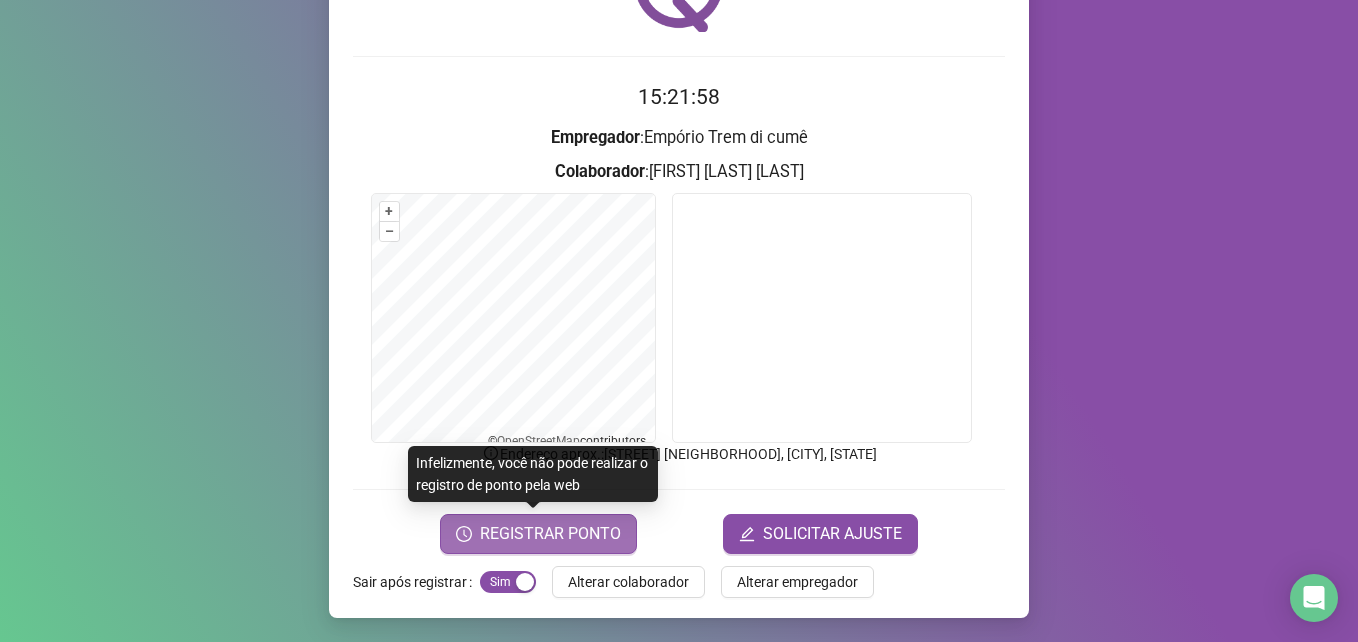 click on "REGISTRAR PONTO" at bounding box center (550, 534) 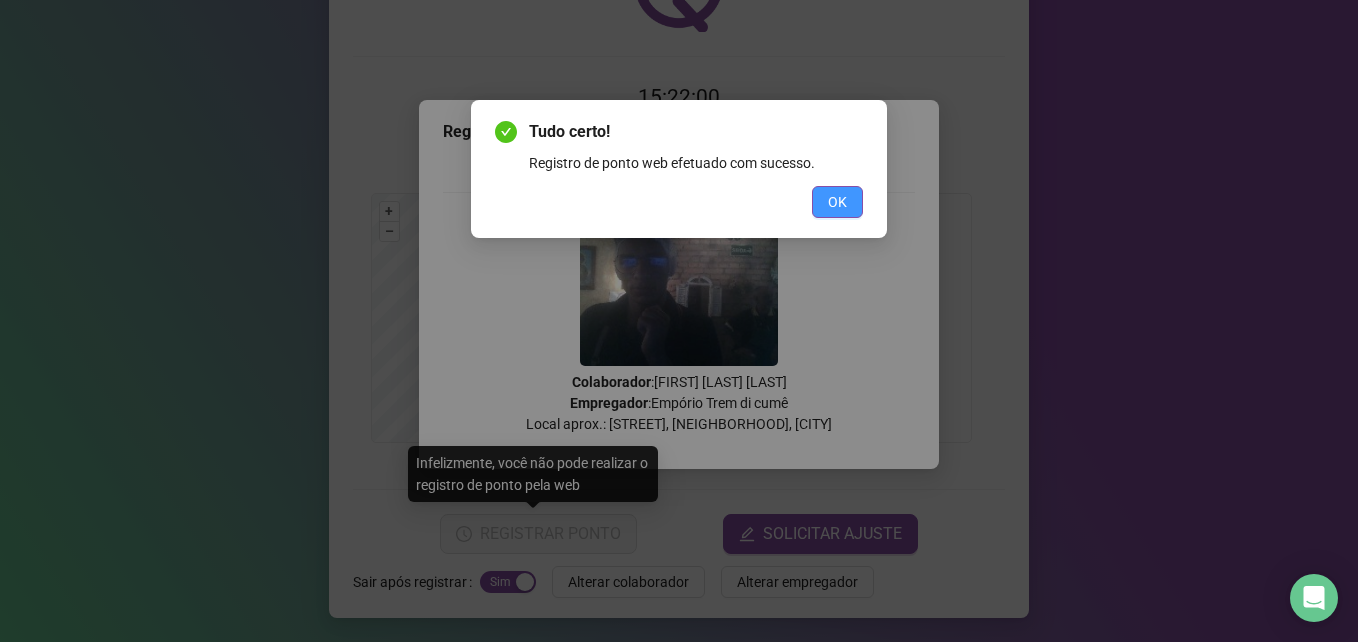 click on "OK" at bounding box center [837, 202] 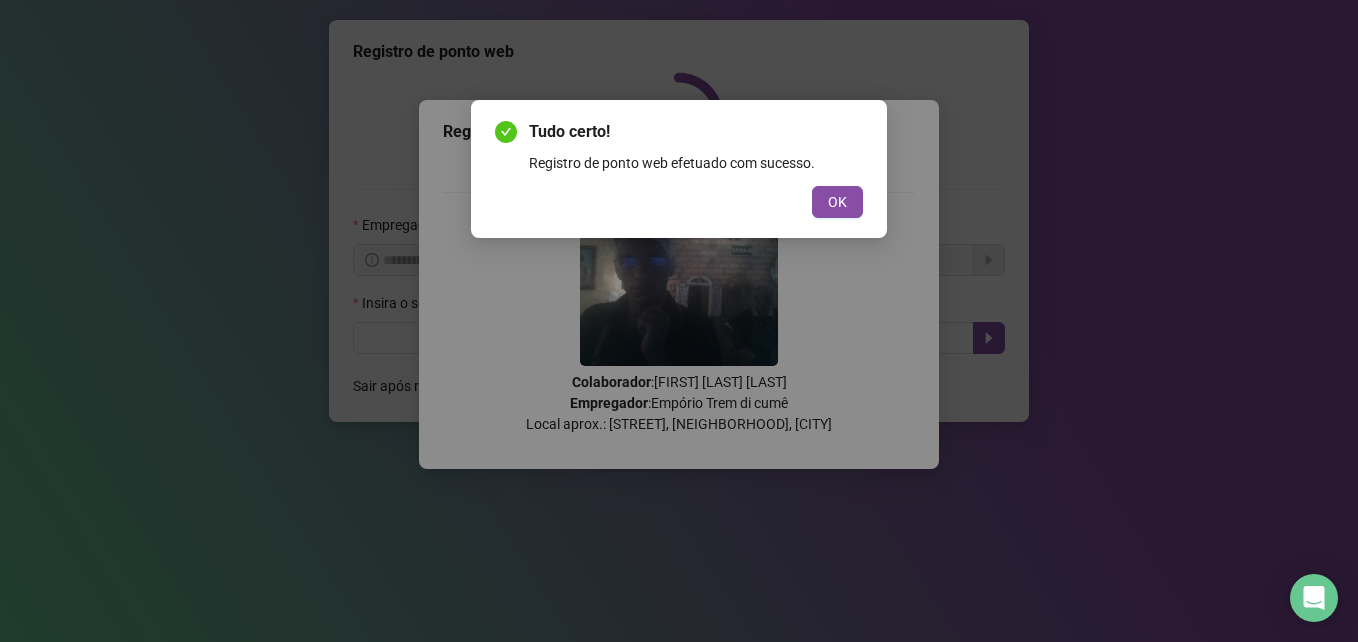 scroll, scrollTop: 0, scrollLeft: 0, axis: both 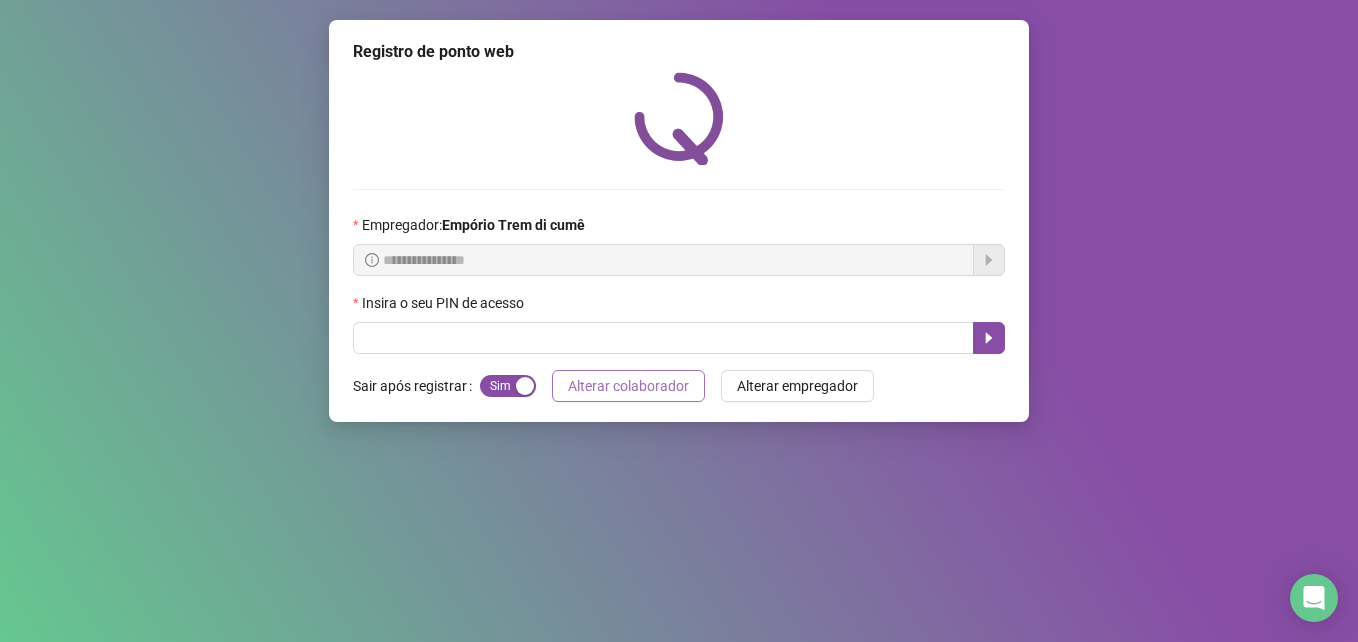 click on "Alterar colaborador" at bounding box center [628, 386] 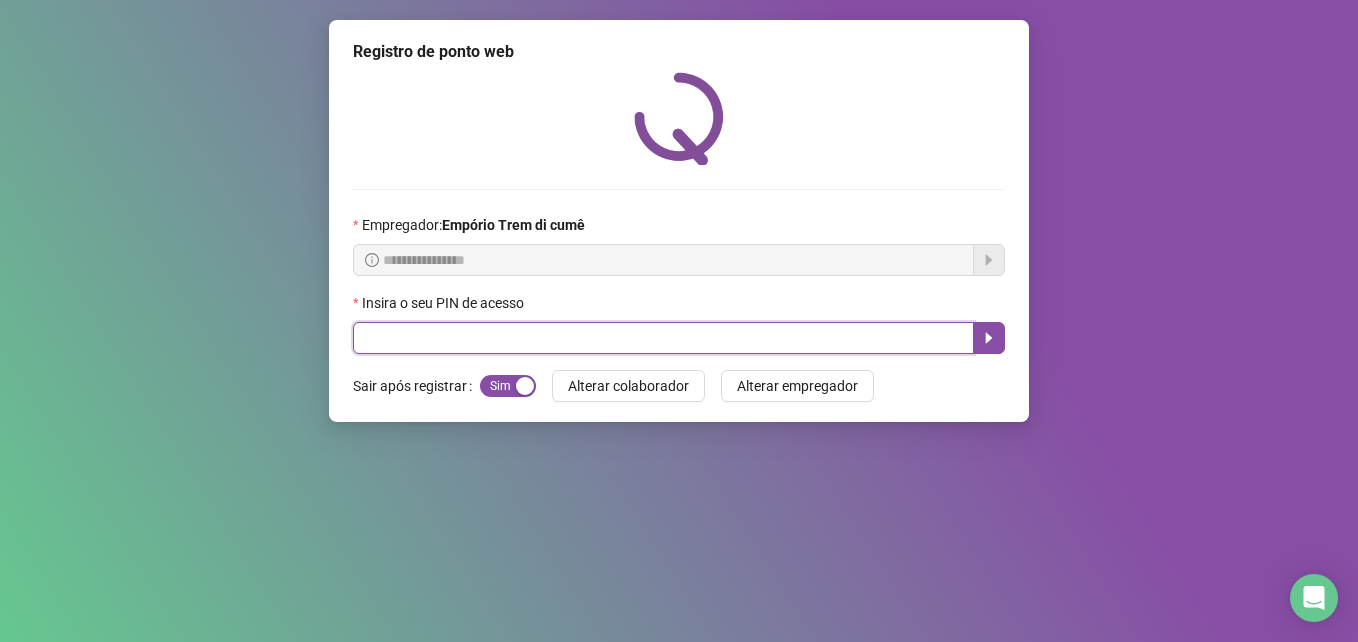 click at bounding box center (663, 338) 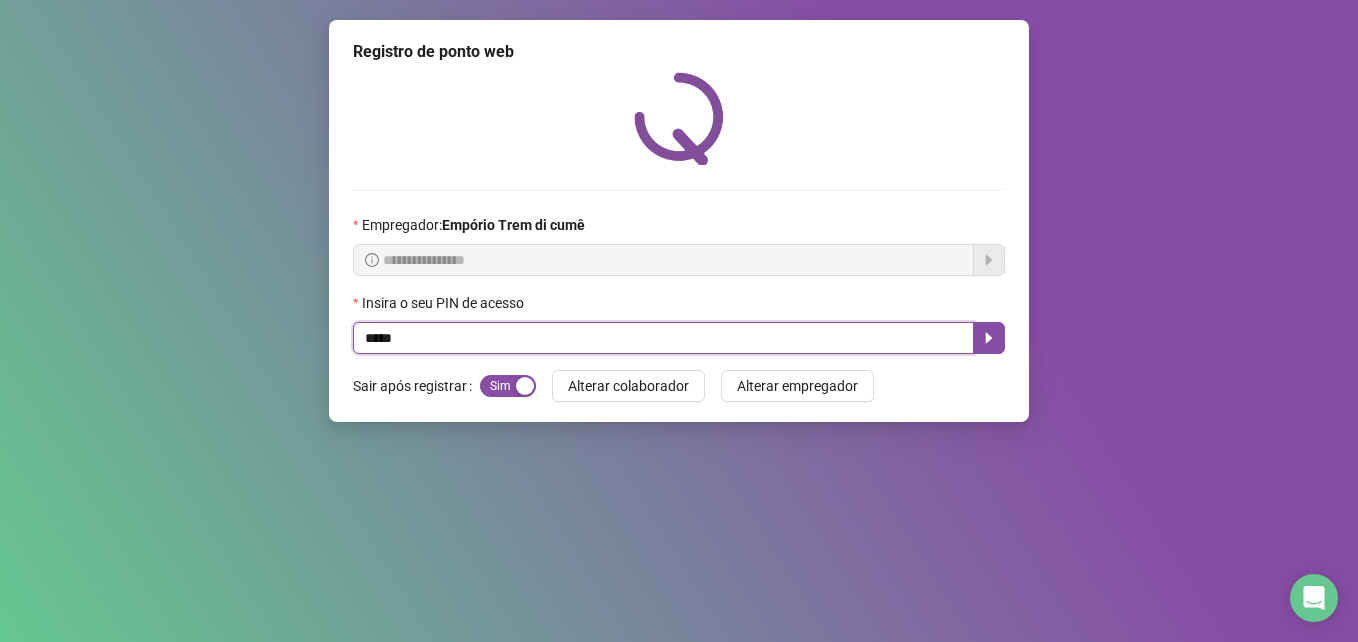 type on "*****" 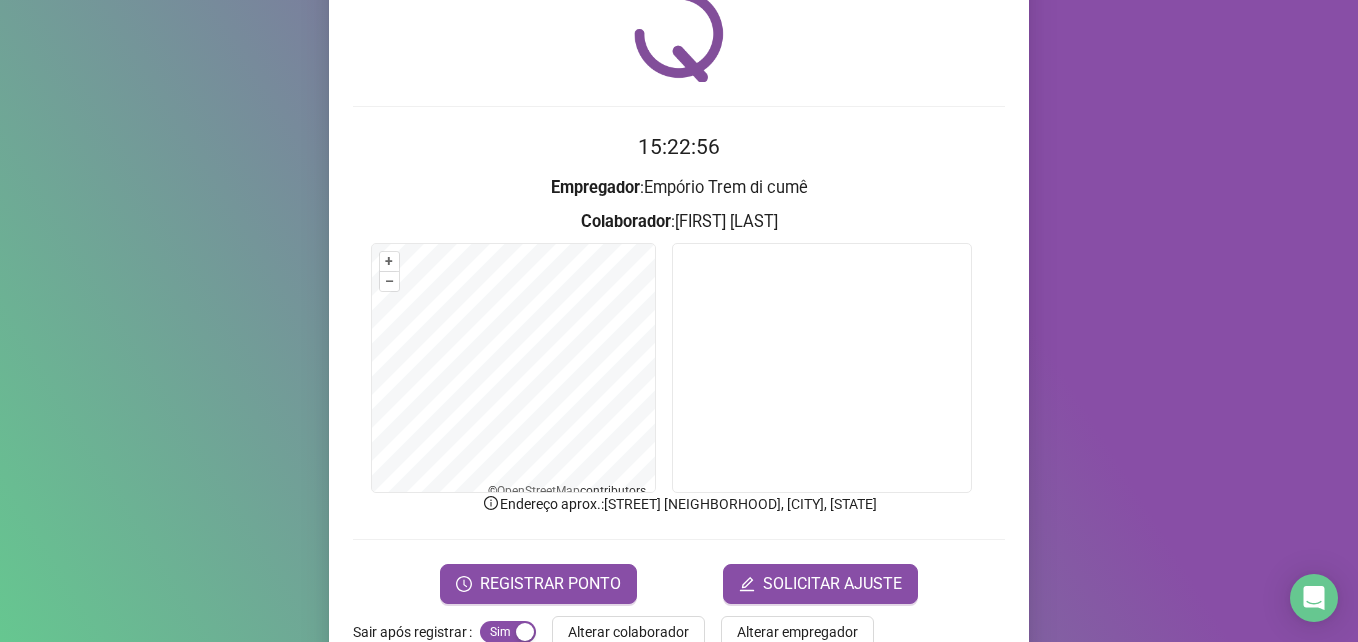 scroll, scrollTop: 133, scrollLeft: 0, axis: vertical 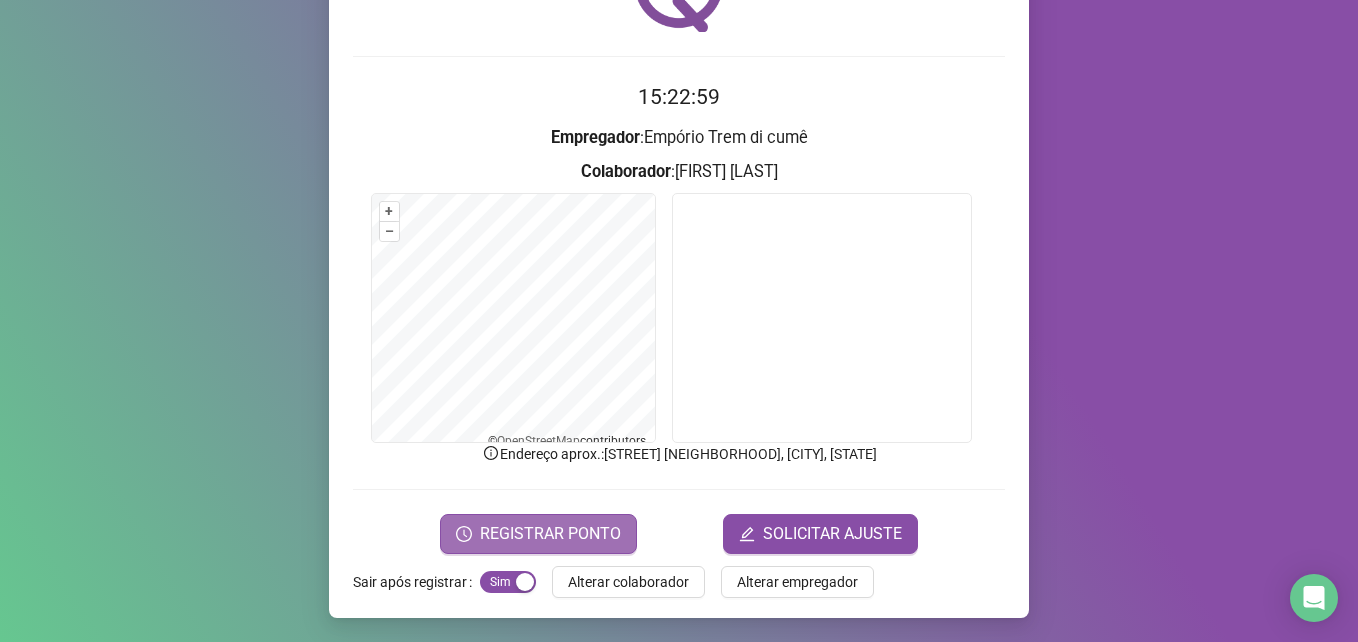 click on "REGISTRAR PONTO" at bounding box center (550, 534) 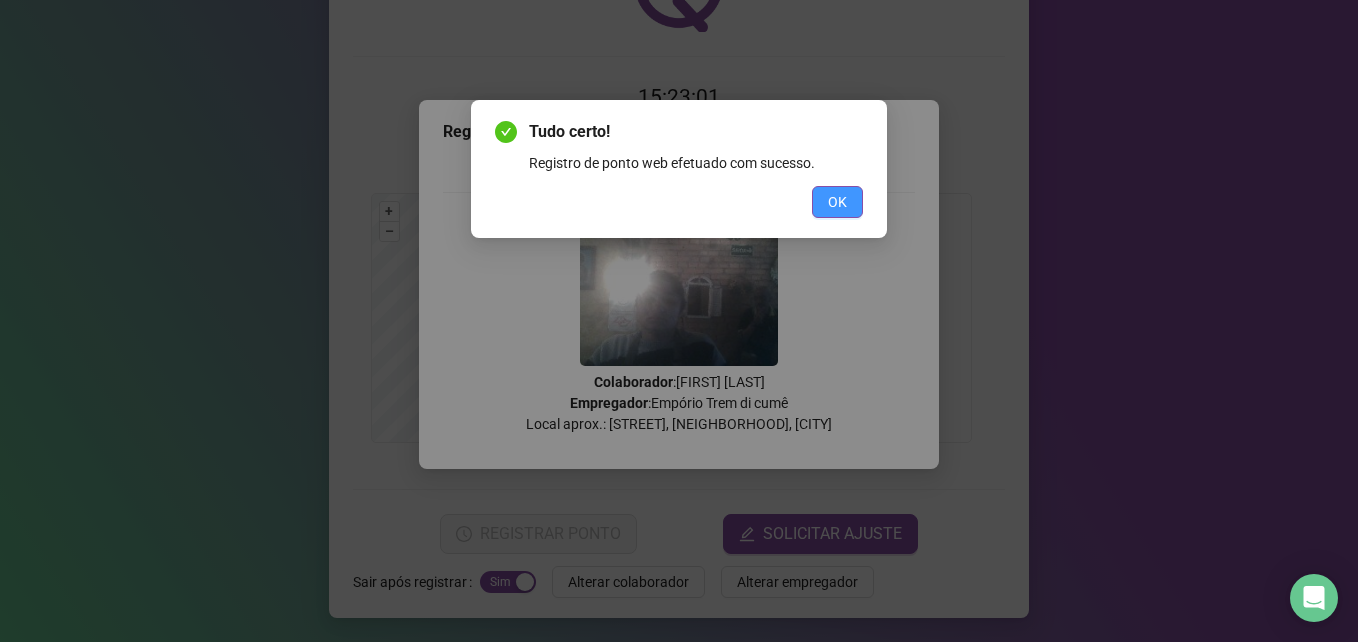 click on "OK" at bounding box center (837, 202) 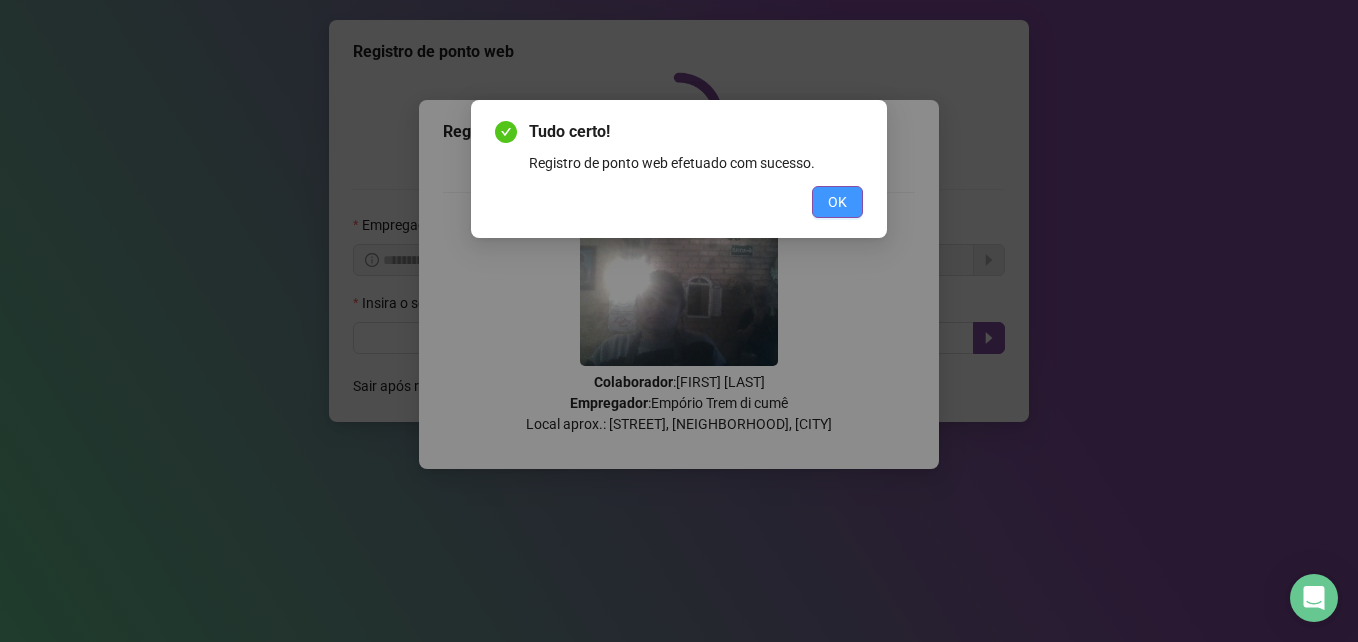 scroll, scrollTop: 0, scrollLeft: 0, axis: both 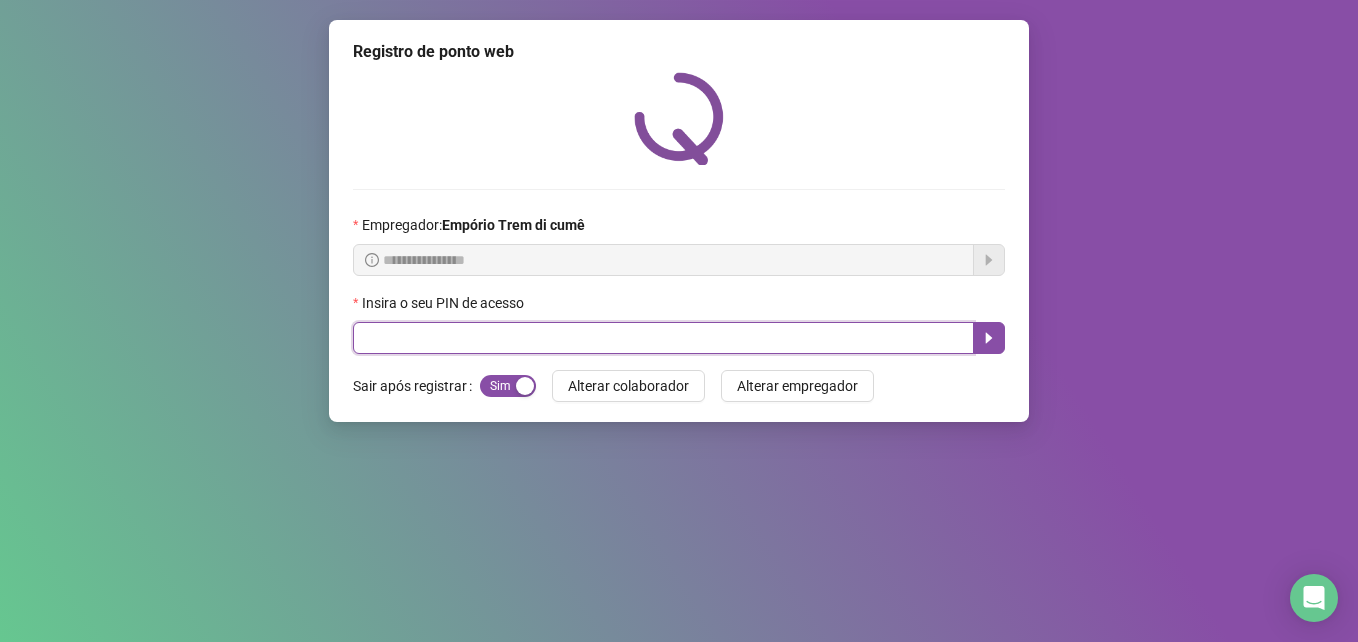 click at bounding box center (663, 338) 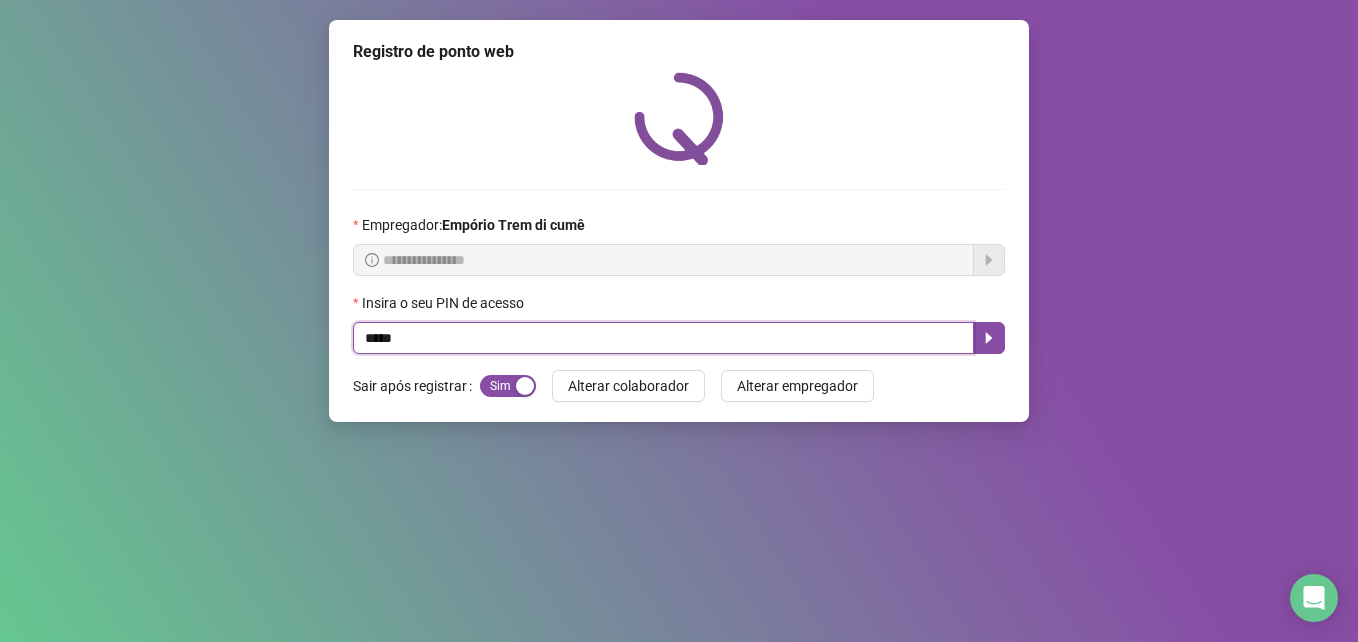 type on "*****" 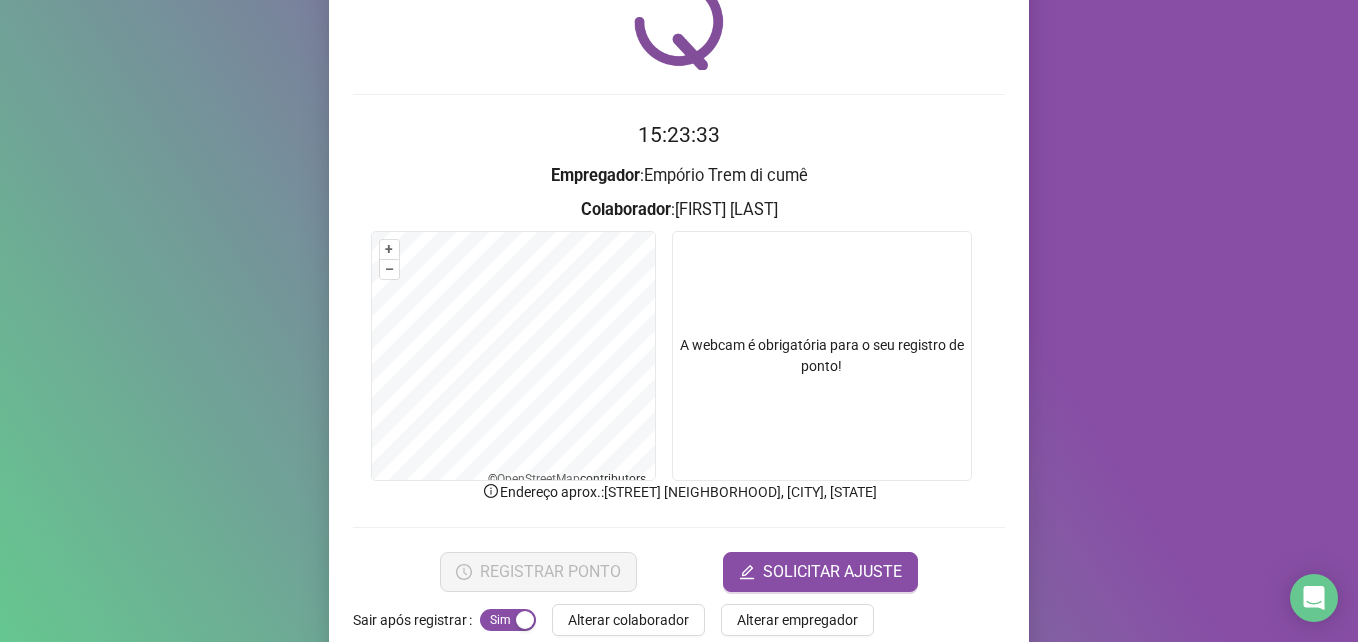 scroll, scrollTop: 133, scrollLeft: 0, axis: vertical 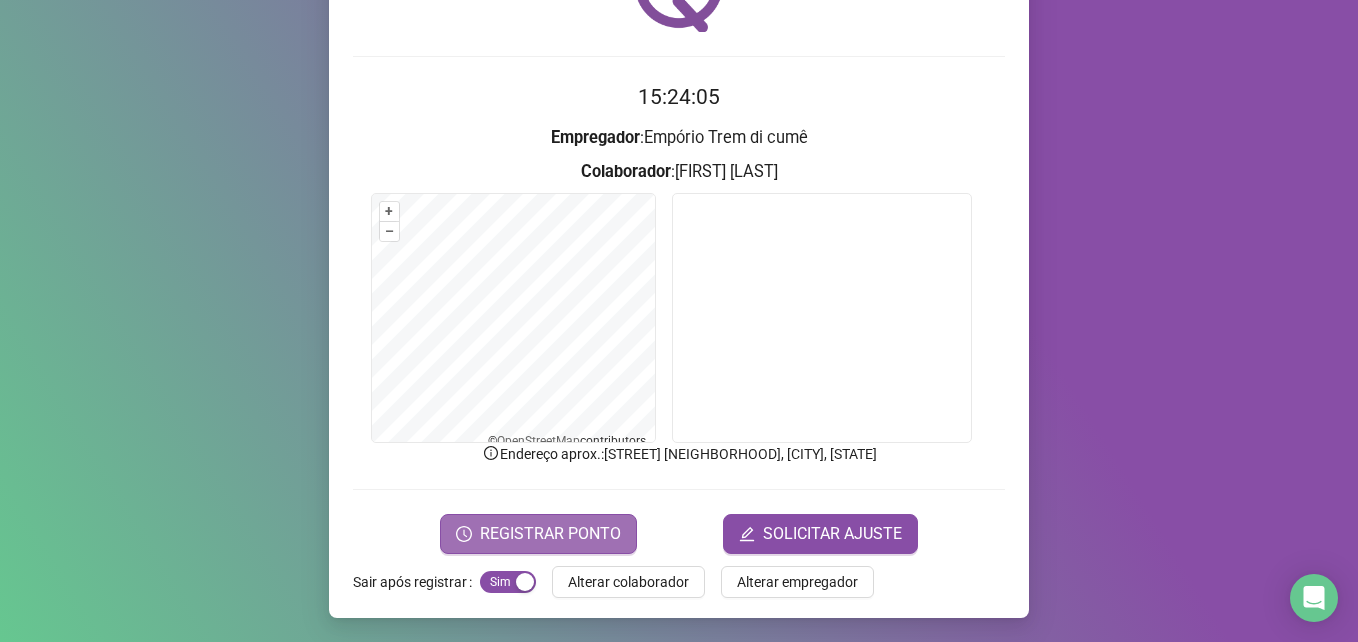 click on "REGISTRAR PONTO" at bounding box center (550, 534) 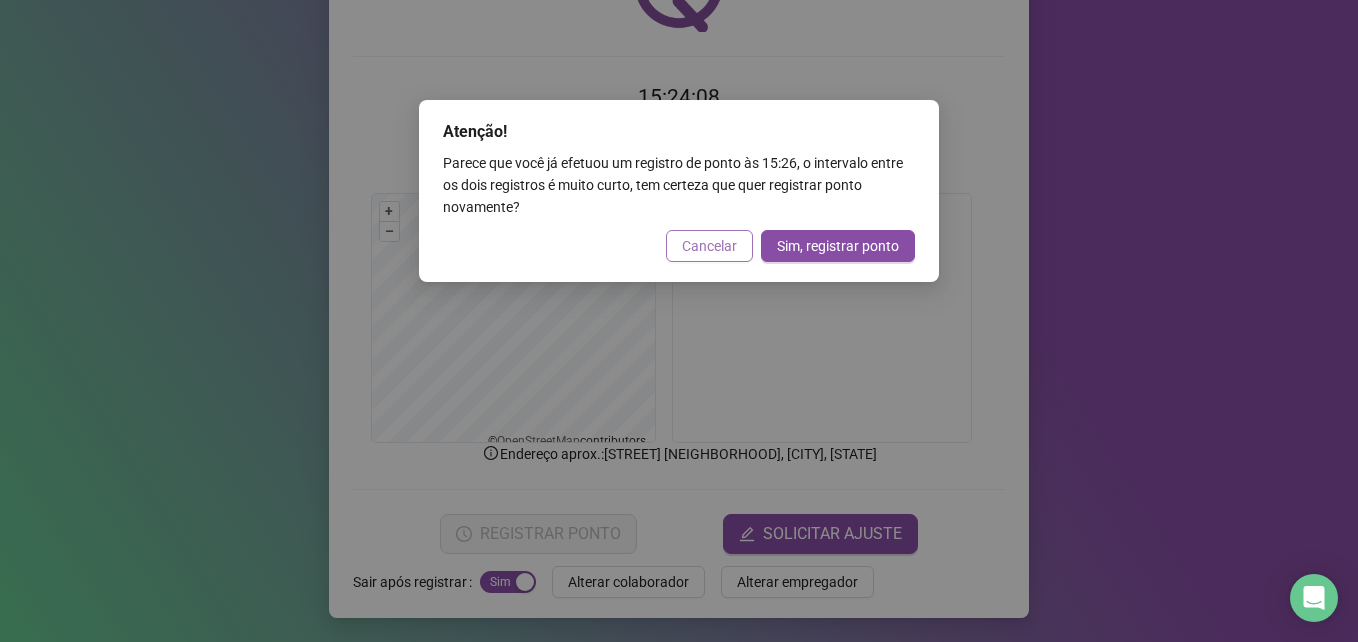 click on "Cancelar" at bounding box center [709, 246] 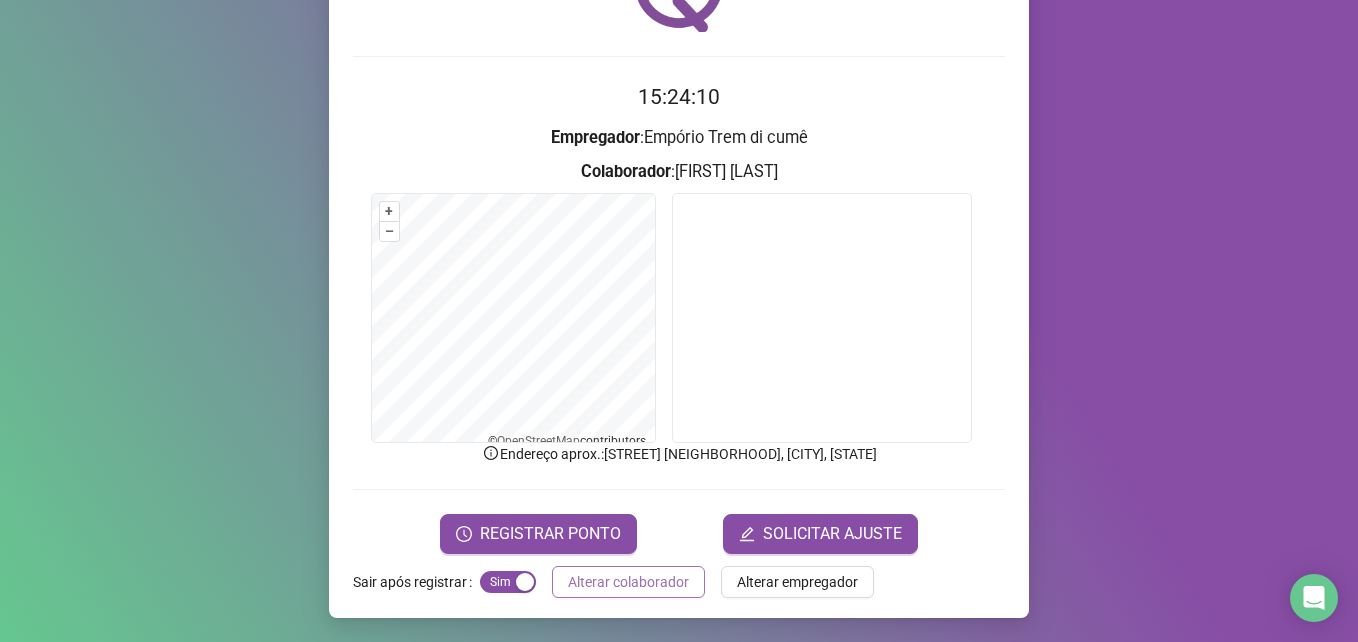 click on "Alterar colaborador" at bounding box center (628, 582) 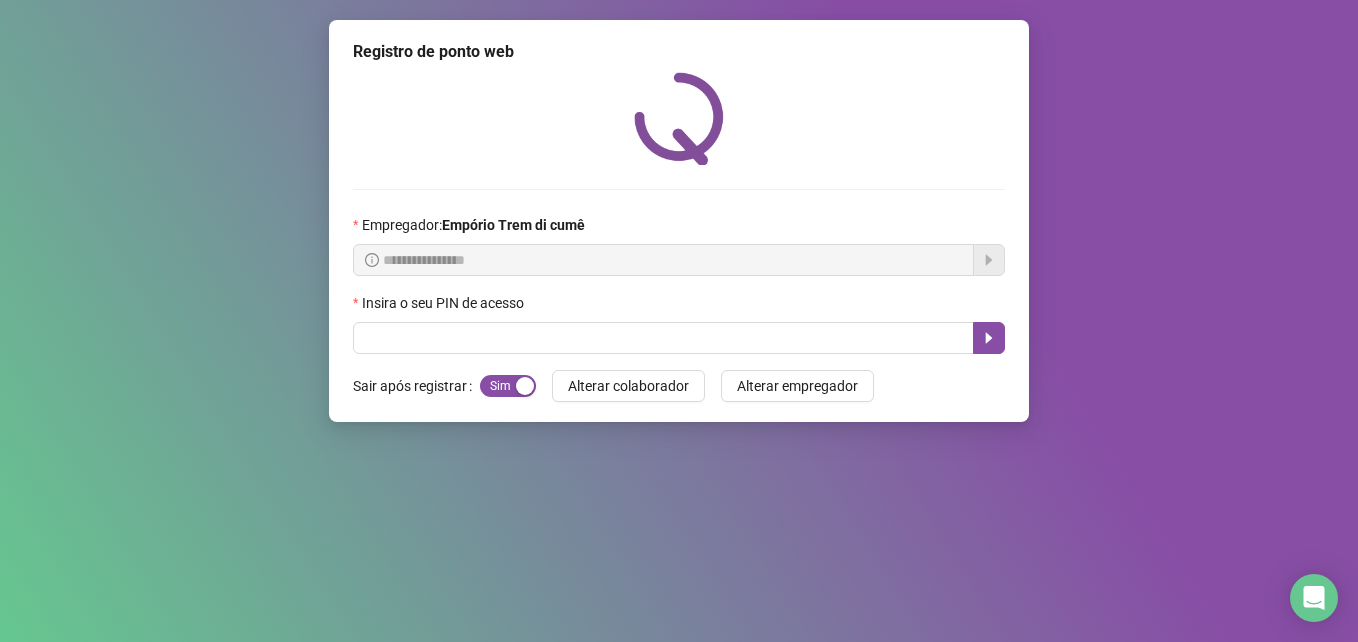 scroll, scrollTop: 0, scrollLeft: 0, axis: both 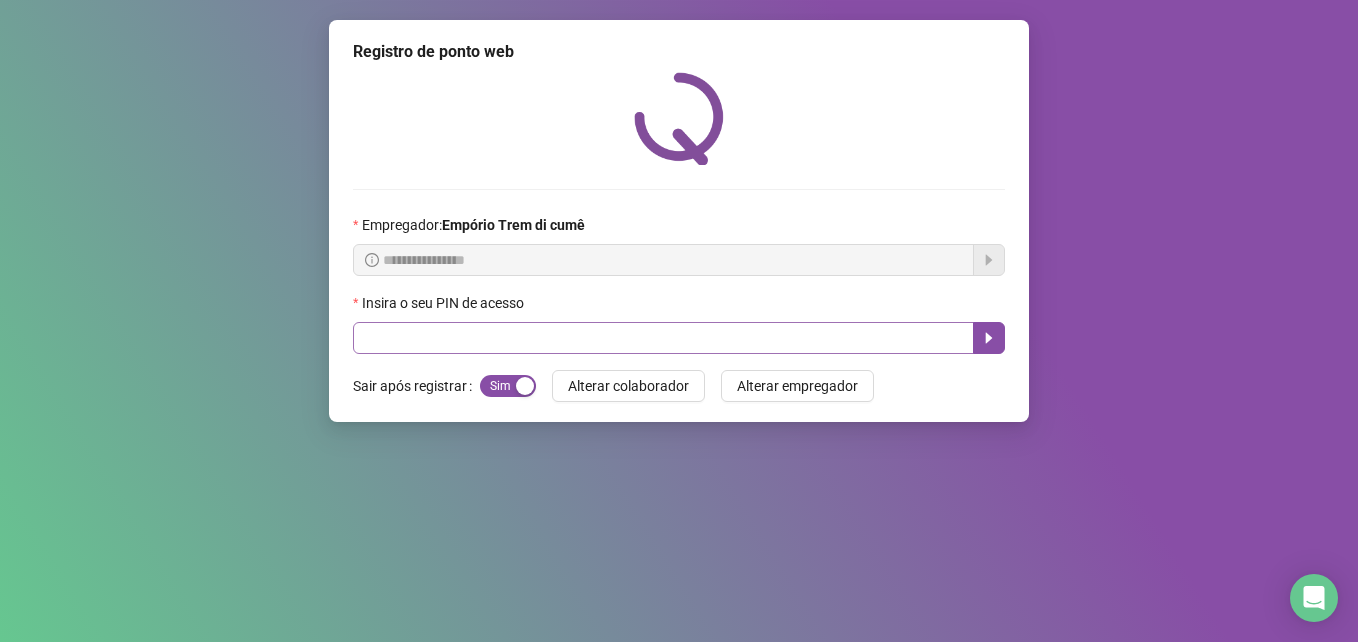 click on "Insira o seu PIN de acesso" at bounding box center (679, 323) 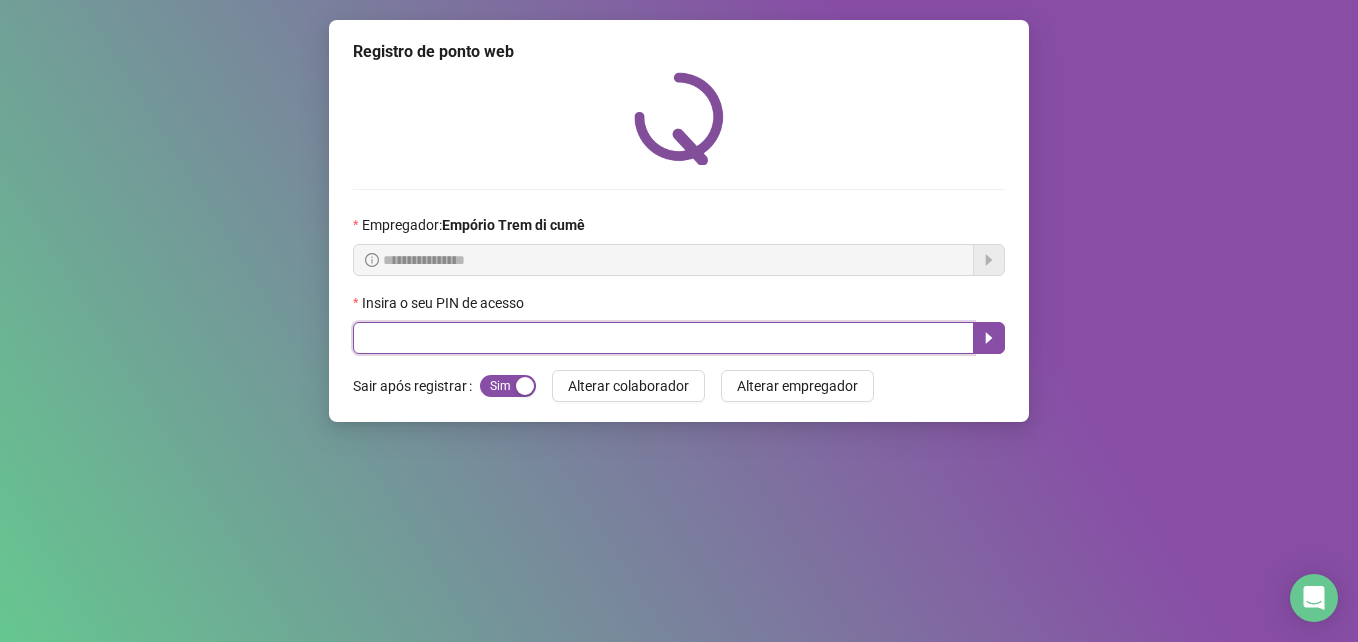 click at bounding box center [663, 338] 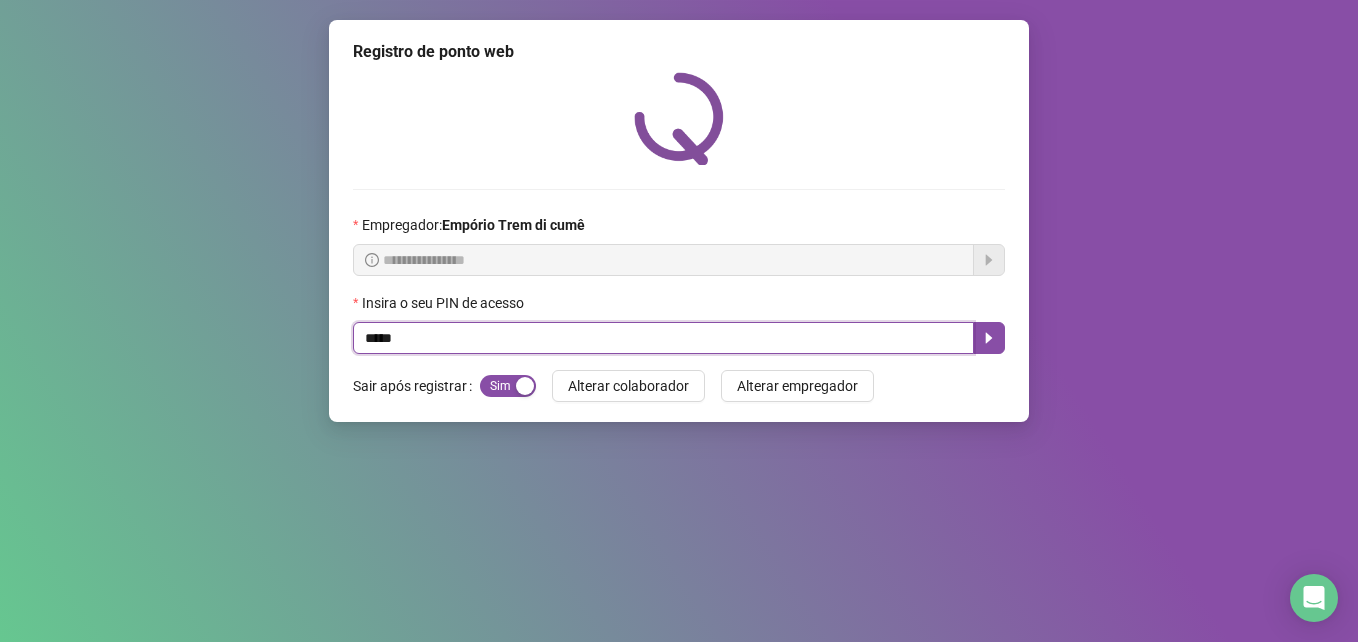 type on "*****" 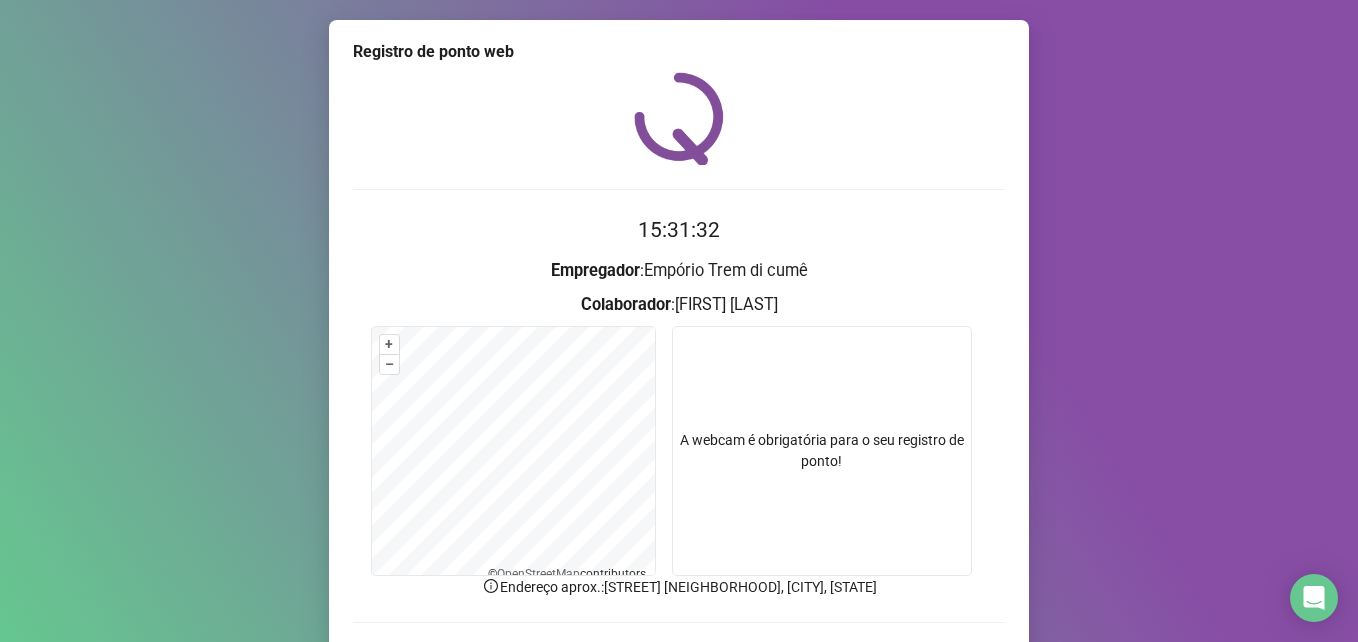 scroll, scrollTop: 133, scrollLeft: 0, axis: vertical 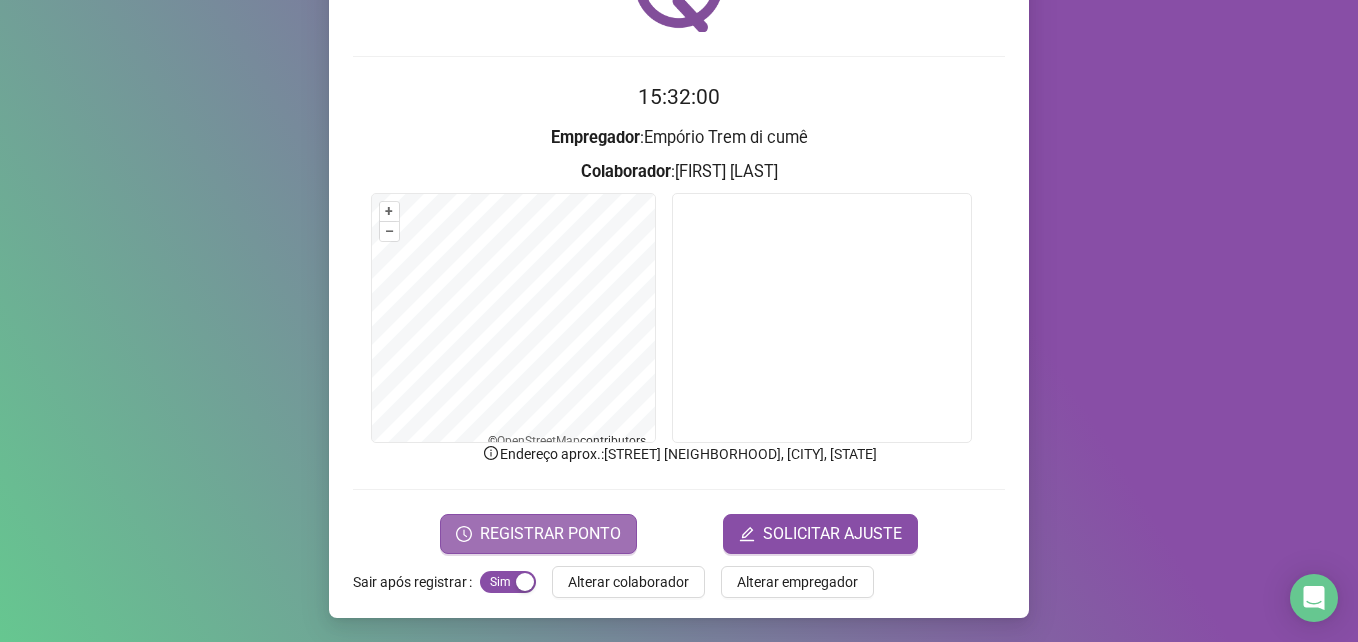 click on "REGISTRAR PONTO" at bounding box center (550, 534) 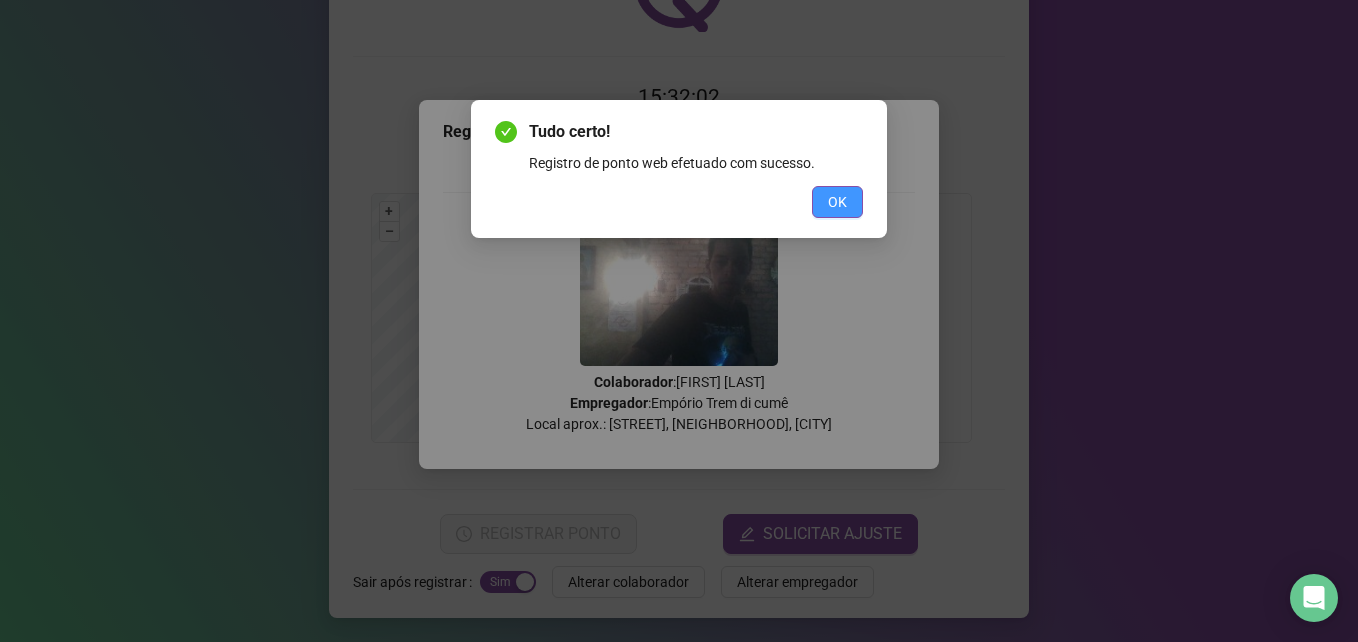 click on "OK" at bounding box center (837, 202) 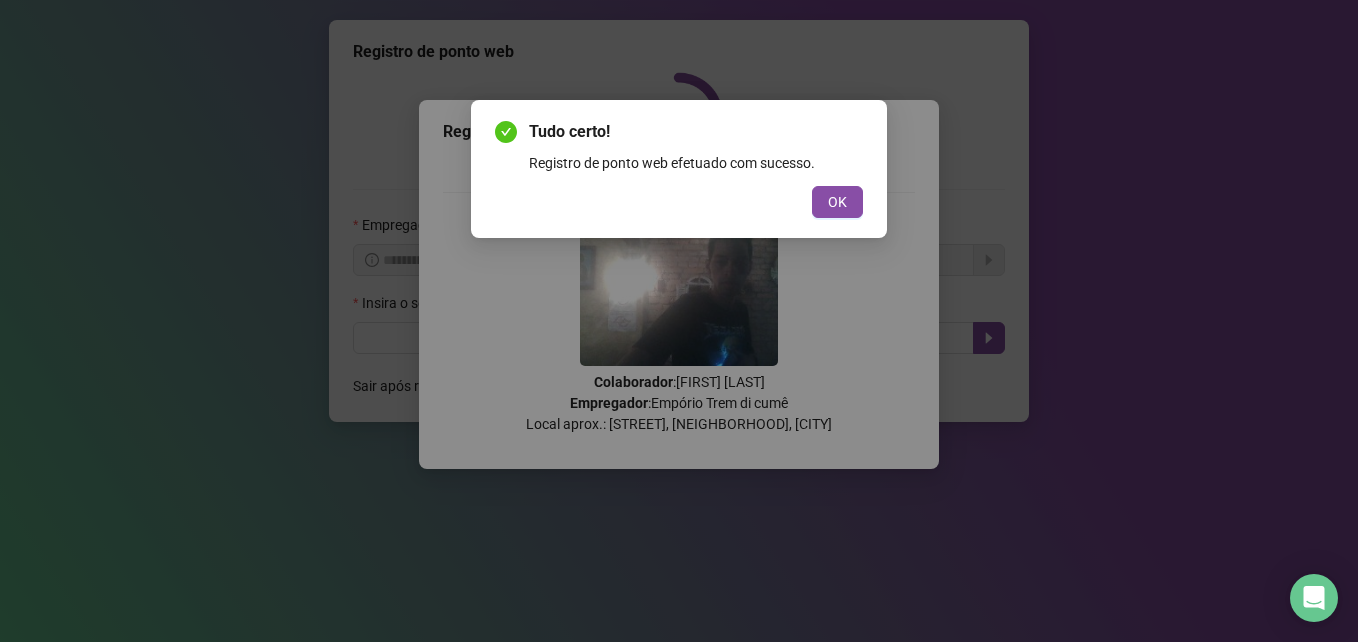 scroll, scrollTop: 0, scrollLeft: 0, axis: both 